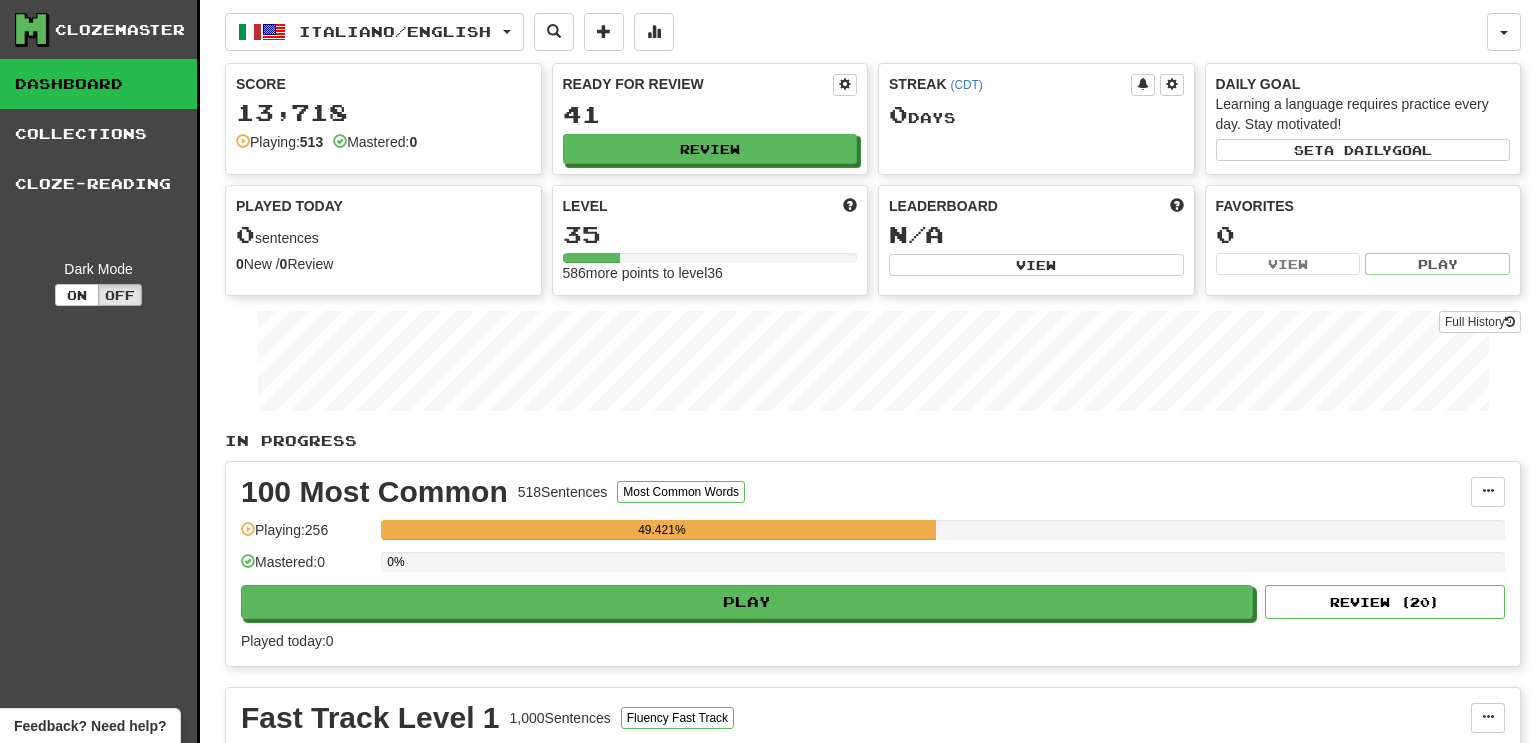 scroll, scrollTop: 0, scrollLeft: 0, axis: both 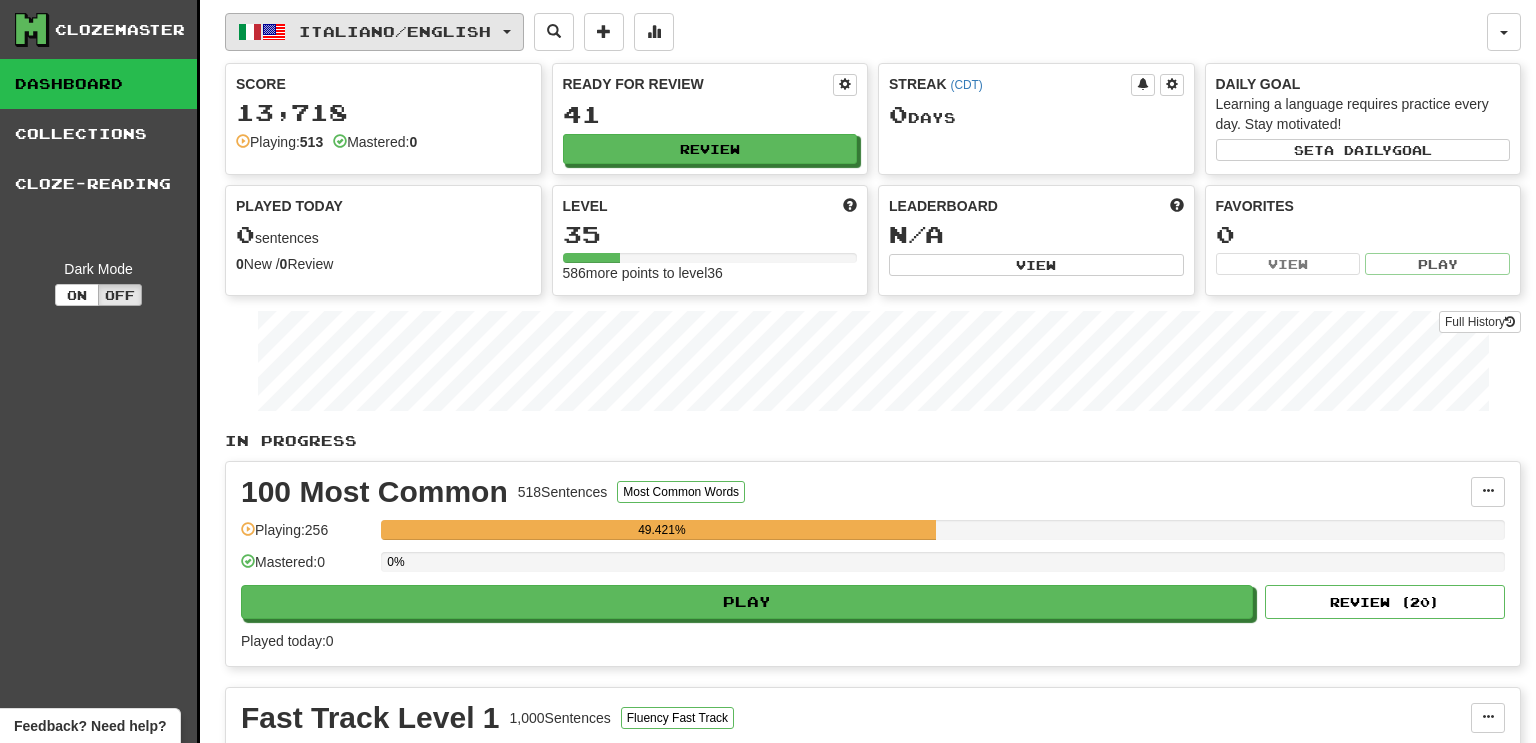 click on "Italiano  /  English" 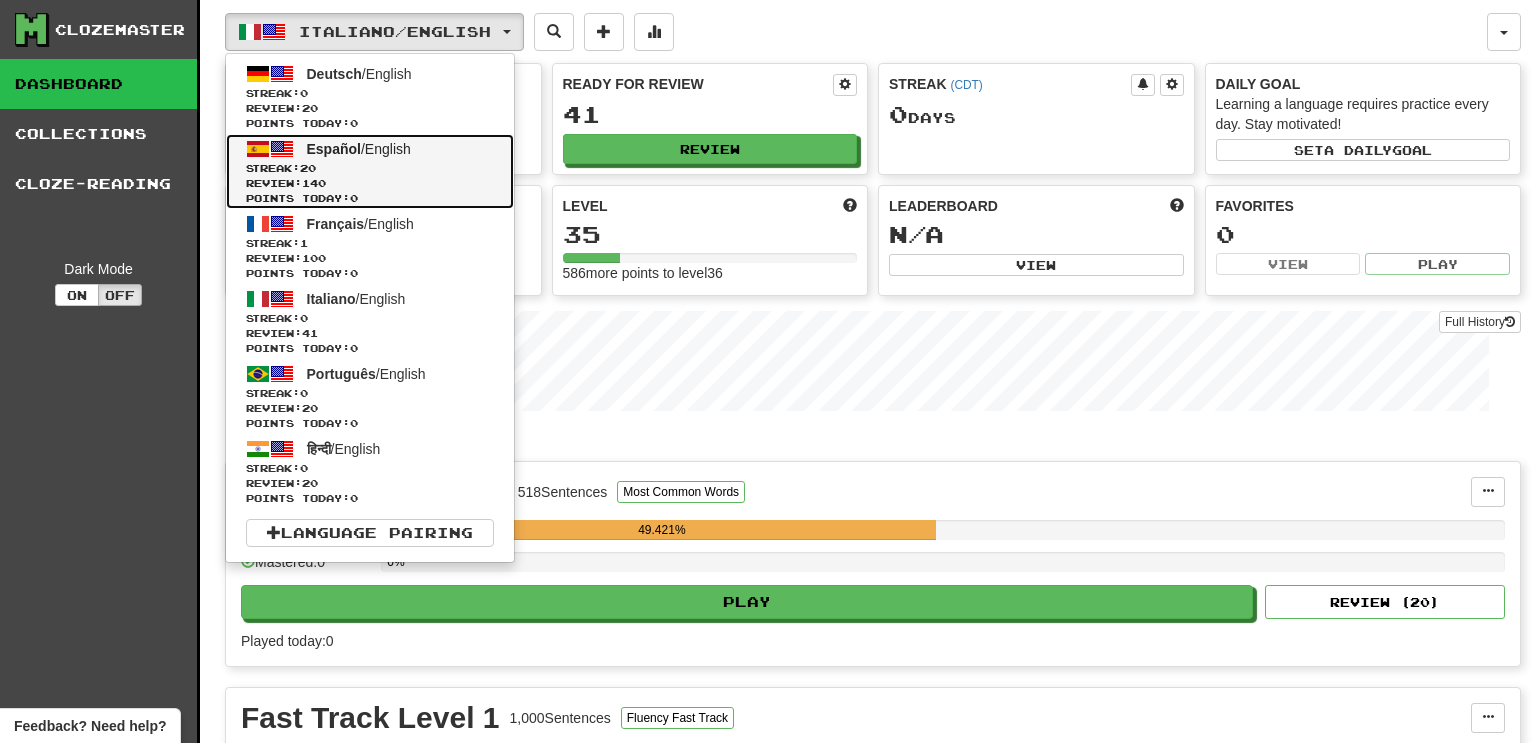 click on "Review:  140" 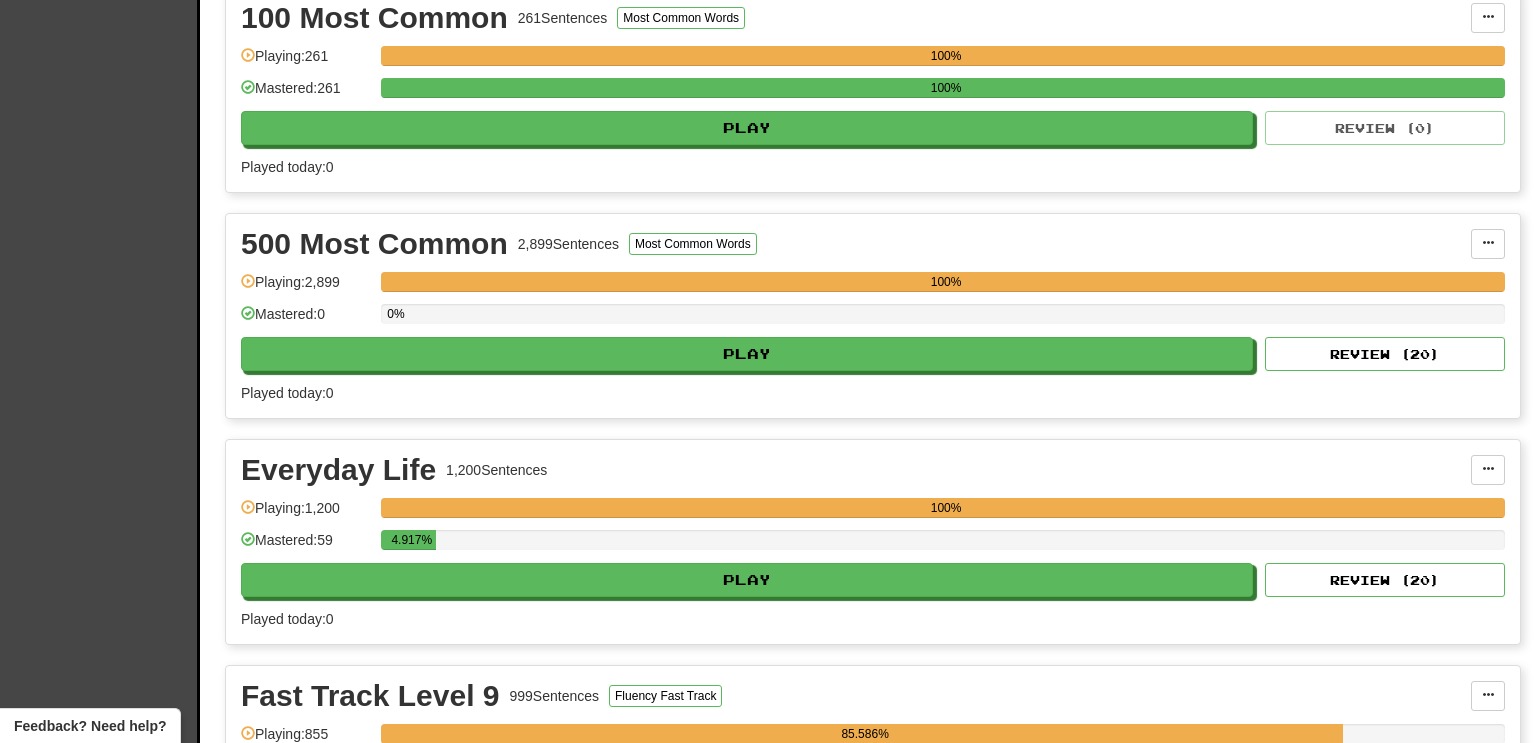 scroll, scrollTop: 480, scrollLeft: 0, axis: vertical 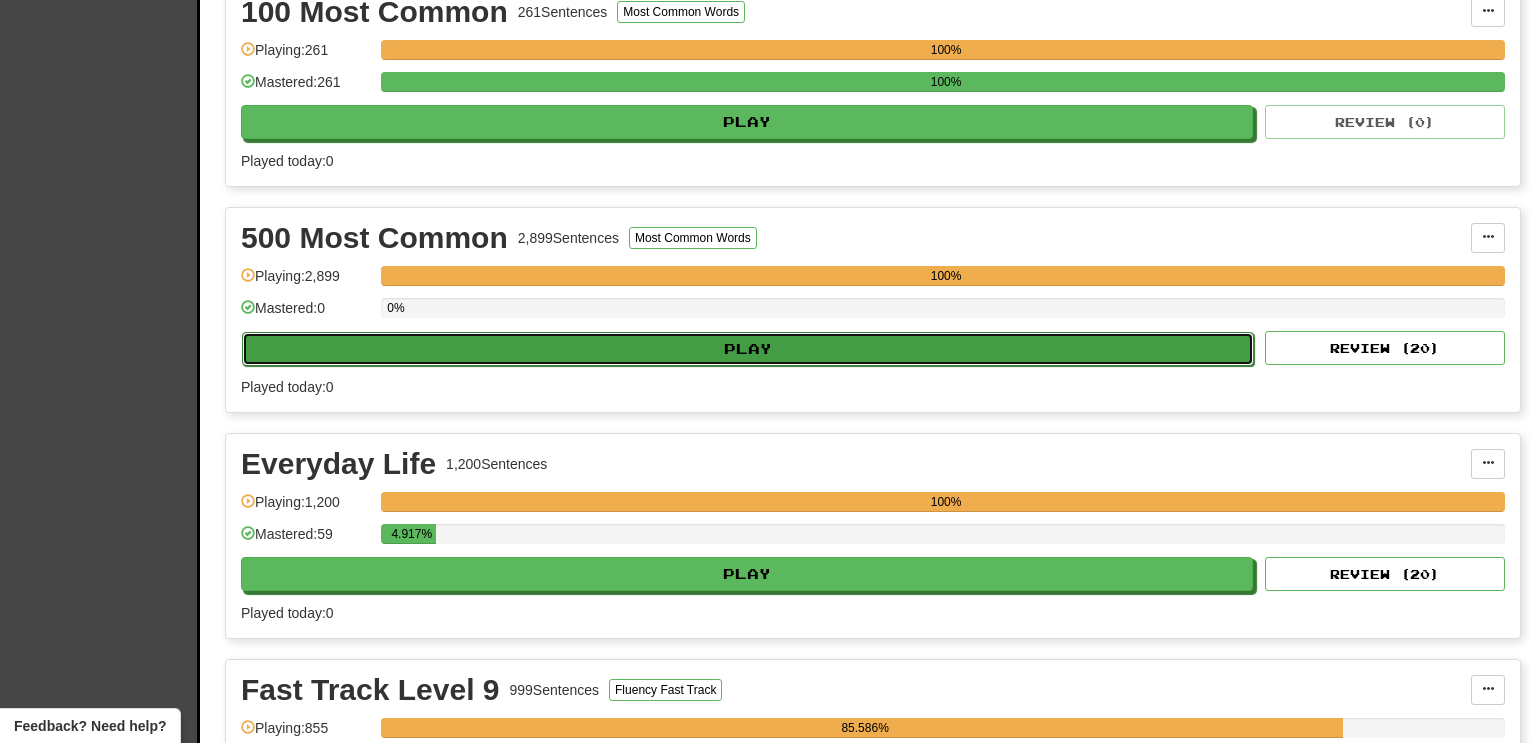click on "Play" 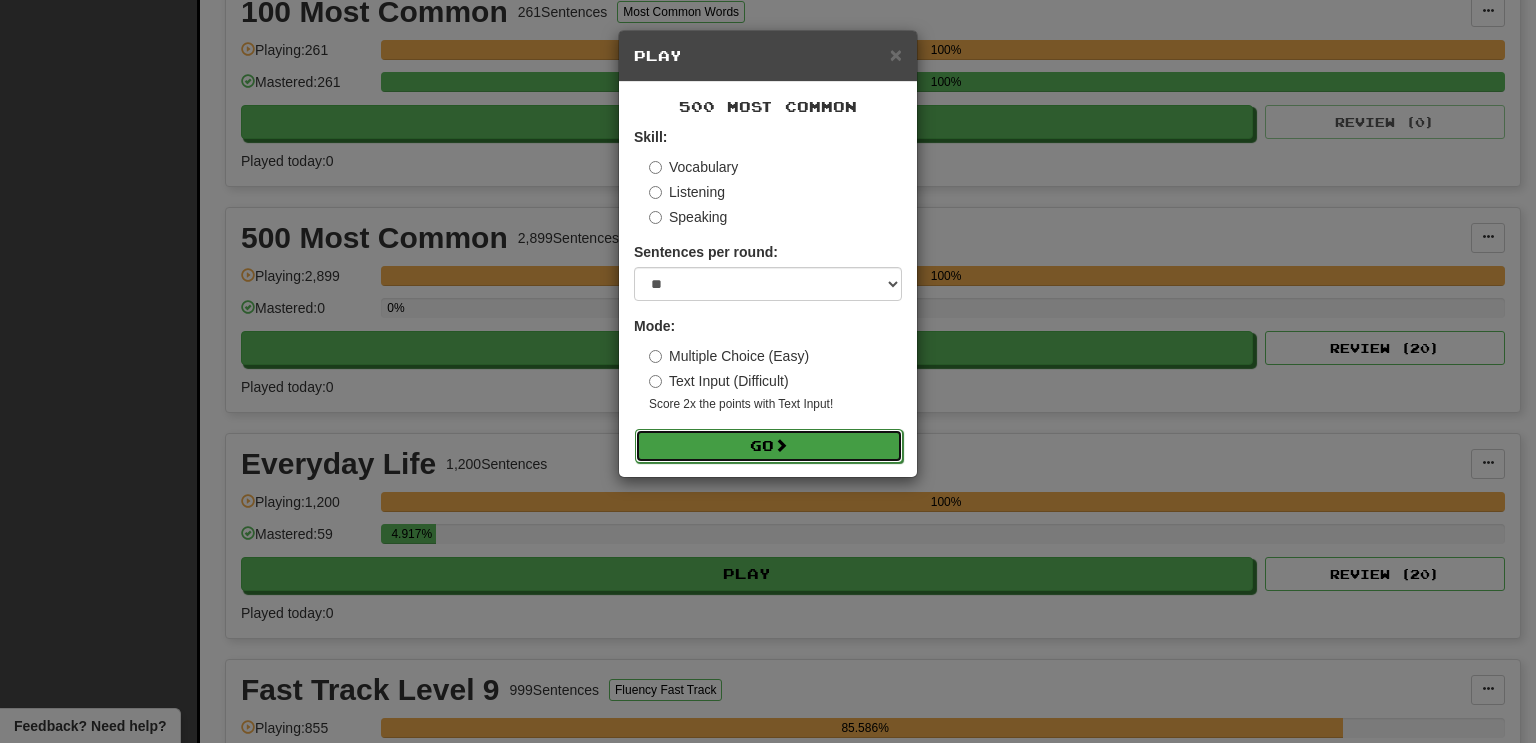 click on "Go" at bounding box center (769, 446) 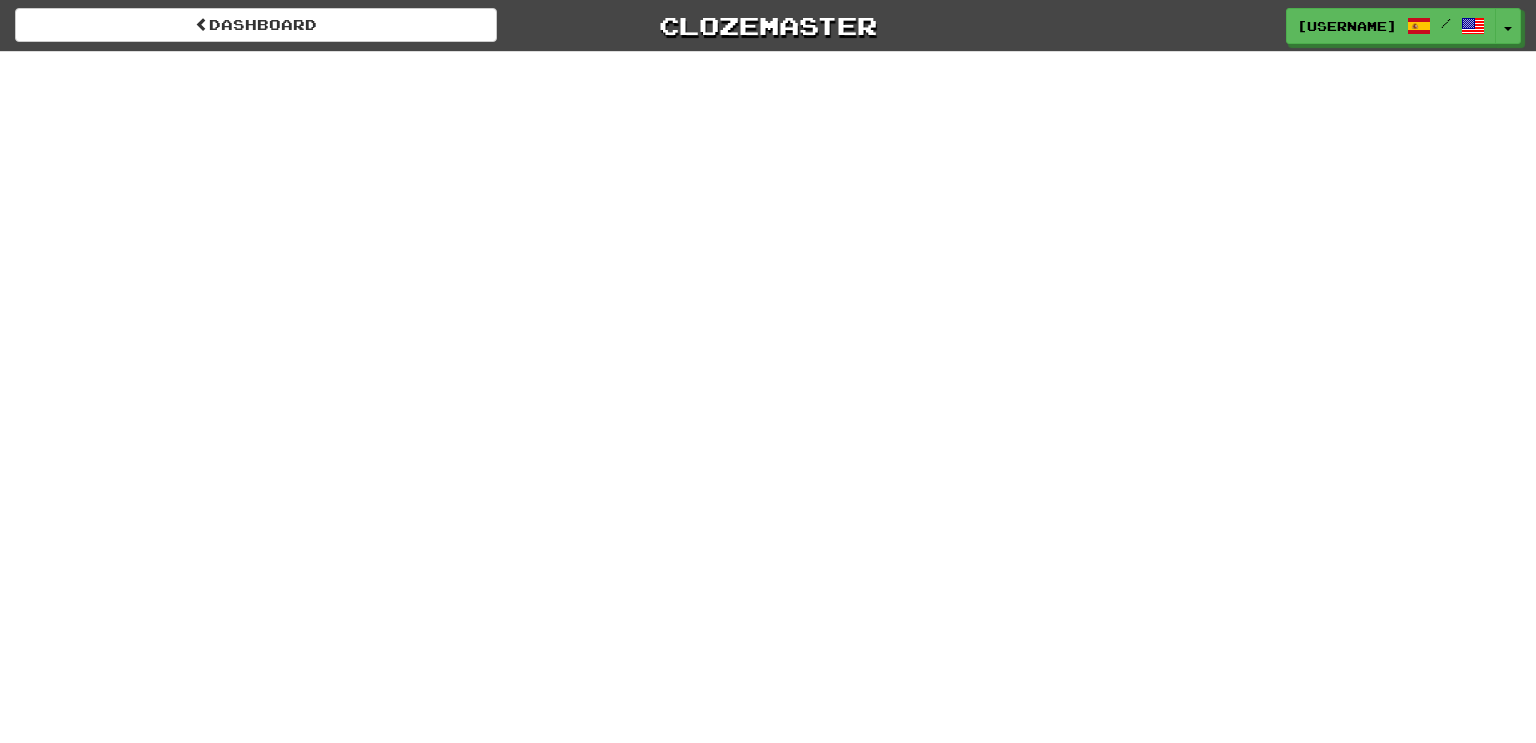 scroll, scrollTop: 0, scrollLeft: 0, axis: both 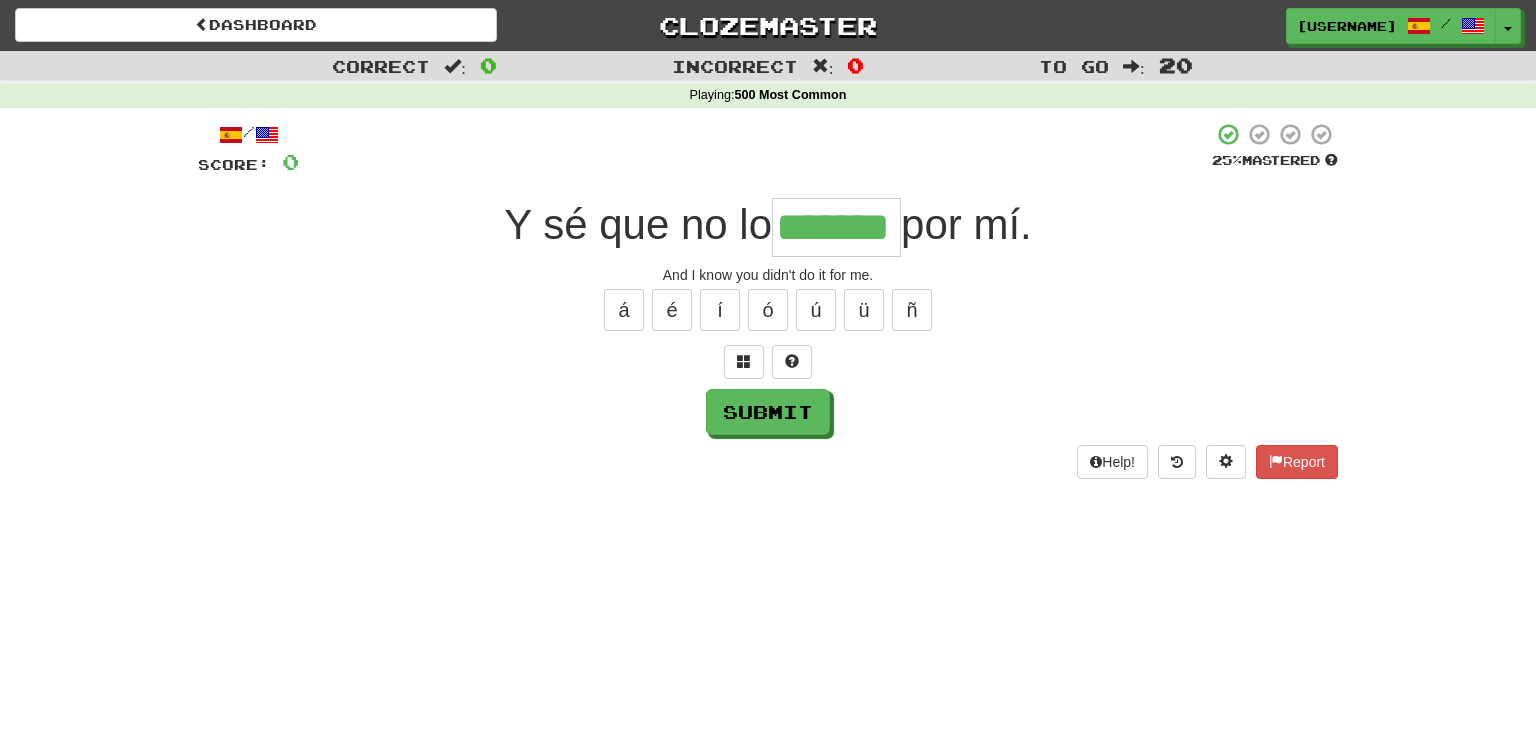 type on "*******" 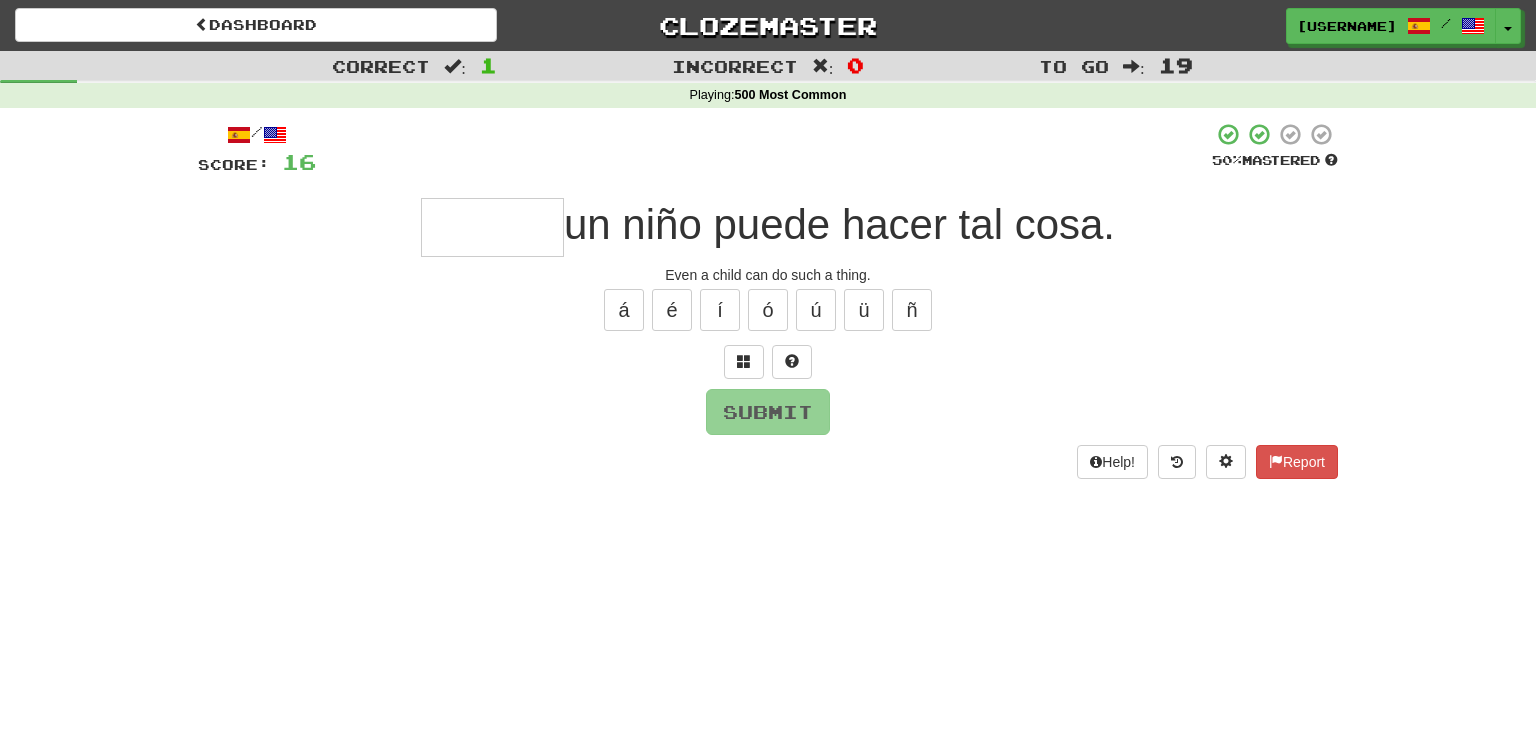 type on "*" 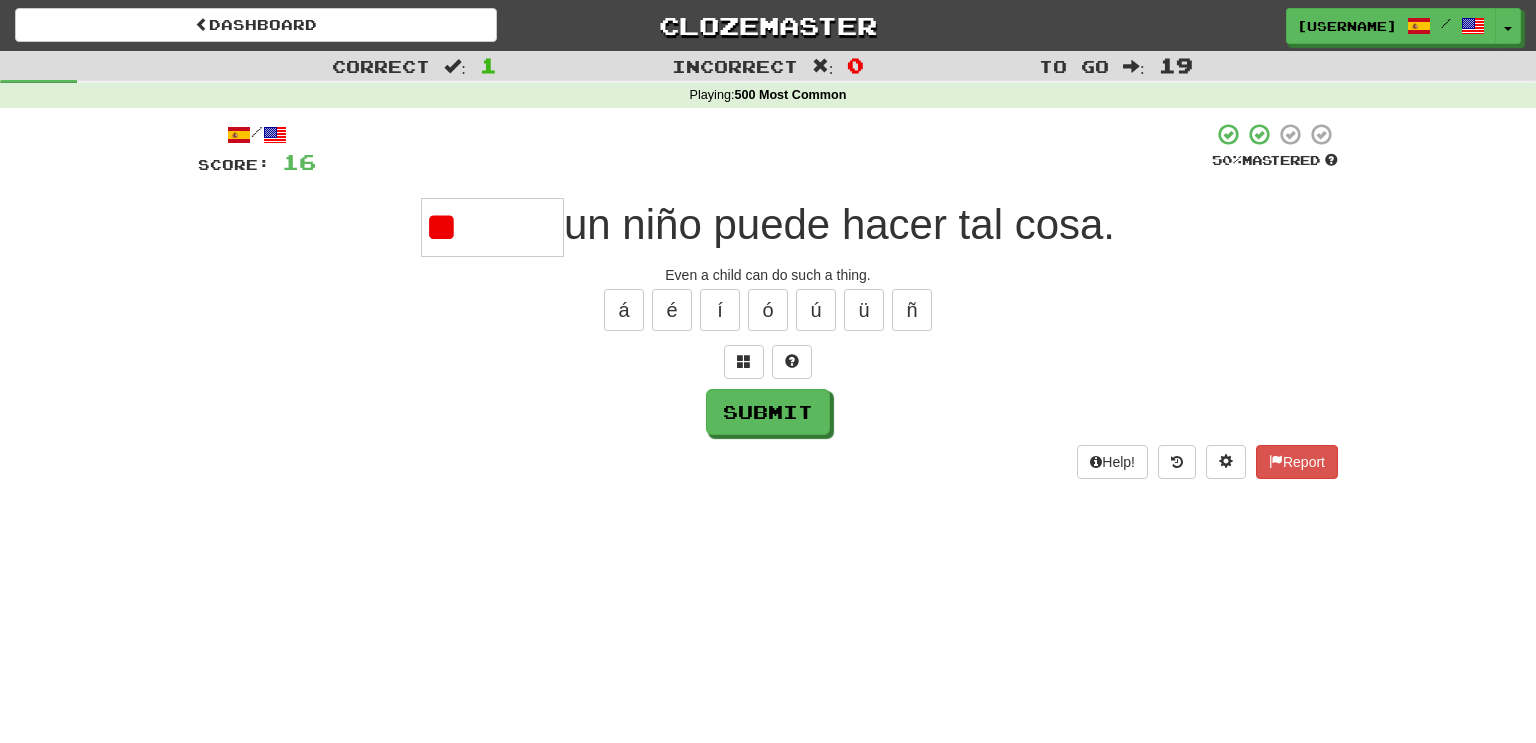 type on "*" 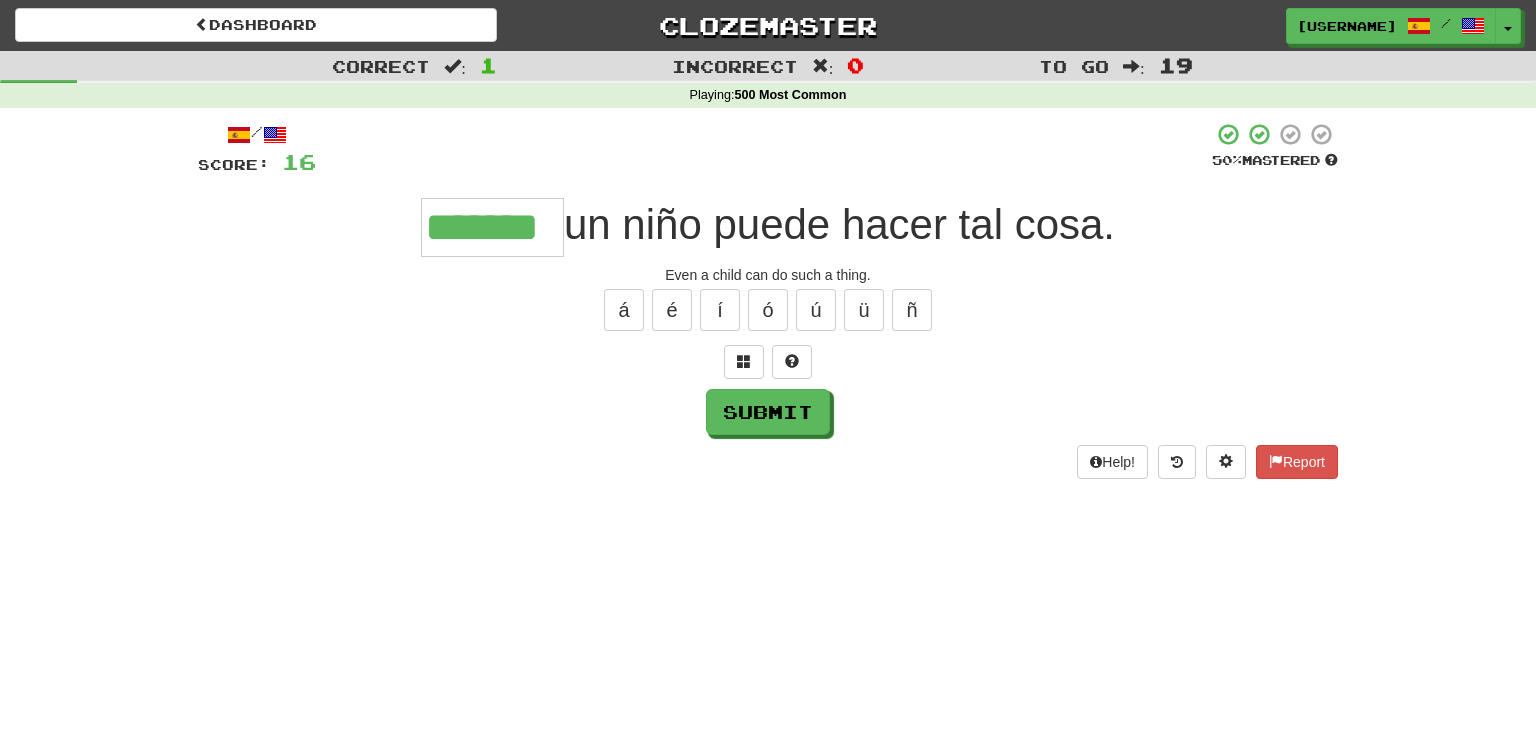 type on "*******" 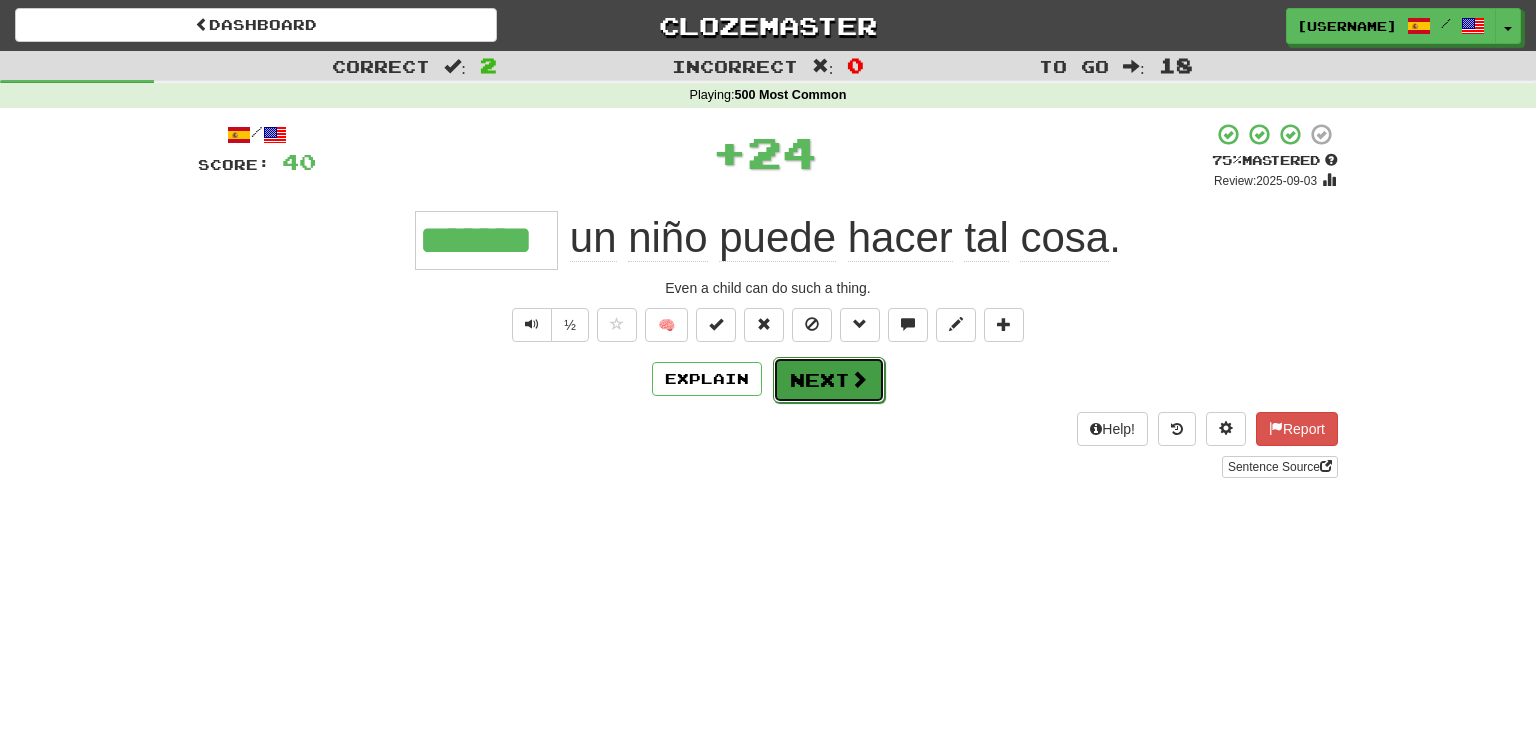 click at bounding box center [859, 379] 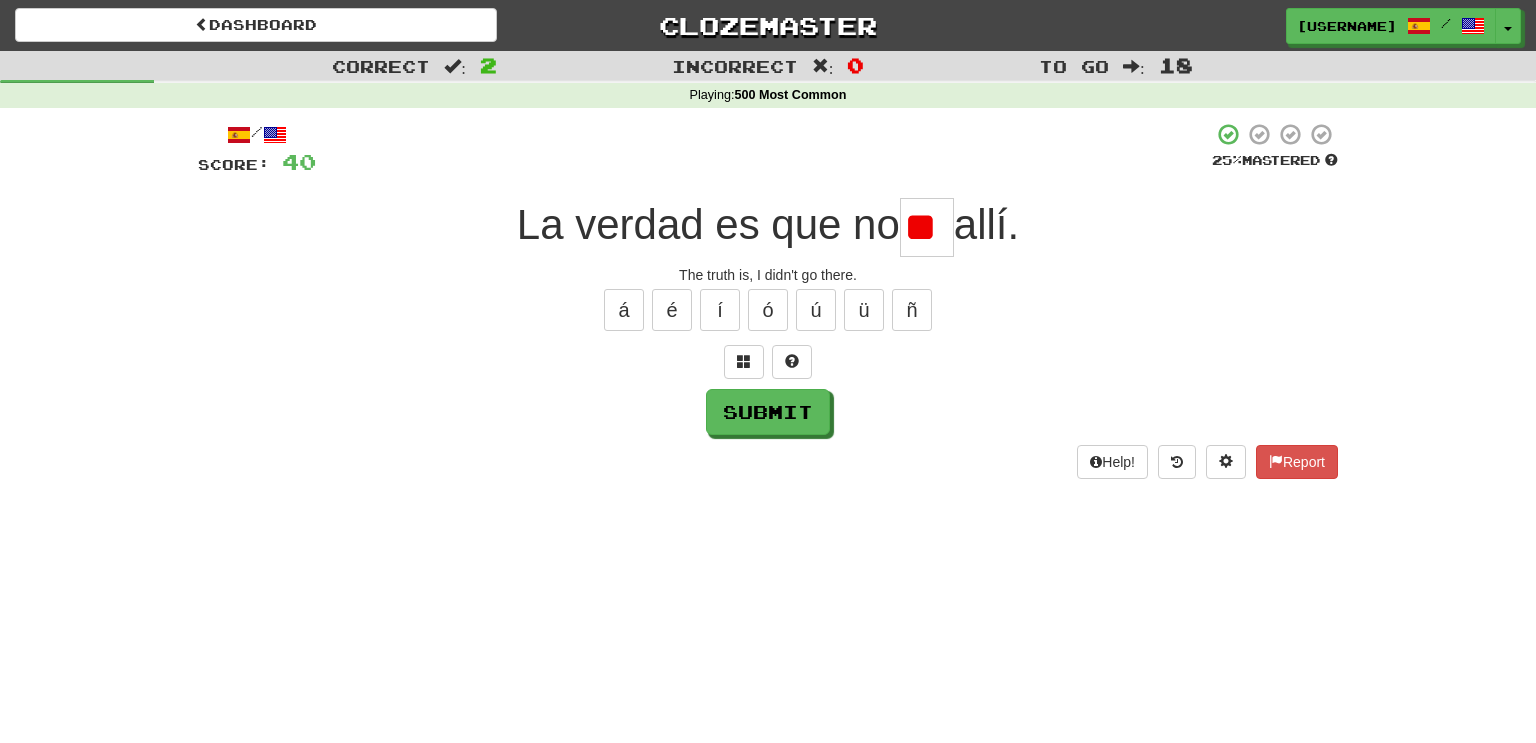 type on "*" 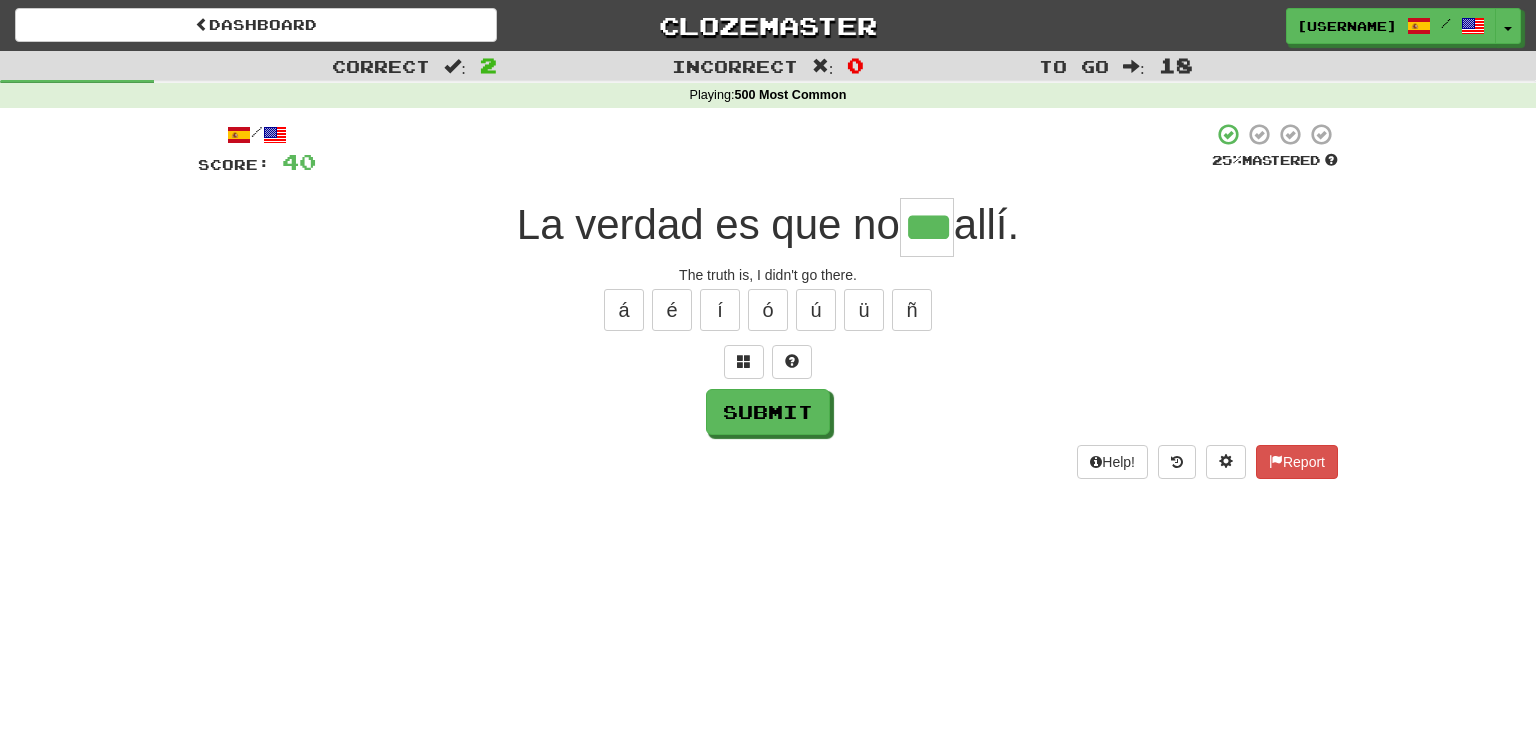 type on "***" 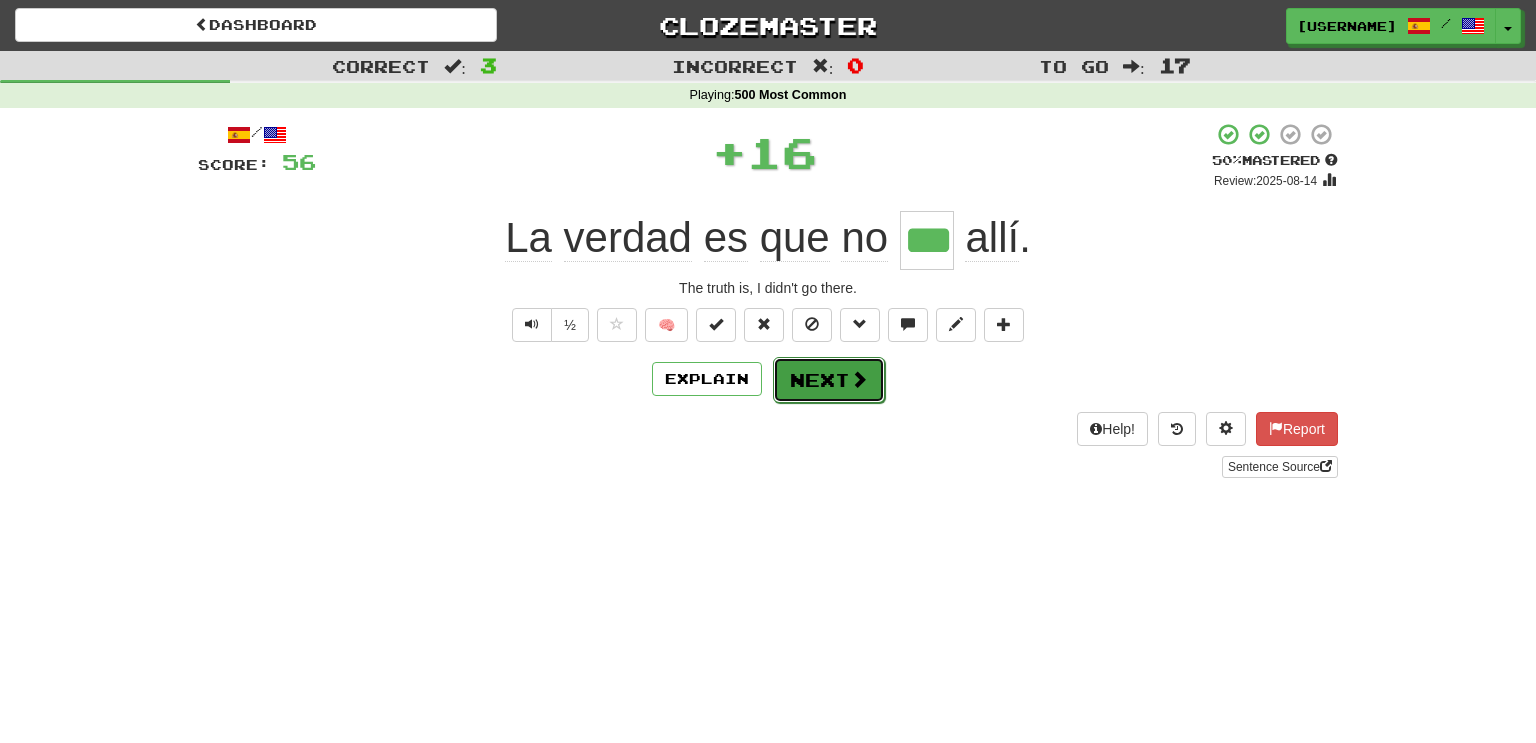 click on "Next" at bounding box center [829, 380] 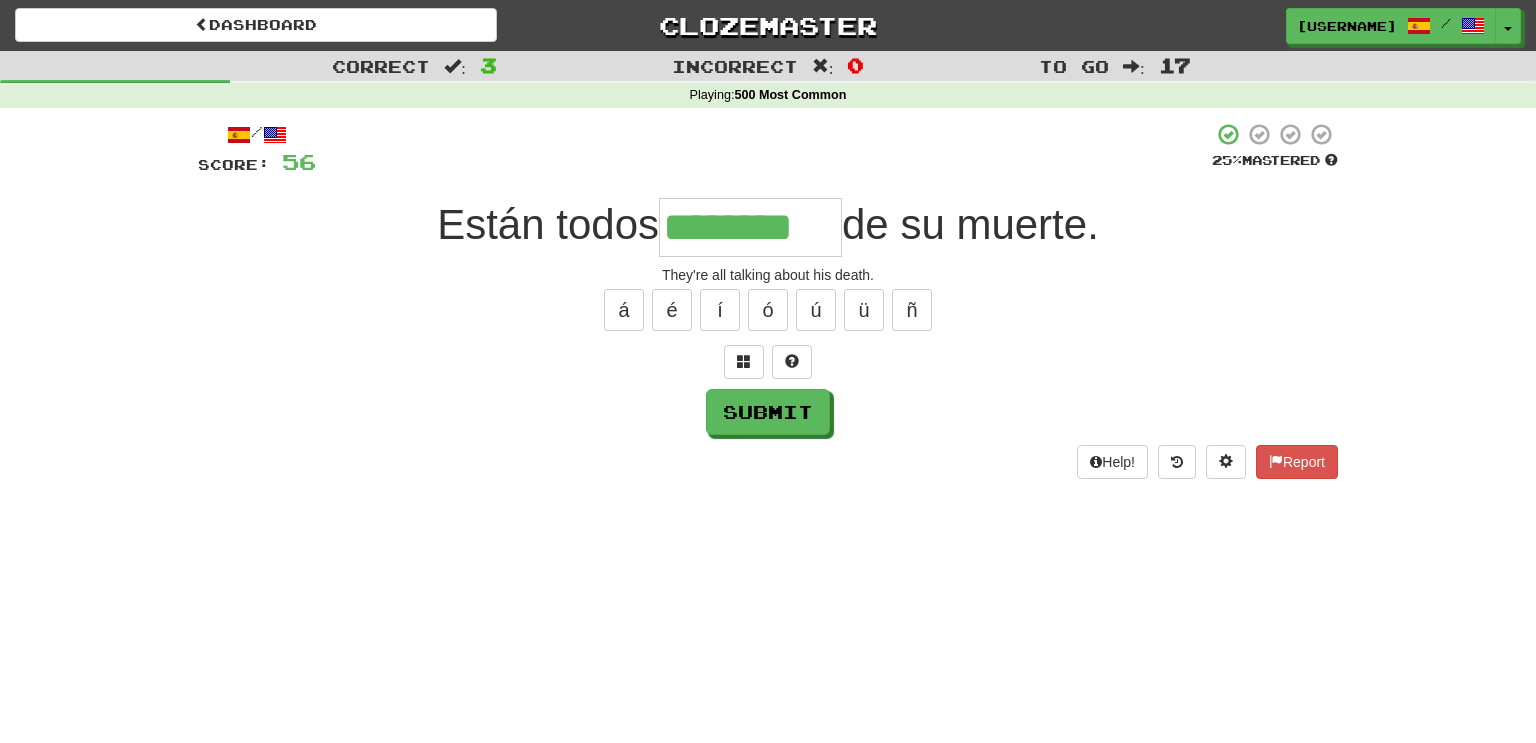type on "********" 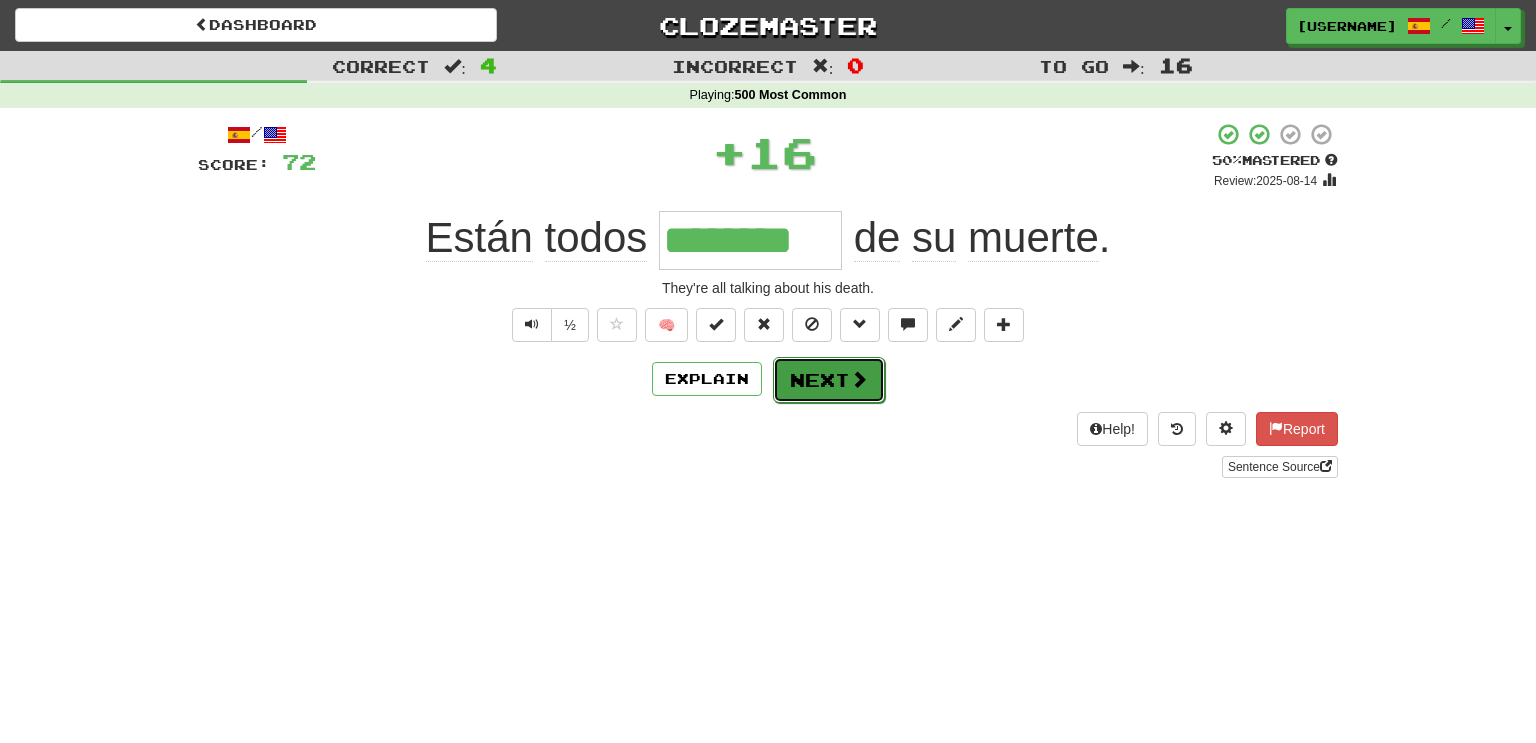 click at bounding box center [859, 379] 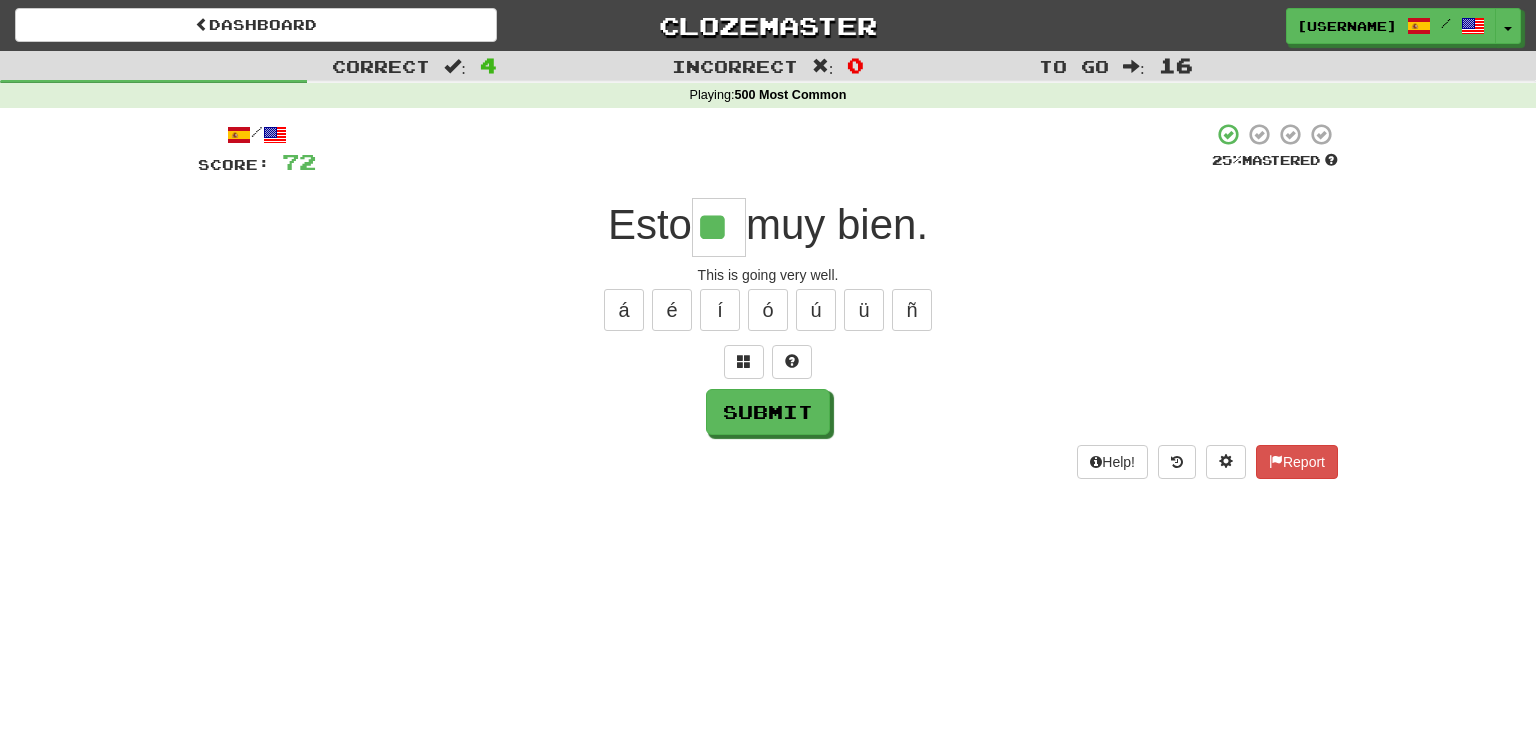 type on "**" 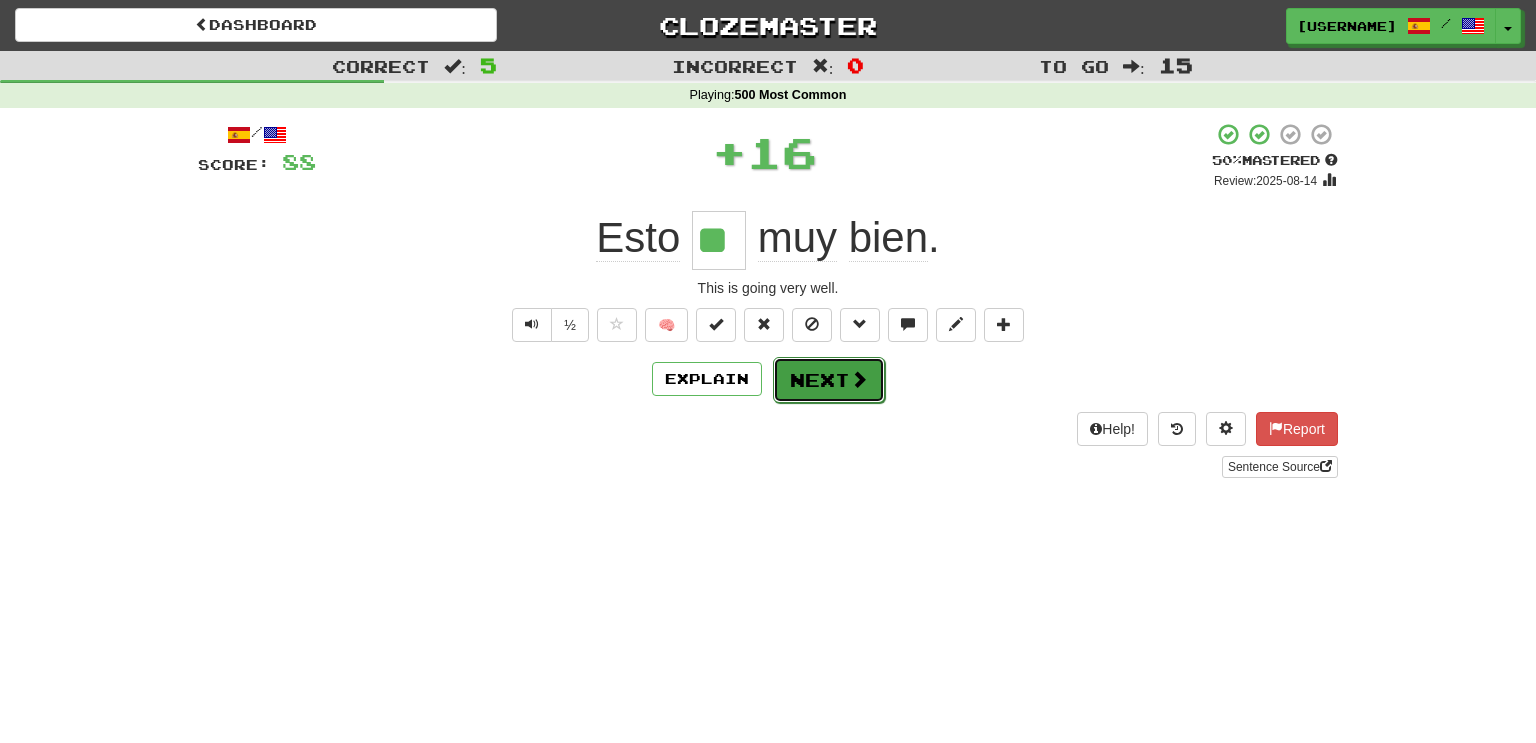 click on "Next" at bounding box center [829, 380] 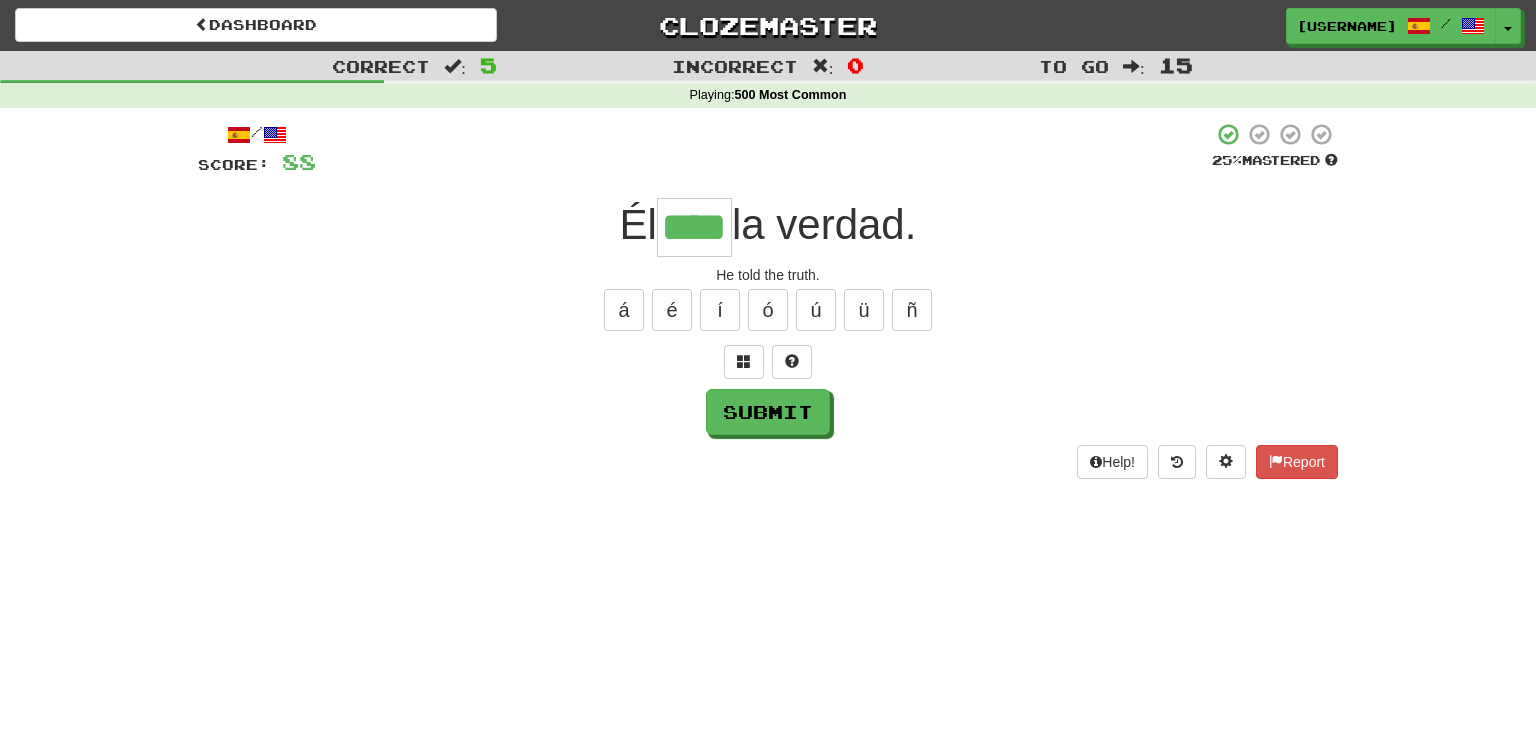 type on "****" 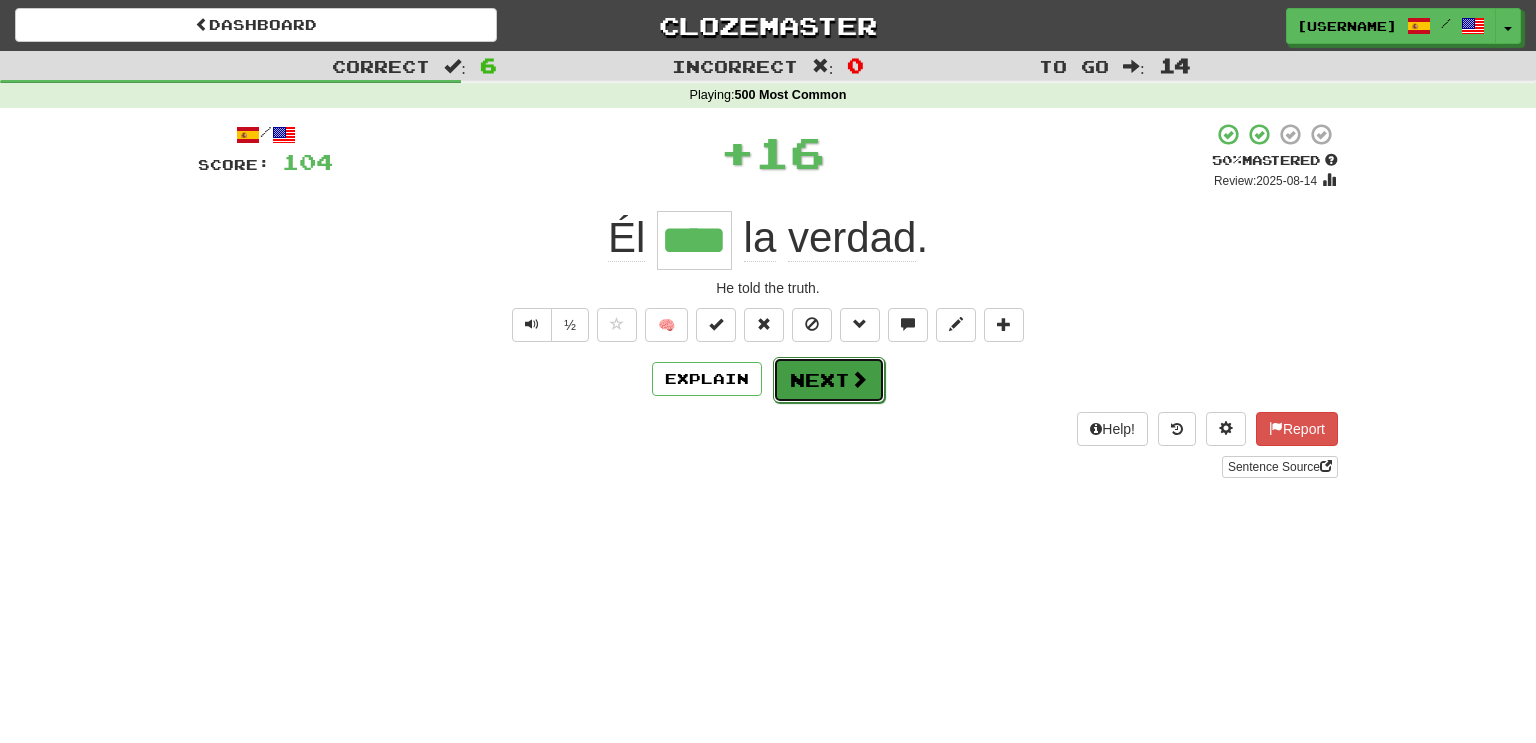 click at bounding box center (859, 379) 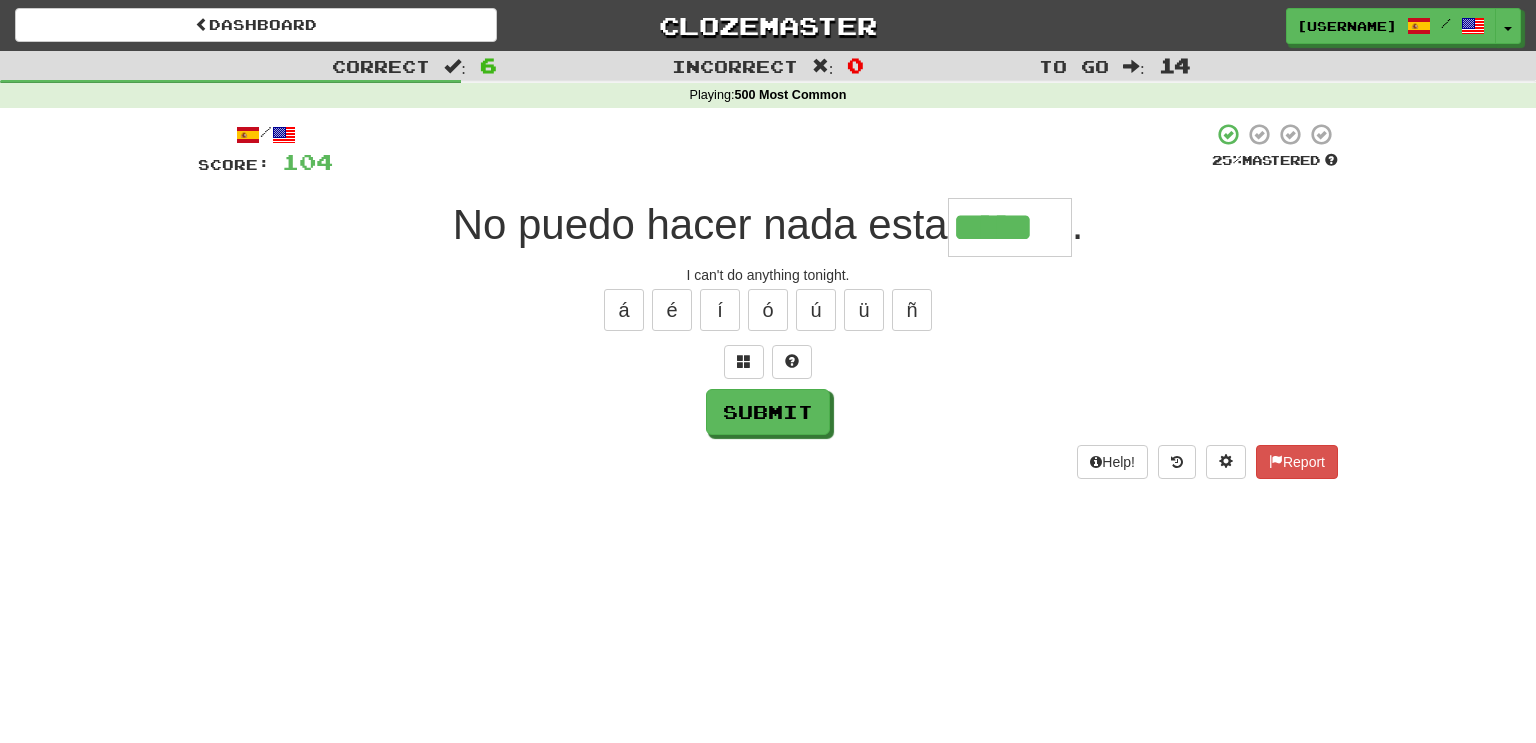 type on "*****" 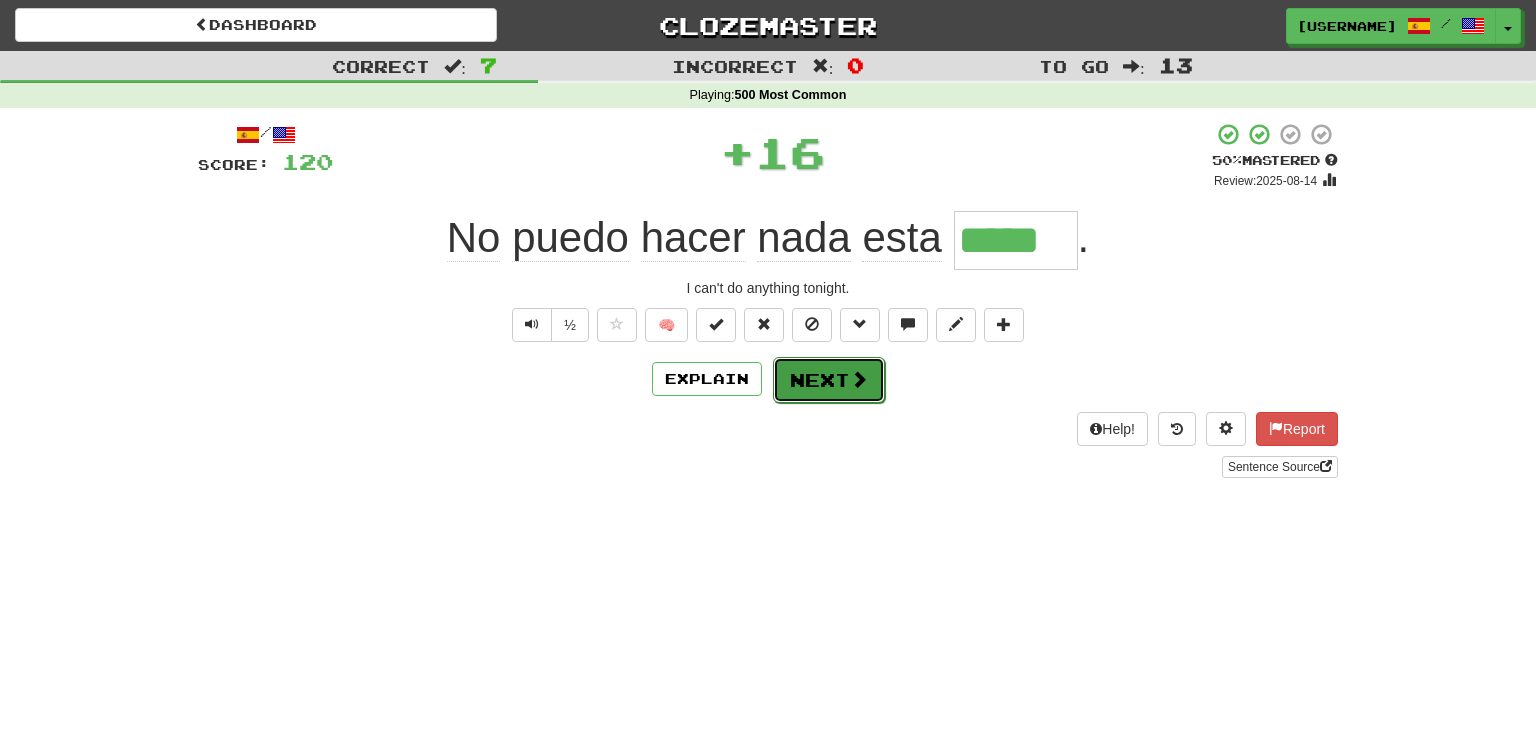 click at bounding box center [859, 379] 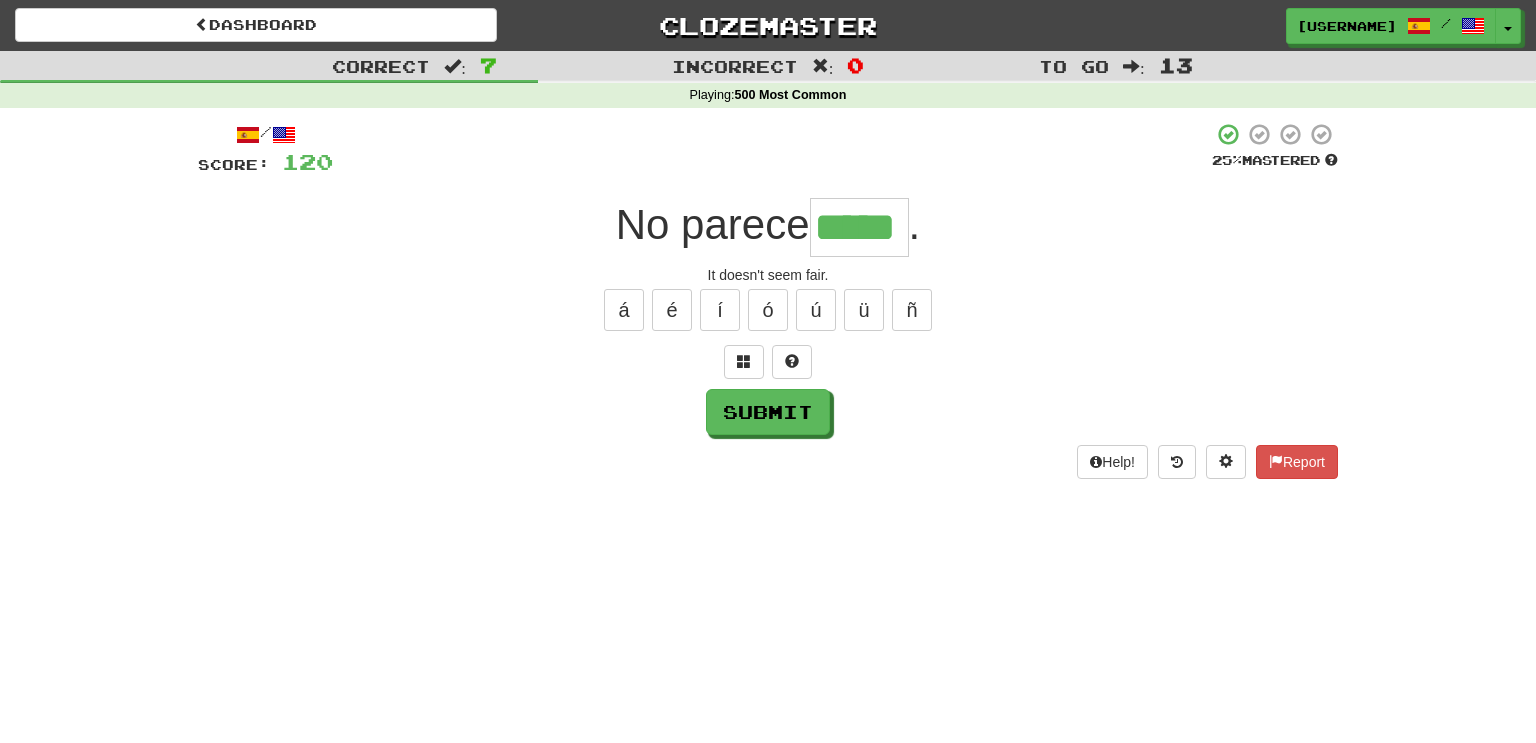 type on "*****" 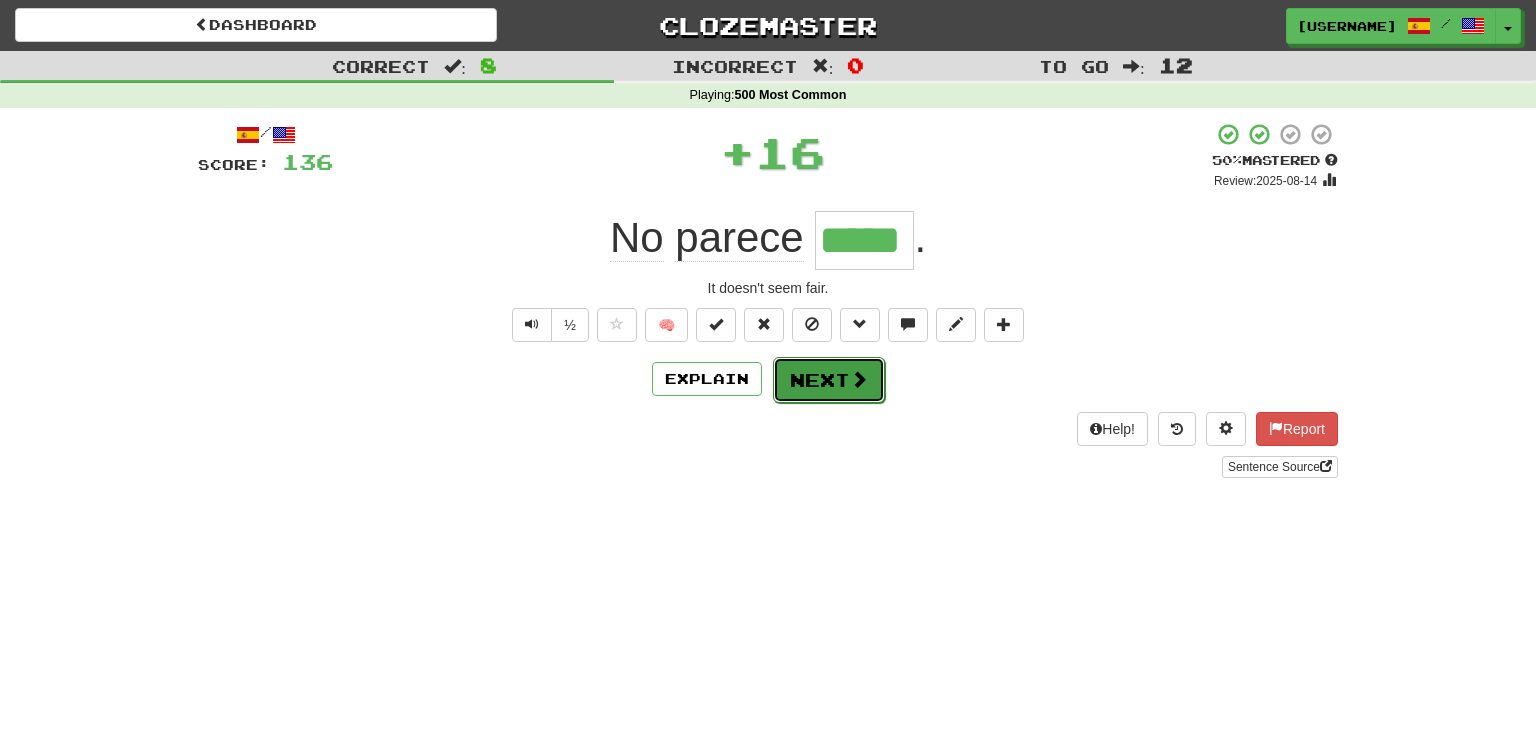 click at bounding box center [859, 379] 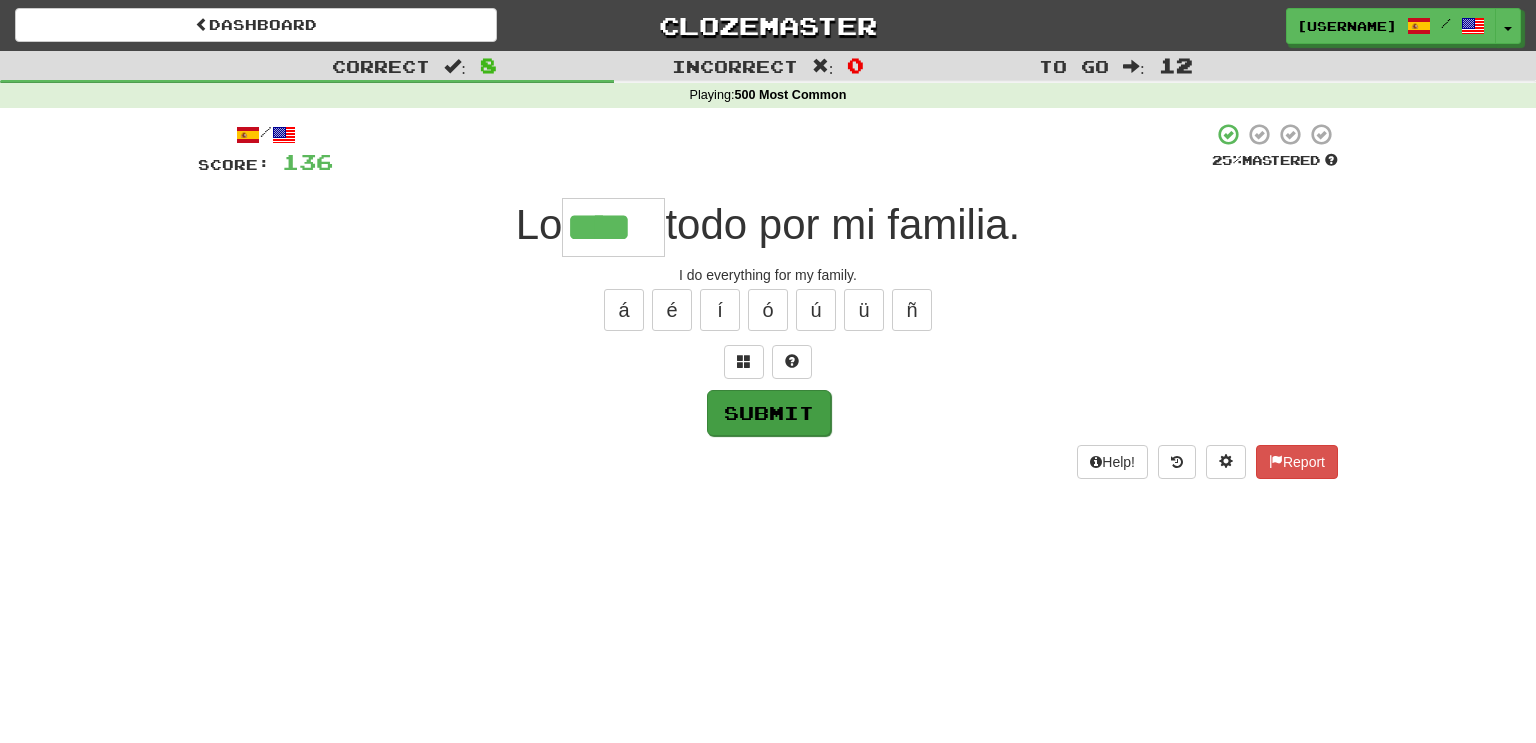 type on "****" 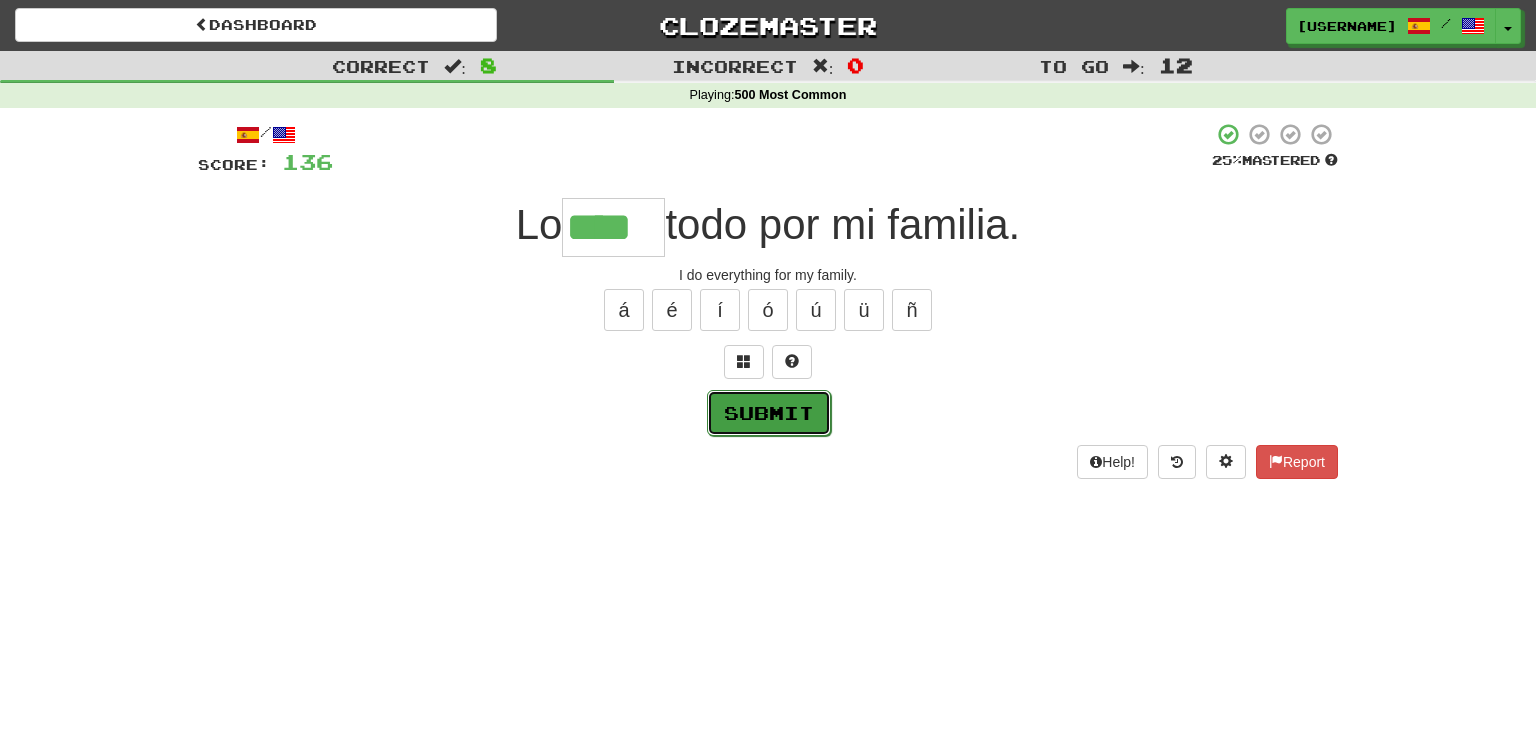 click on "Submit" at bounding box center [769, 413] 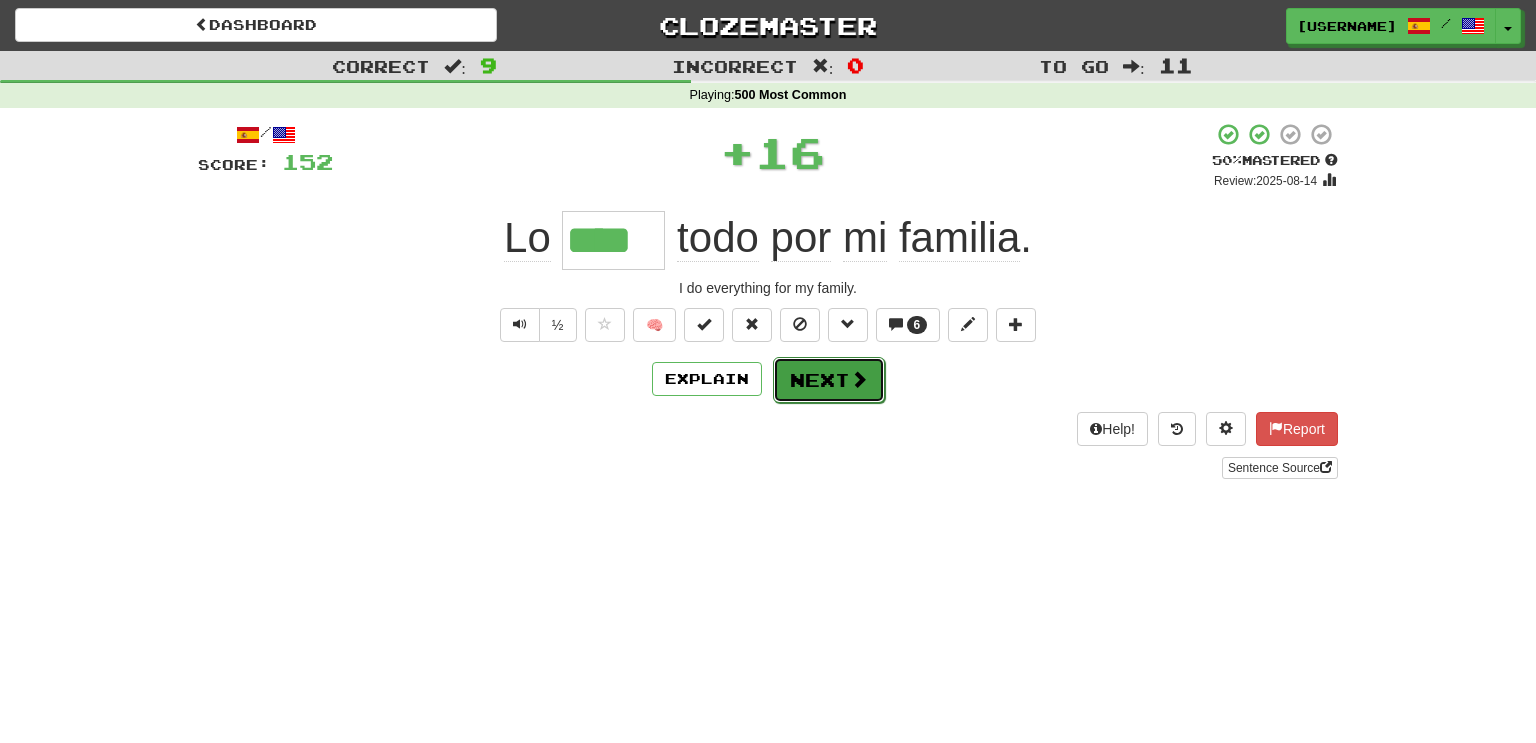click at bounding box center (859, 379) 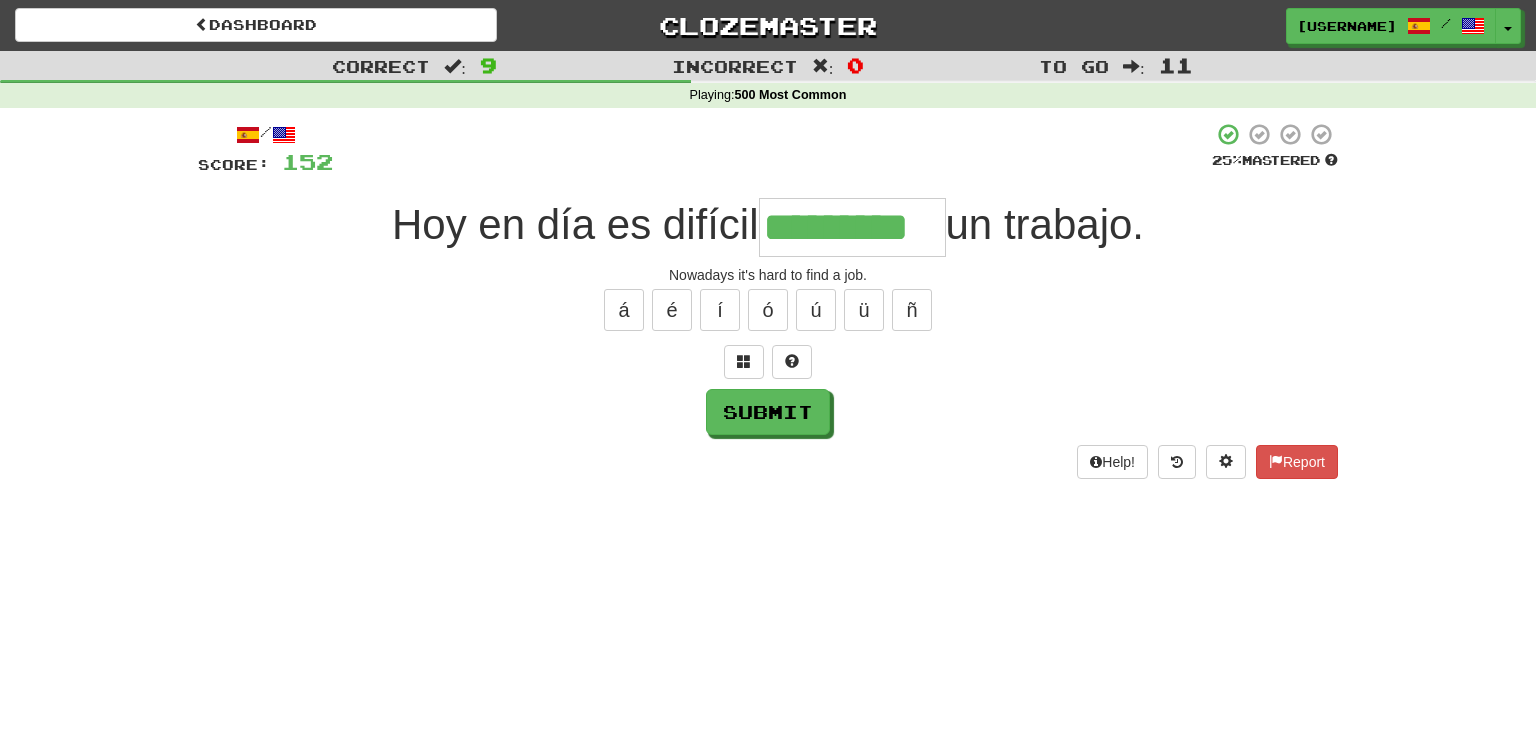type on "*********" 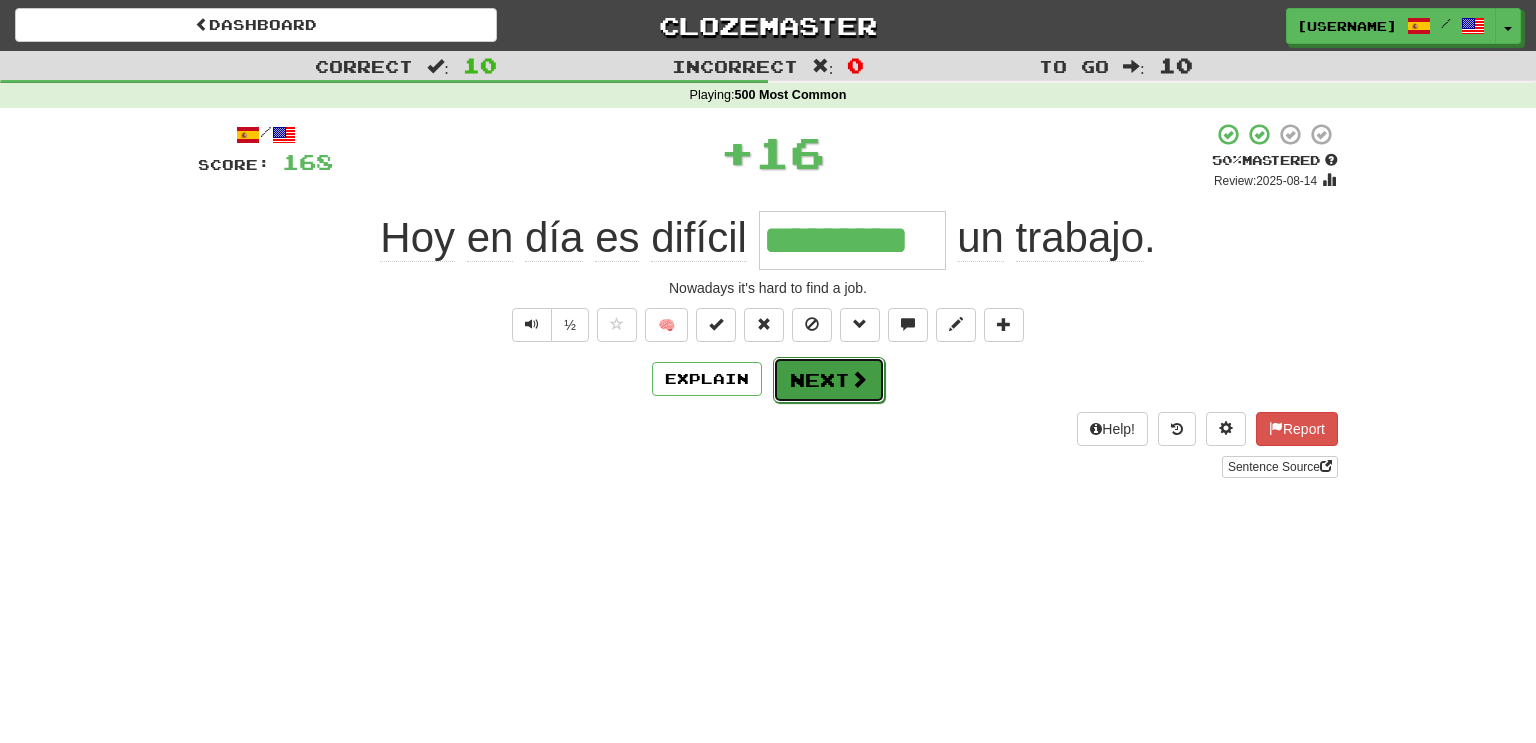 click on "Next" at bounding box center [829, 380] 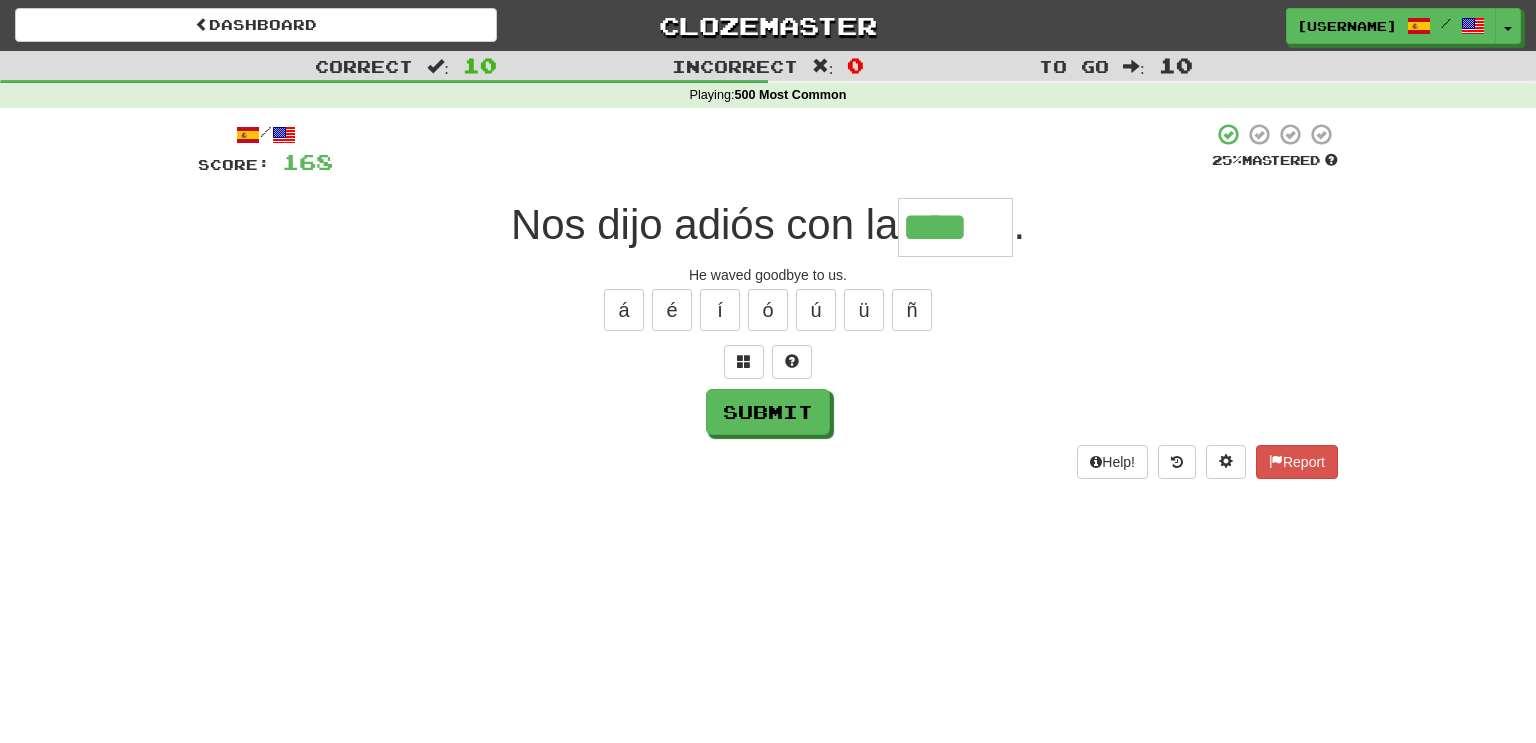 type on "****" 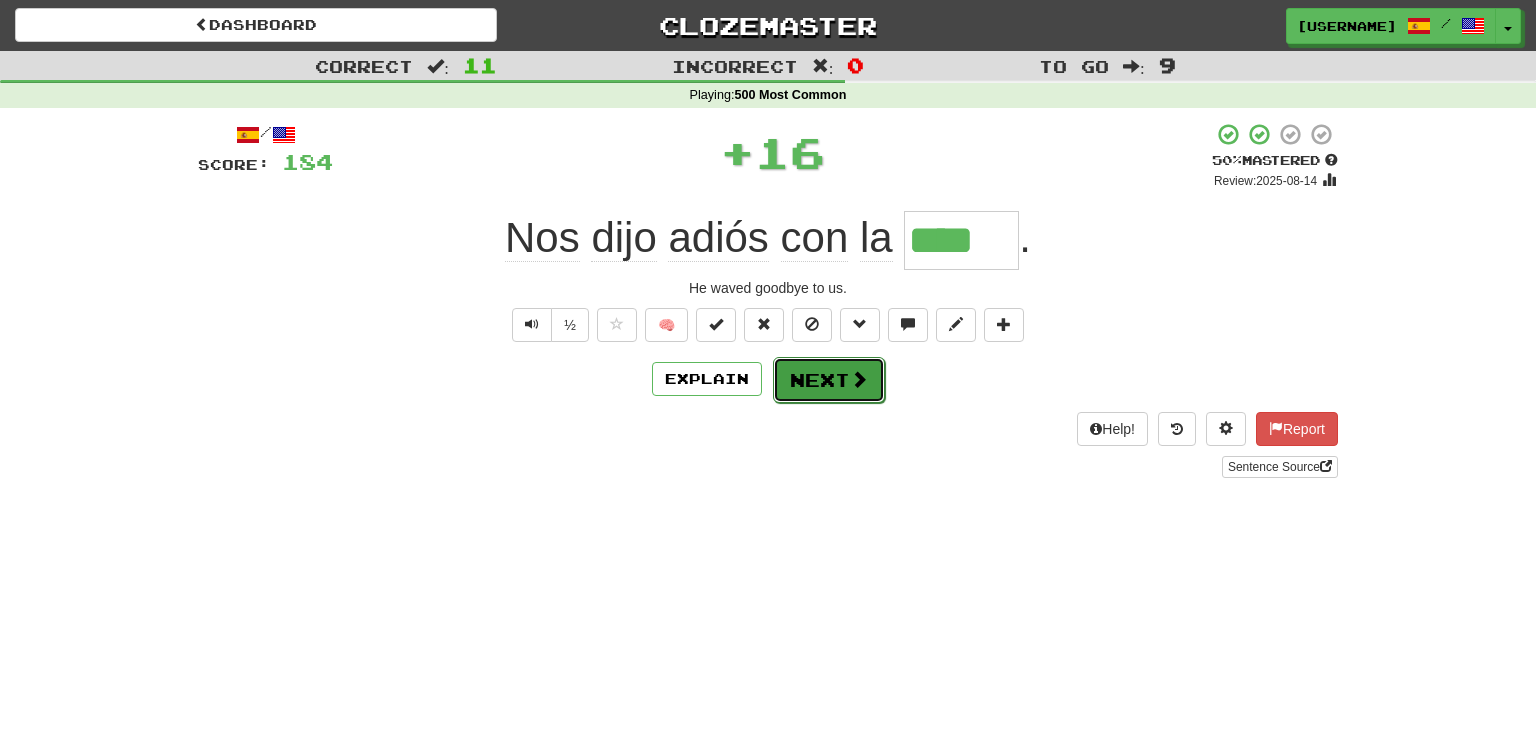 click on "Next" at bounding box center (829, 380) 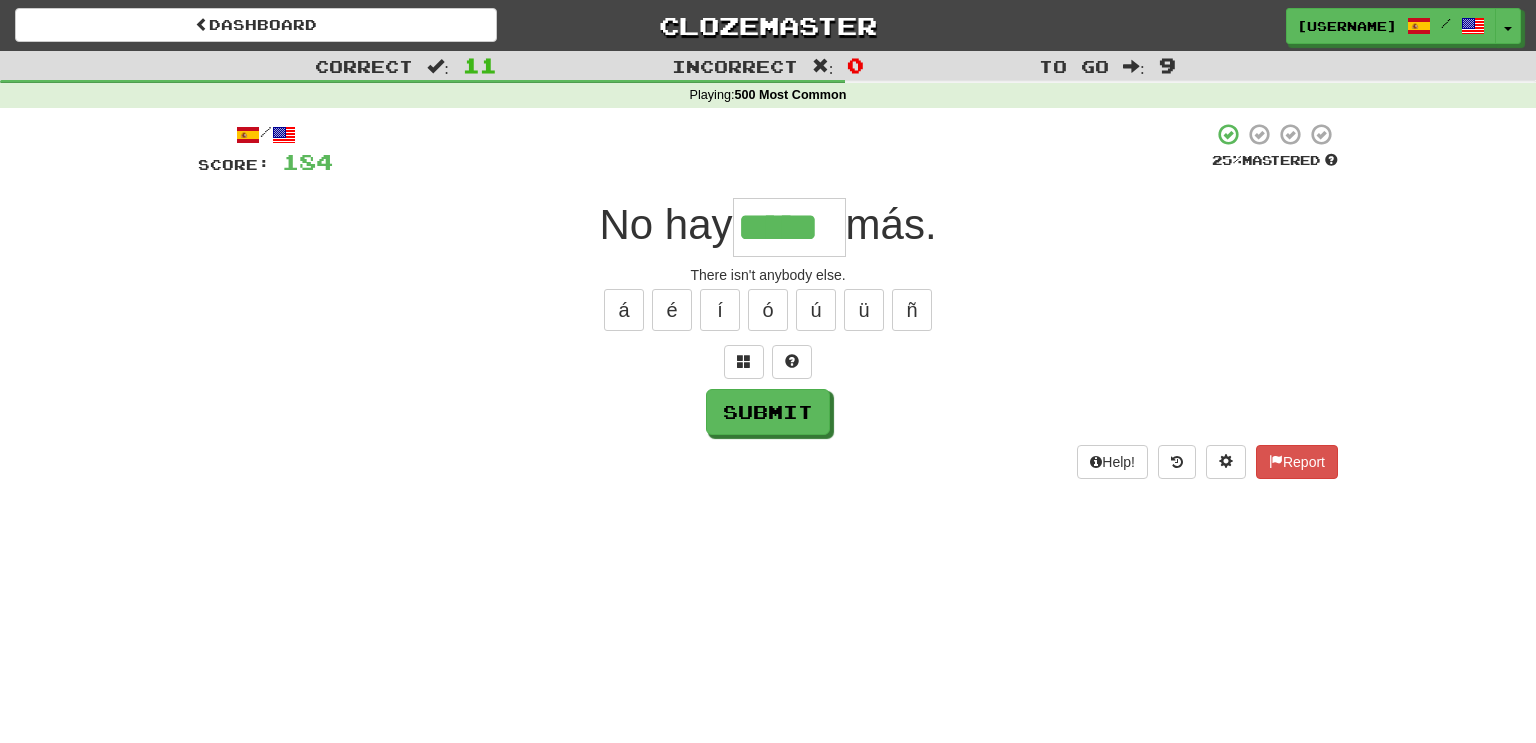 type on "*****" 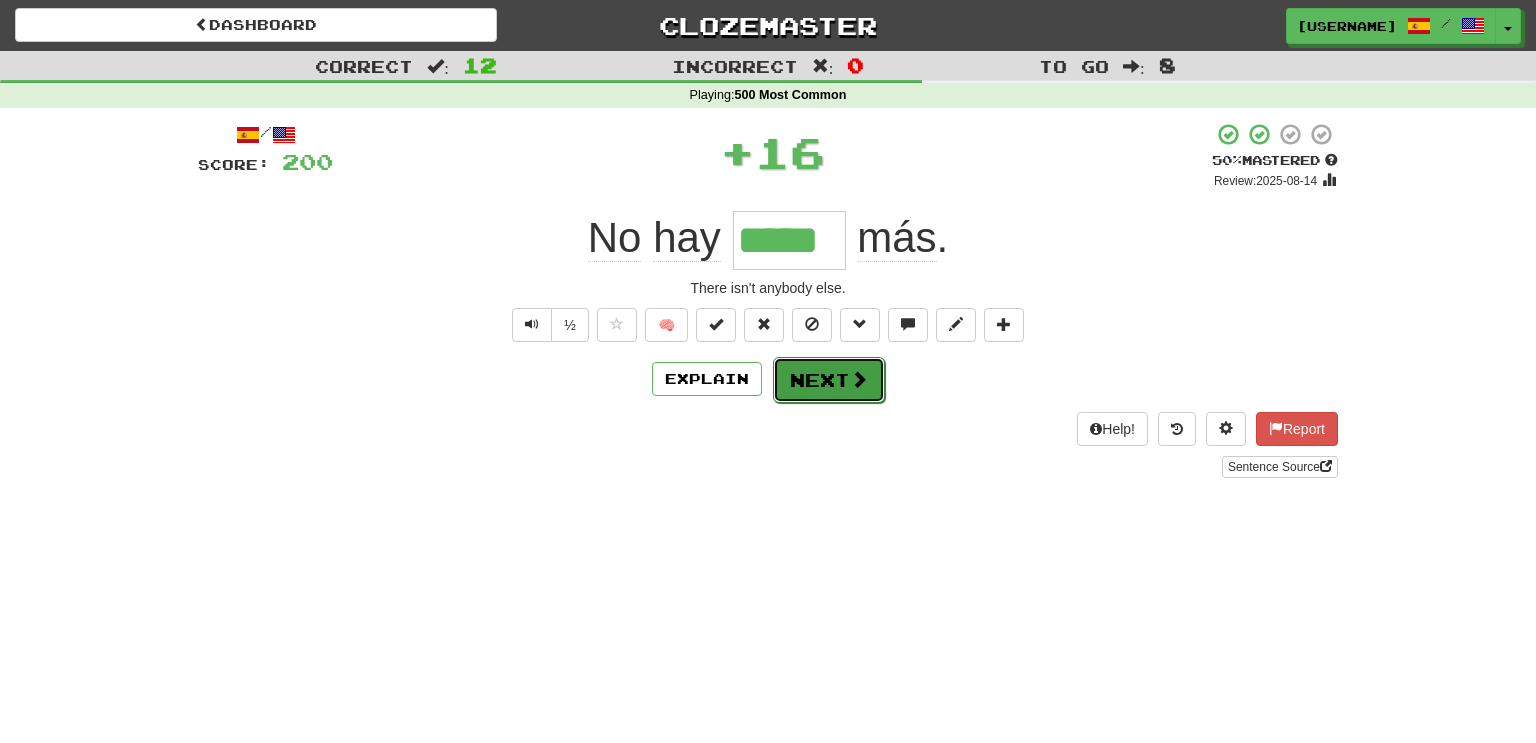 click on "Next" at bounding box center (829, 380) 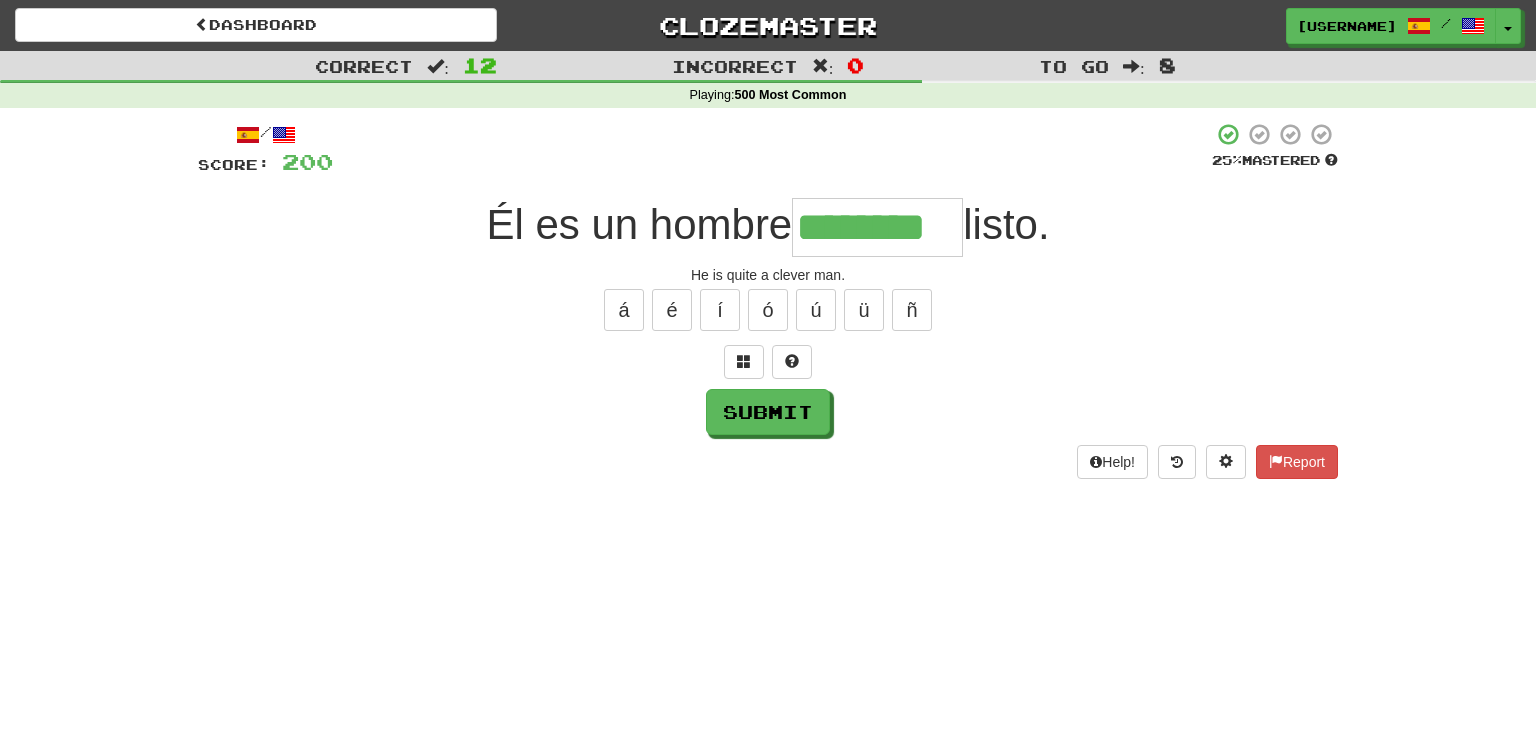 type on "********" 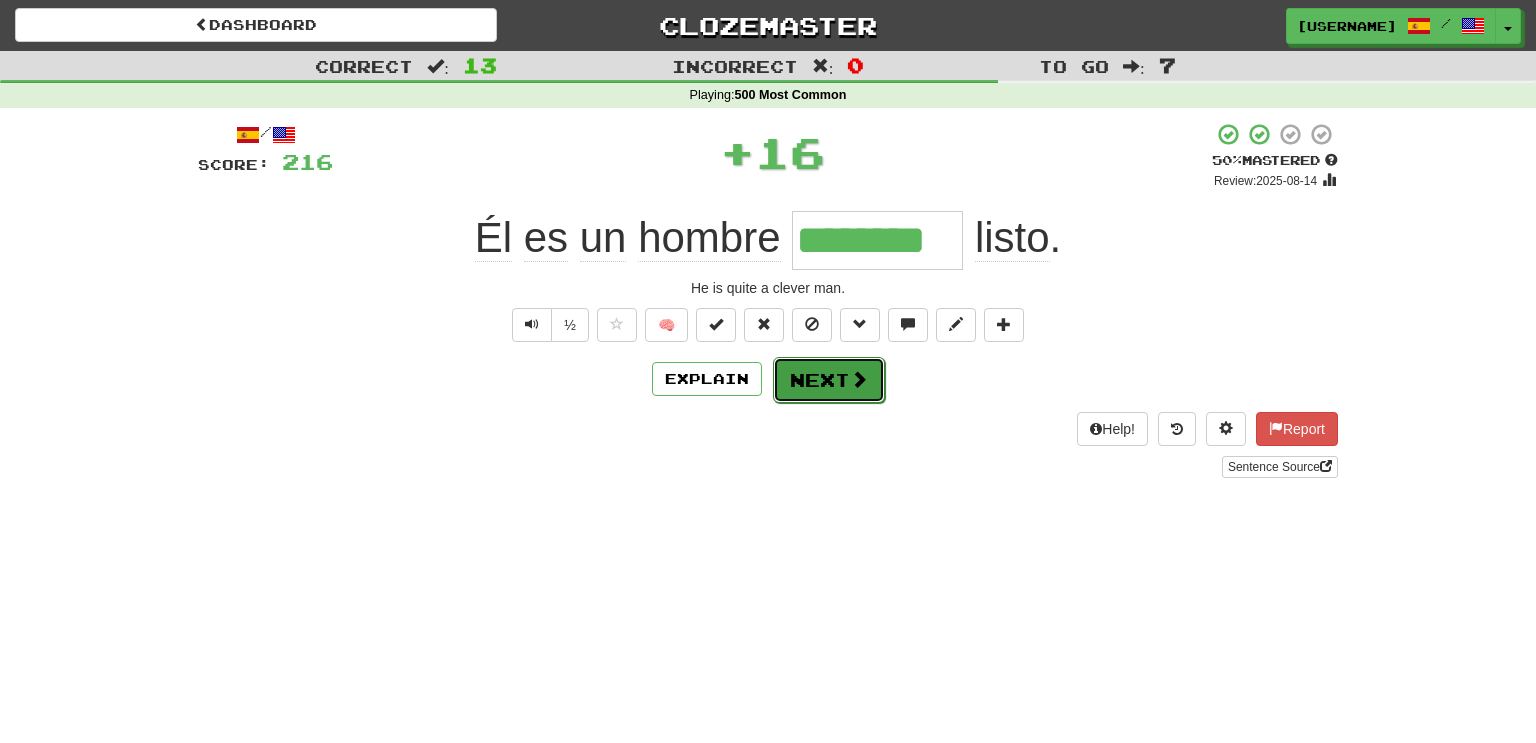 click on "Next" at bounding box center (829, 380) 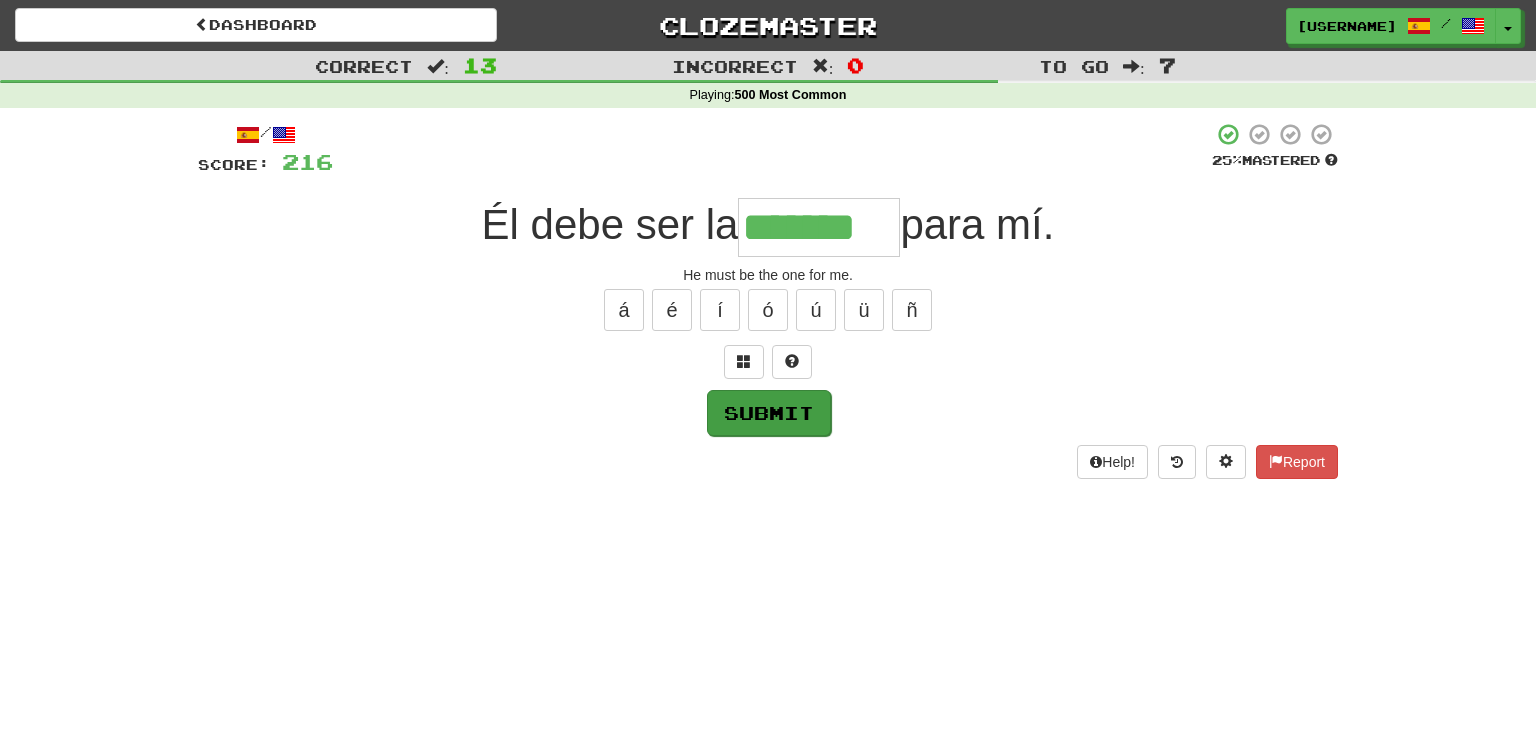 type on "*******" 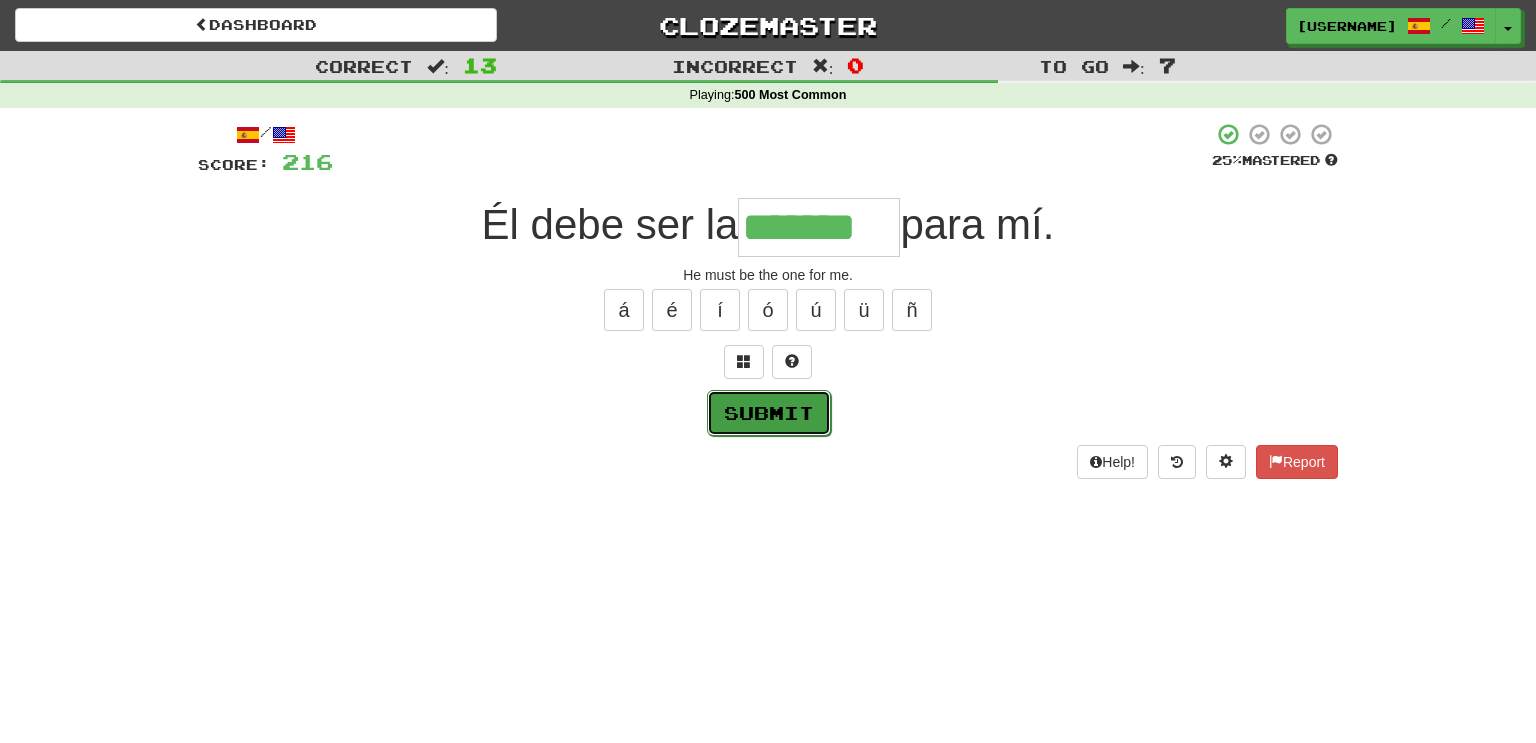 click on "Submit" at bounding box center [769, 413] 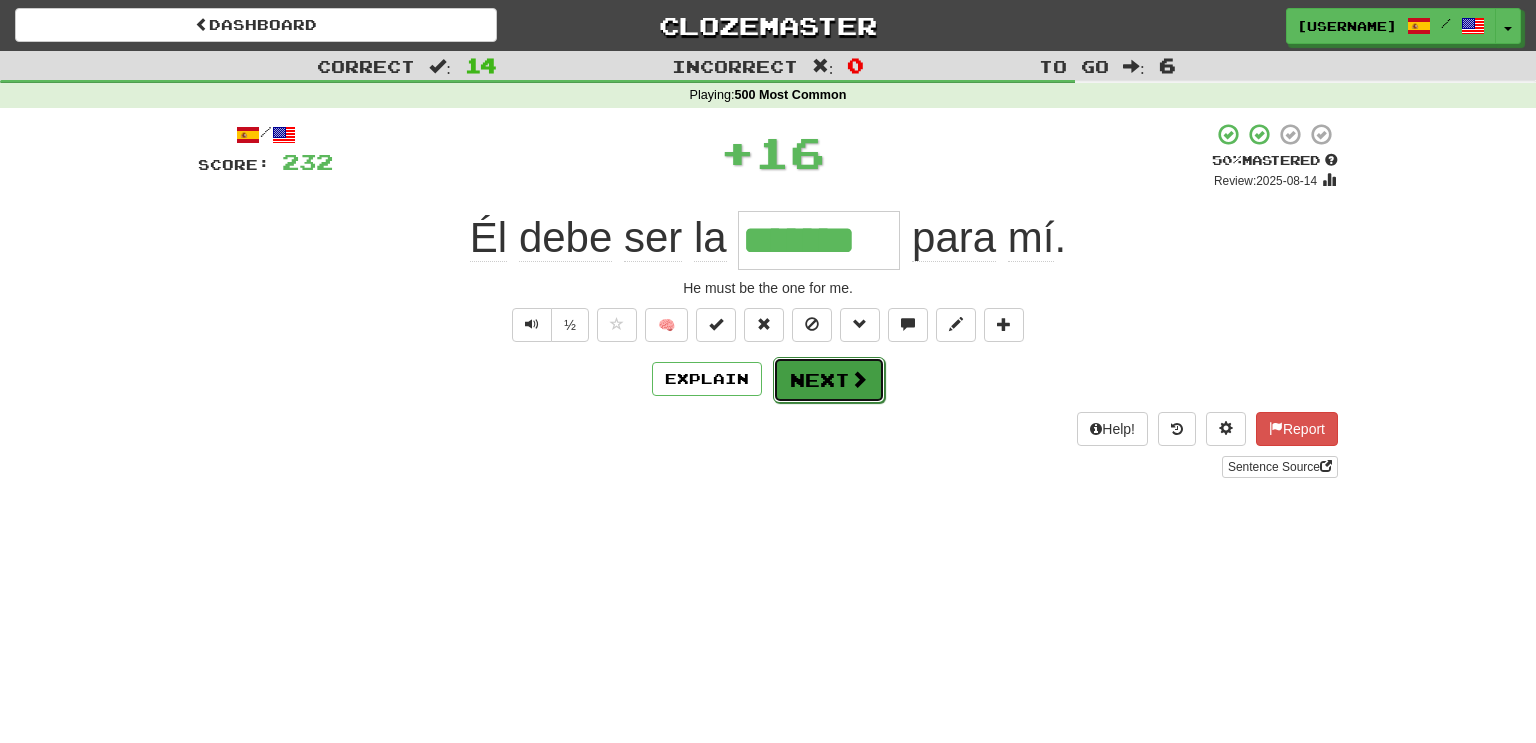 click at bounding box center [859, 379] 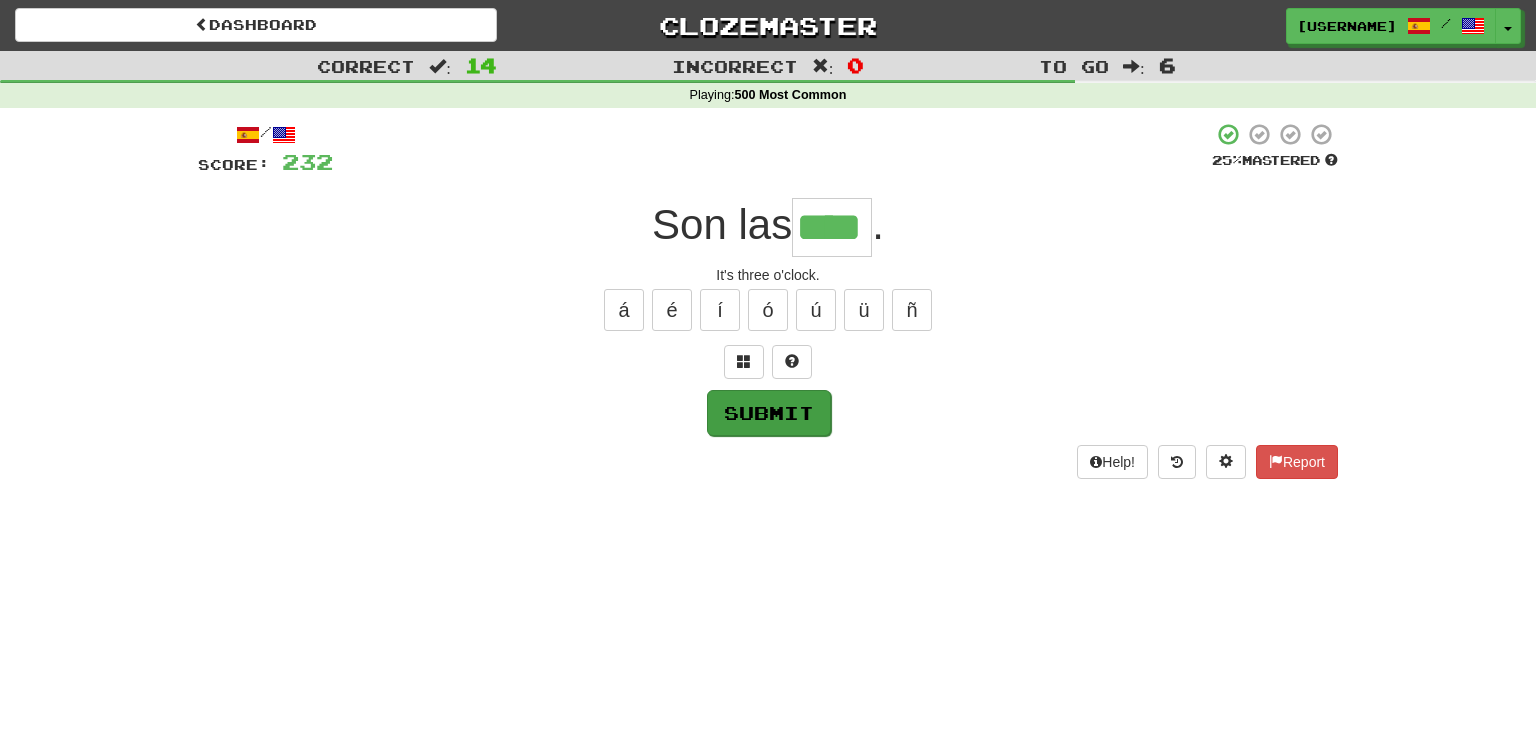 type on "****" 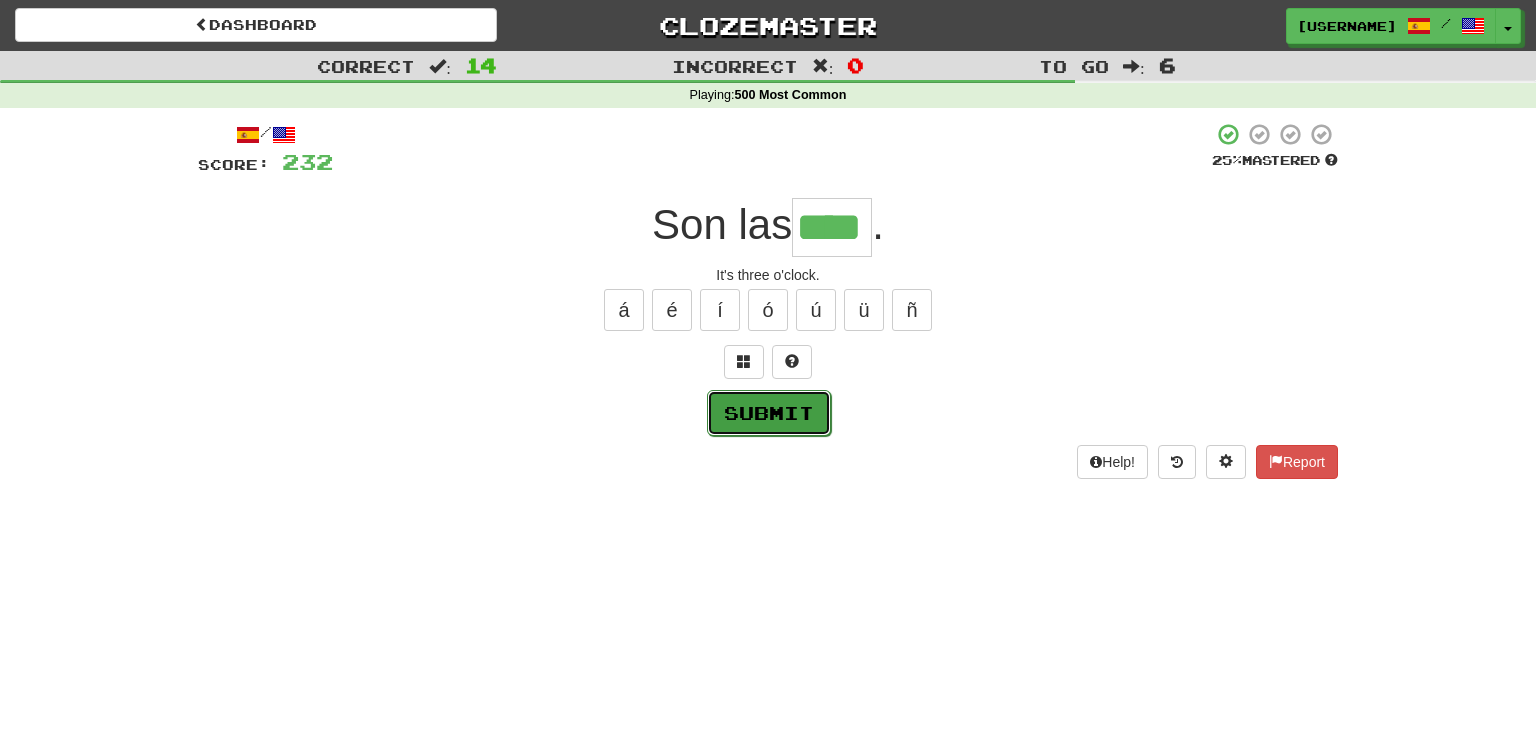 click on "Submit" at bounding box center (769, 413) 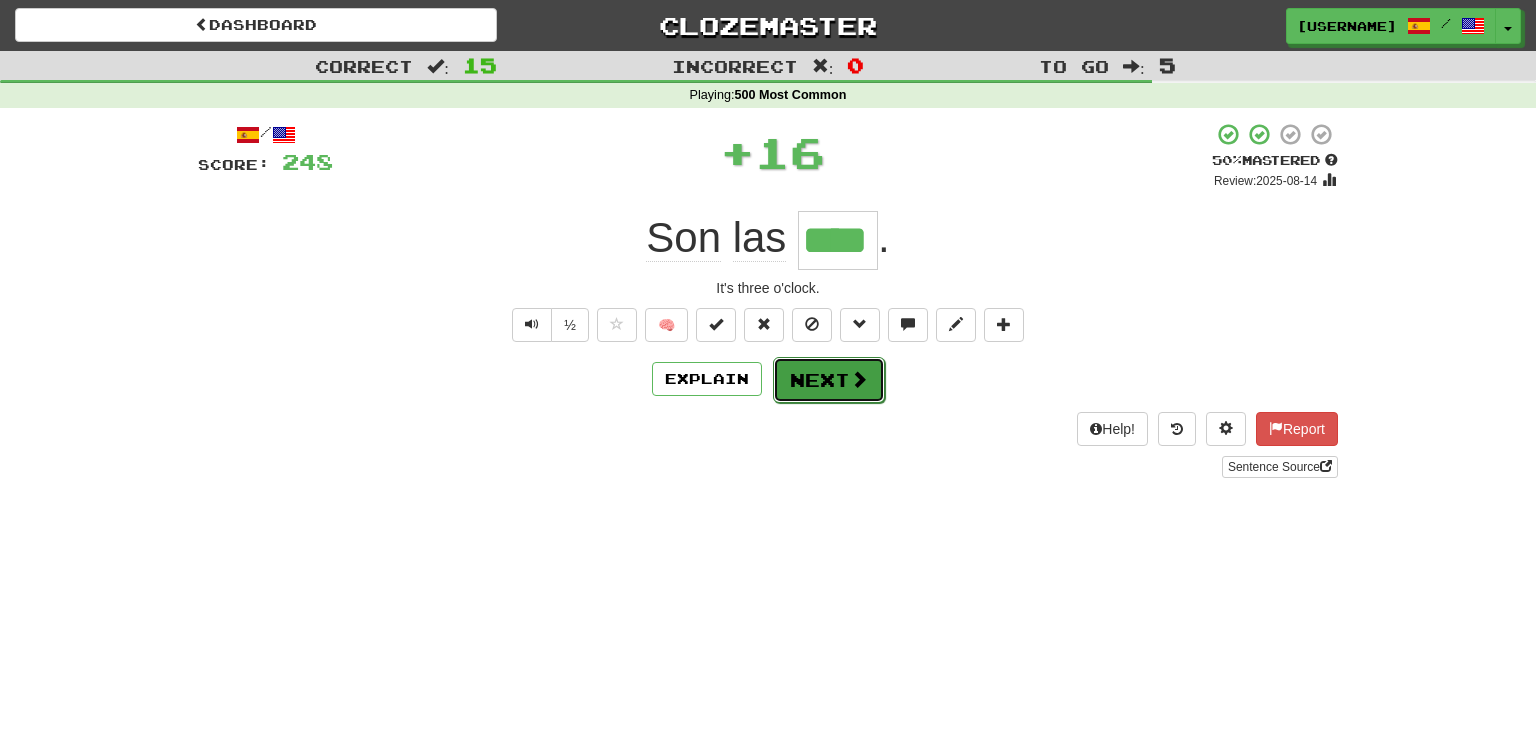 click on "Next" at bounding box center (829, 380) 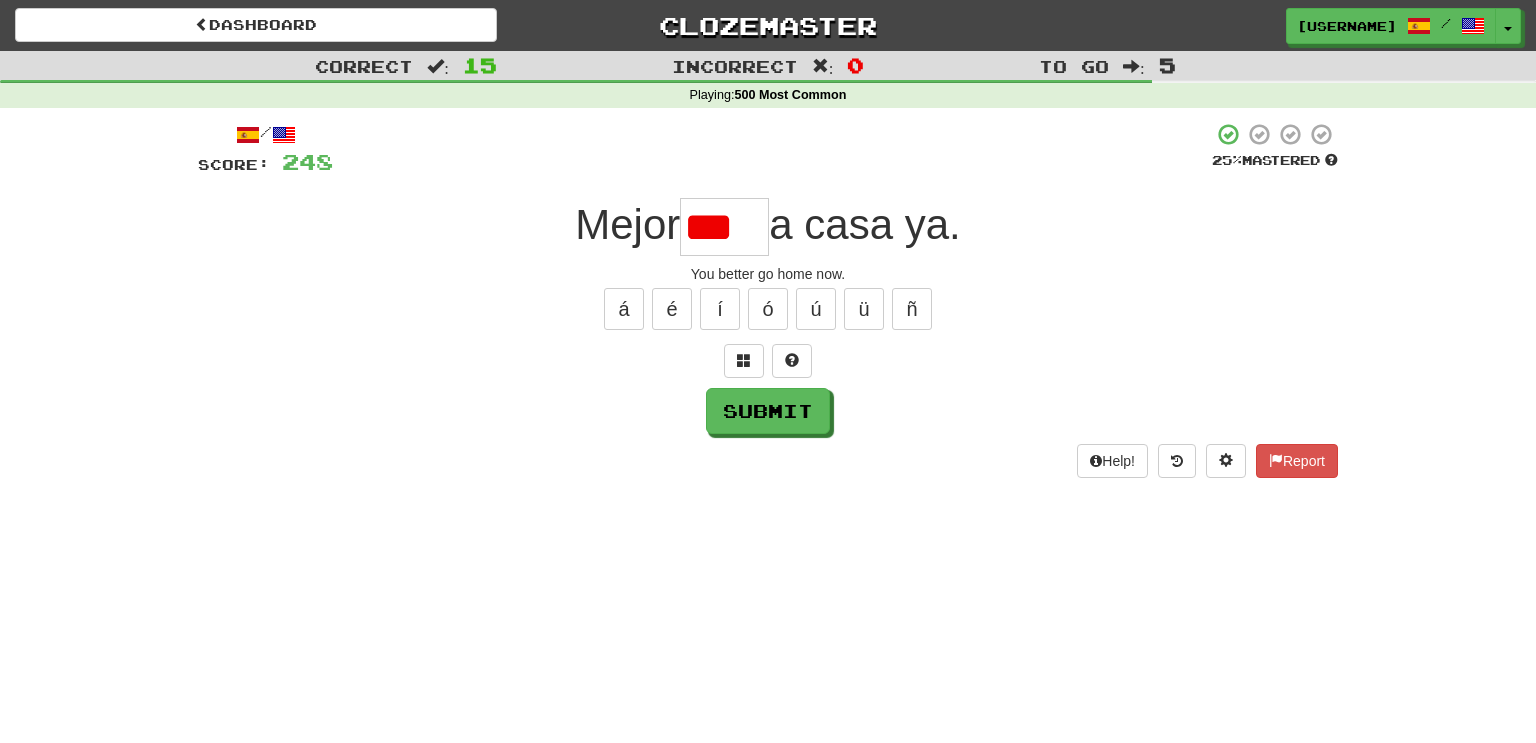 scroll, scrollTop: 0, scrollLeft: 0, axis: both 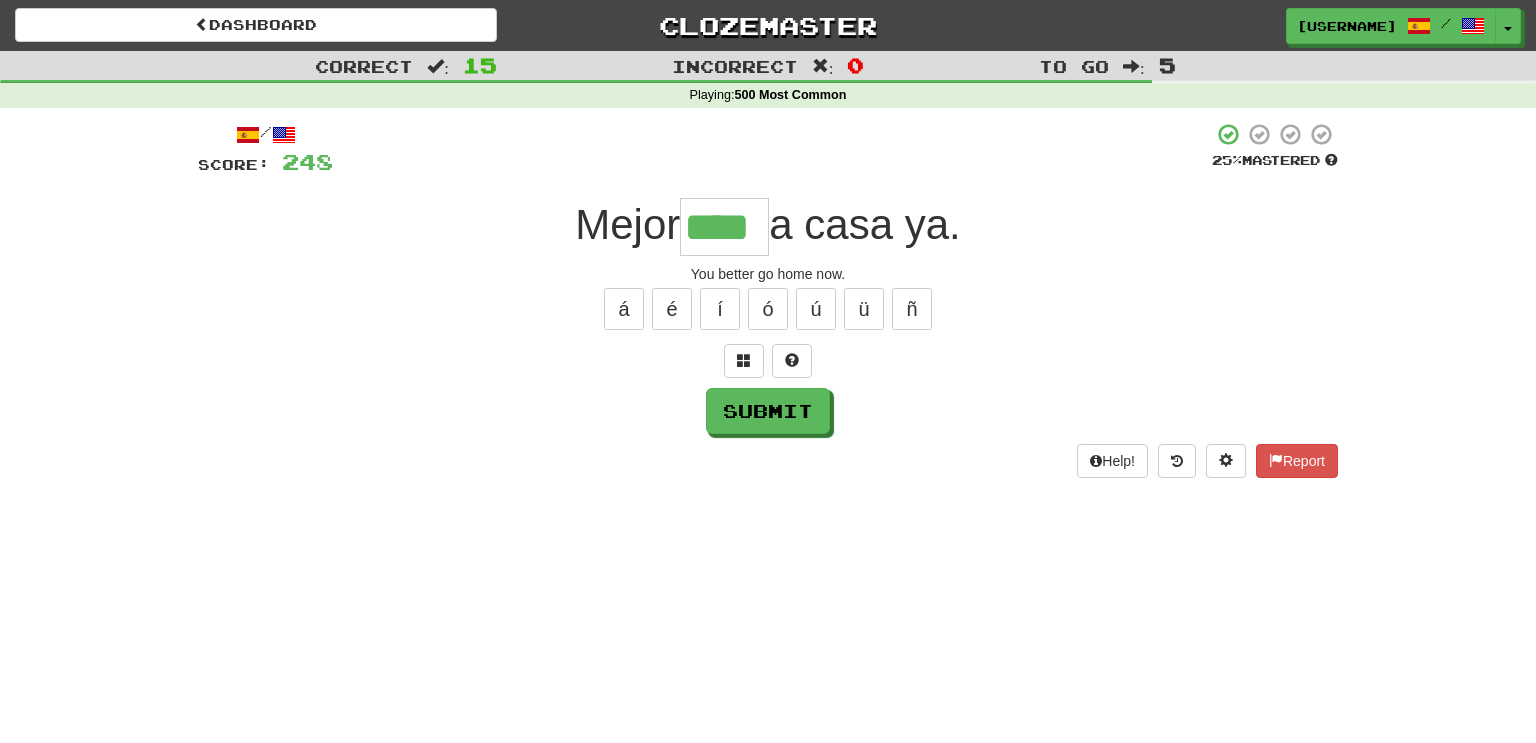 type on "****" 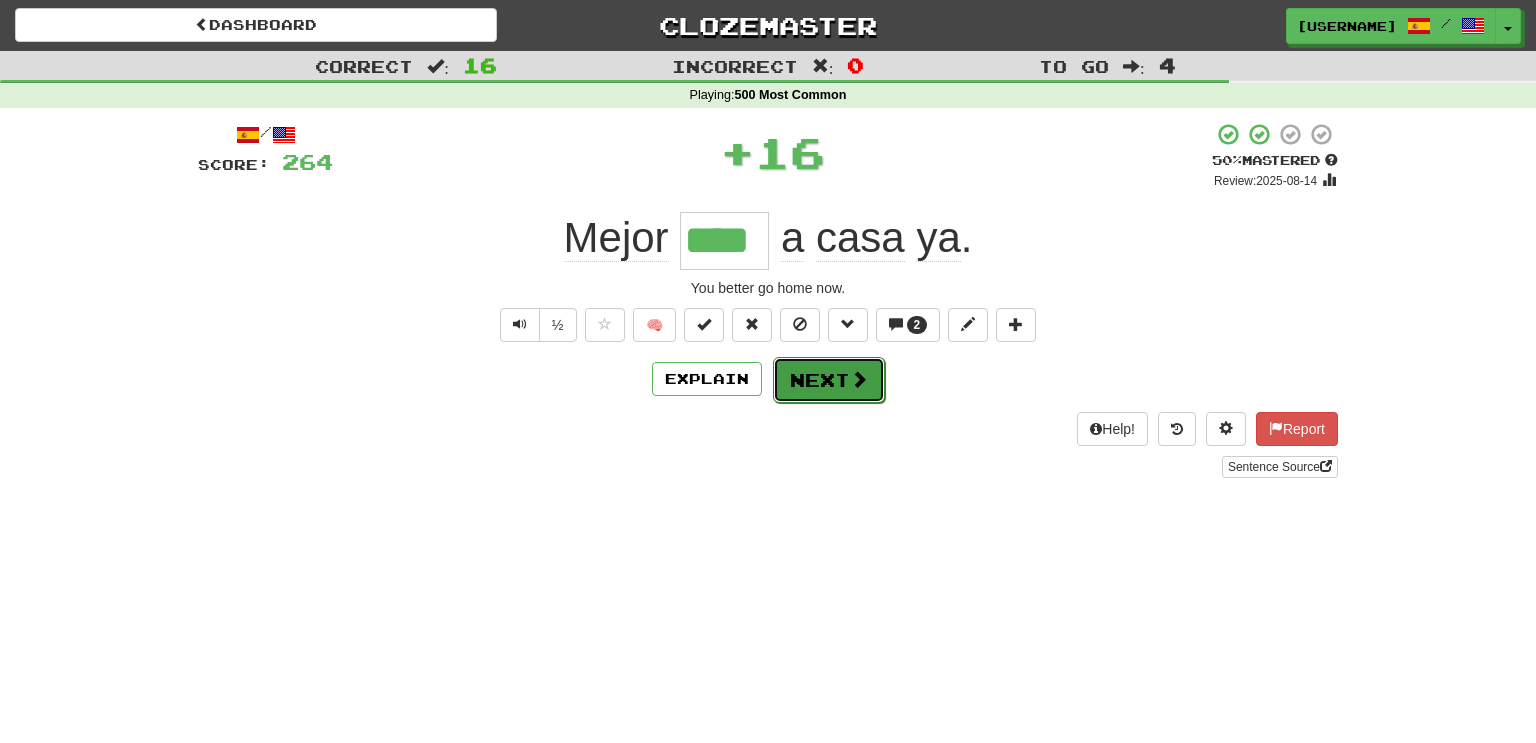 click on "Next" at bounding box center [829, 380] 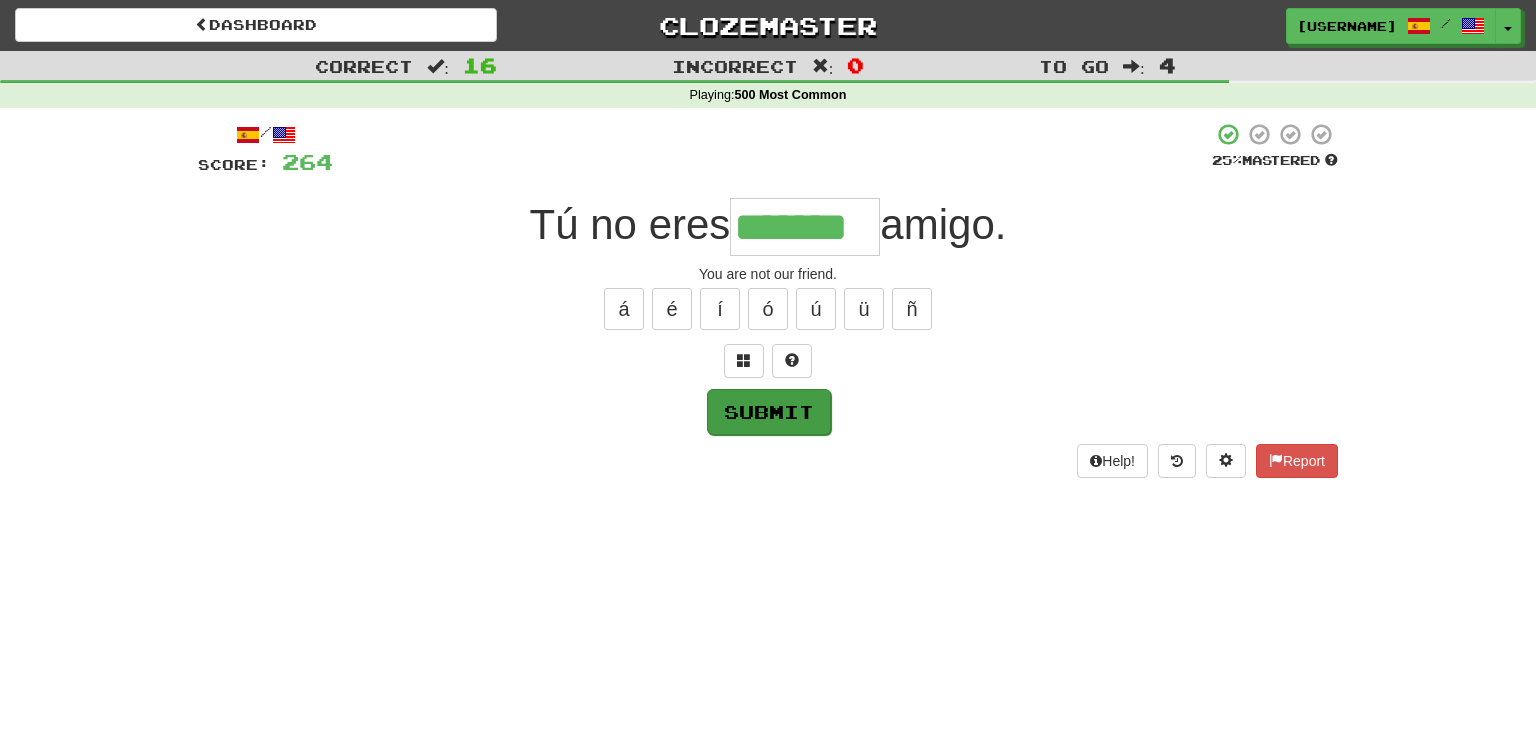 type on "*******" 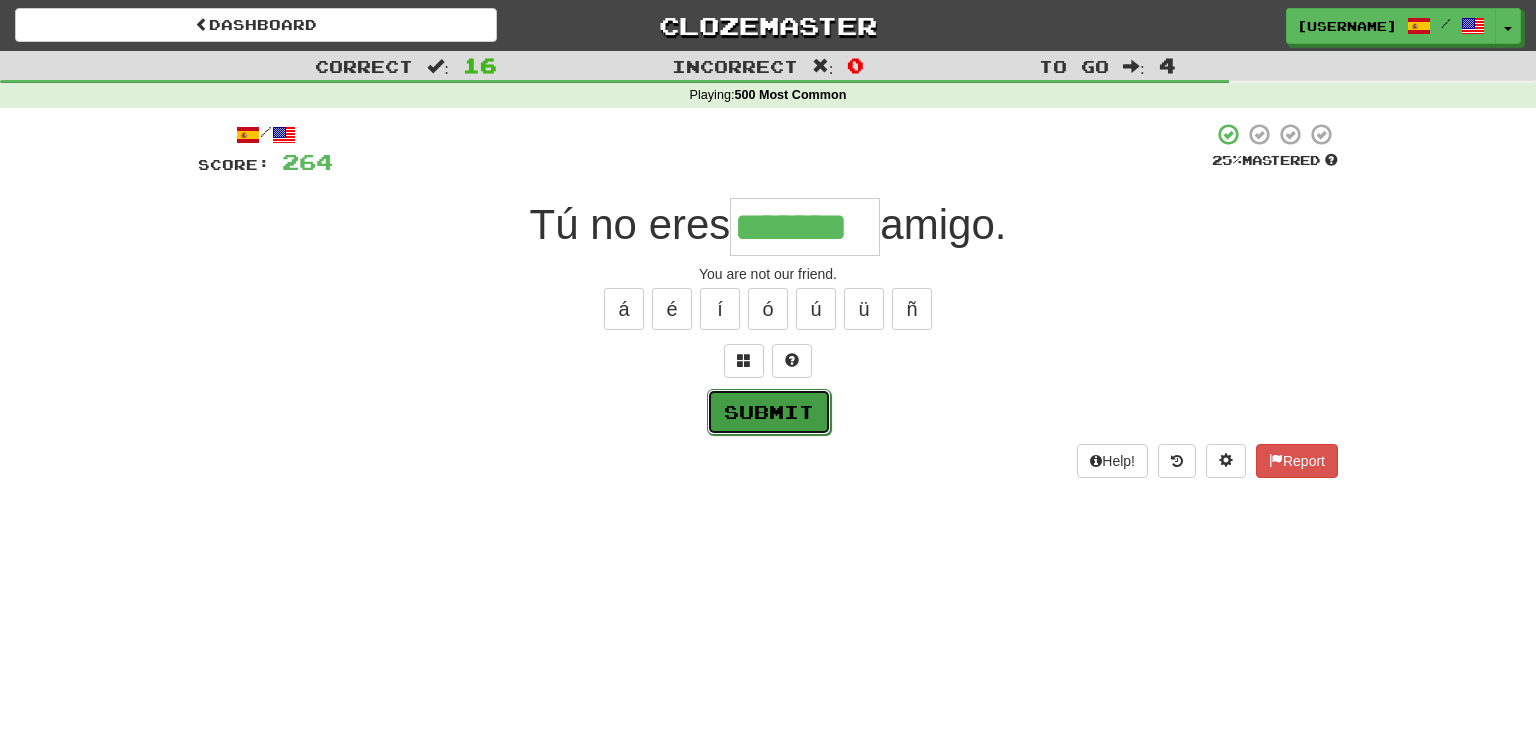 click on "Submit" at bounding box center (769, 412) 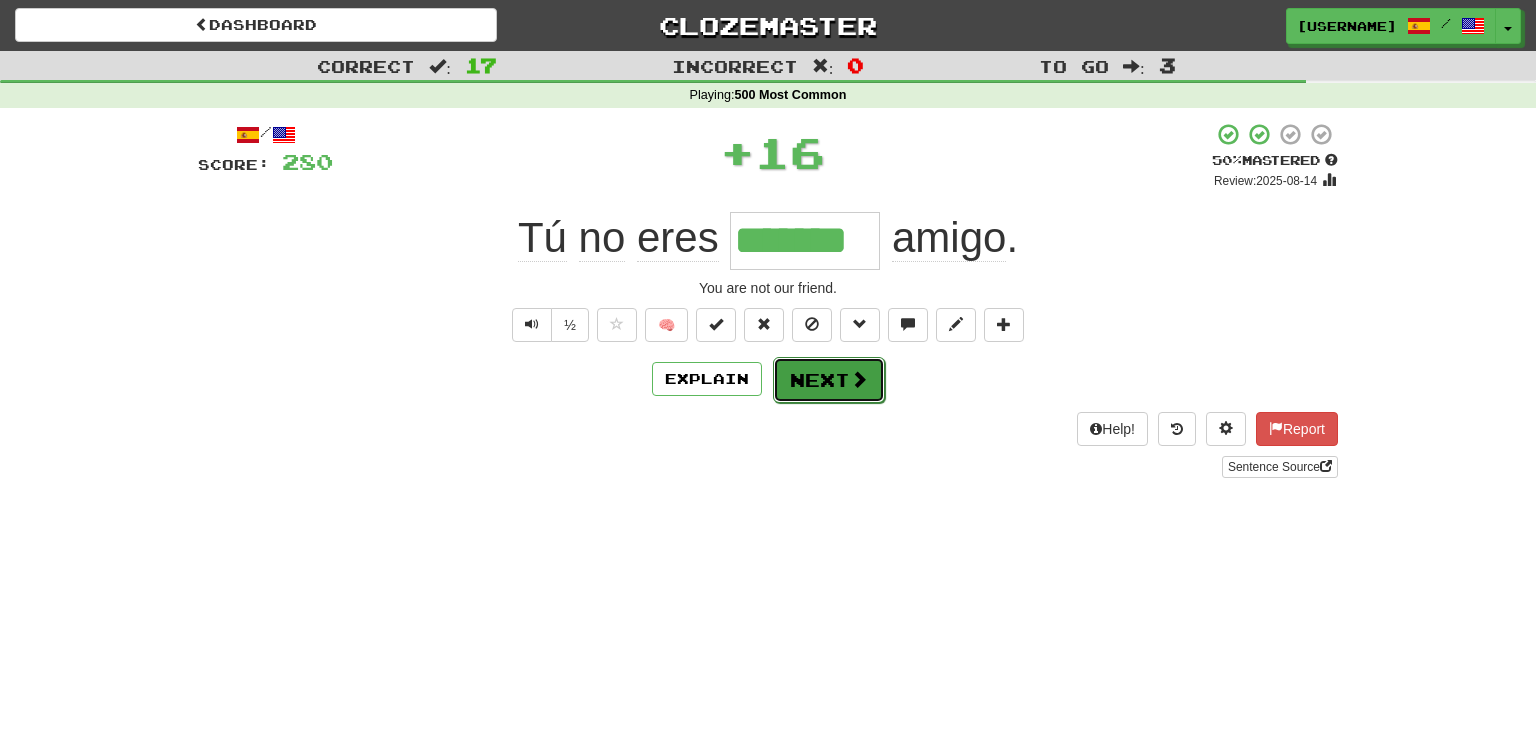 click on "Next" at bounding box center [829, 380] 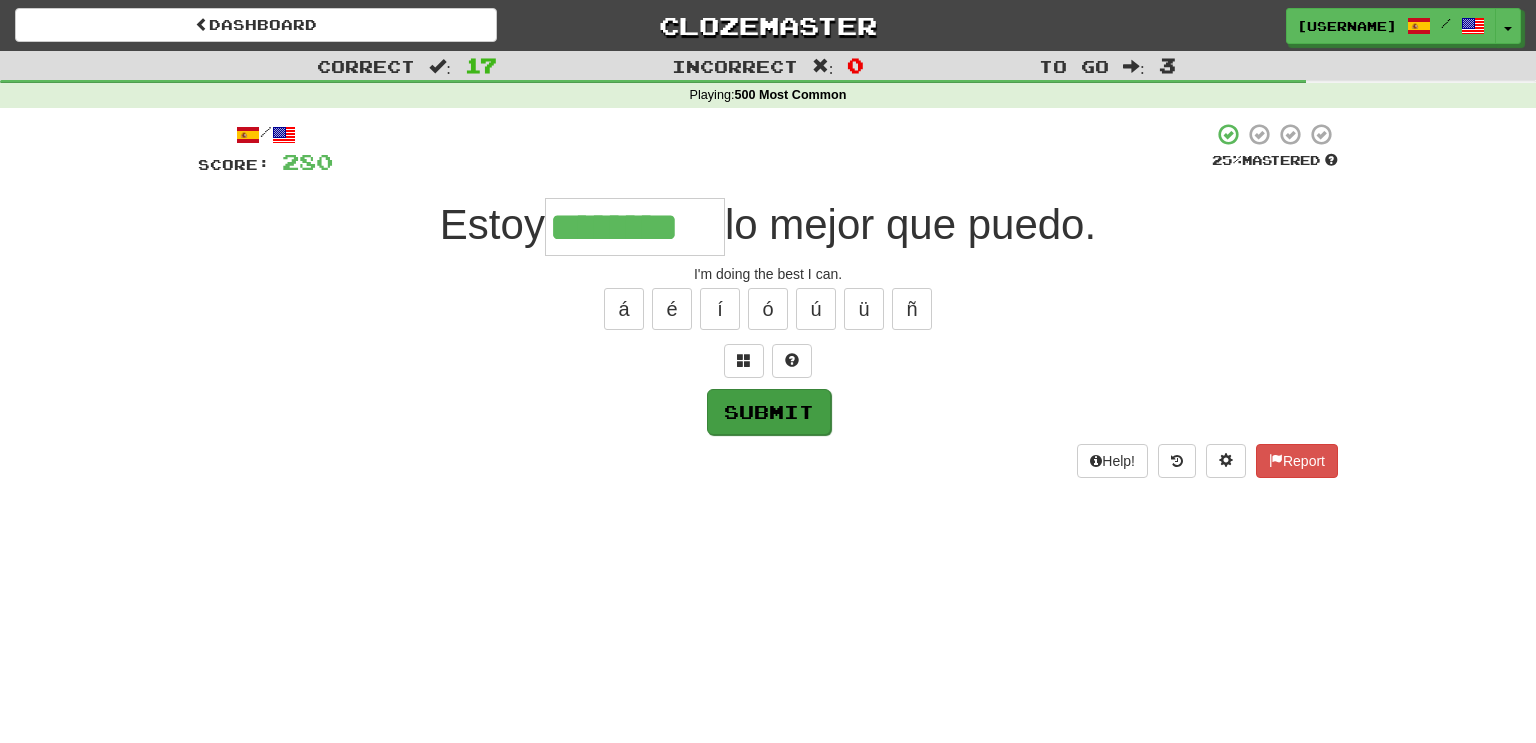 type on "********" 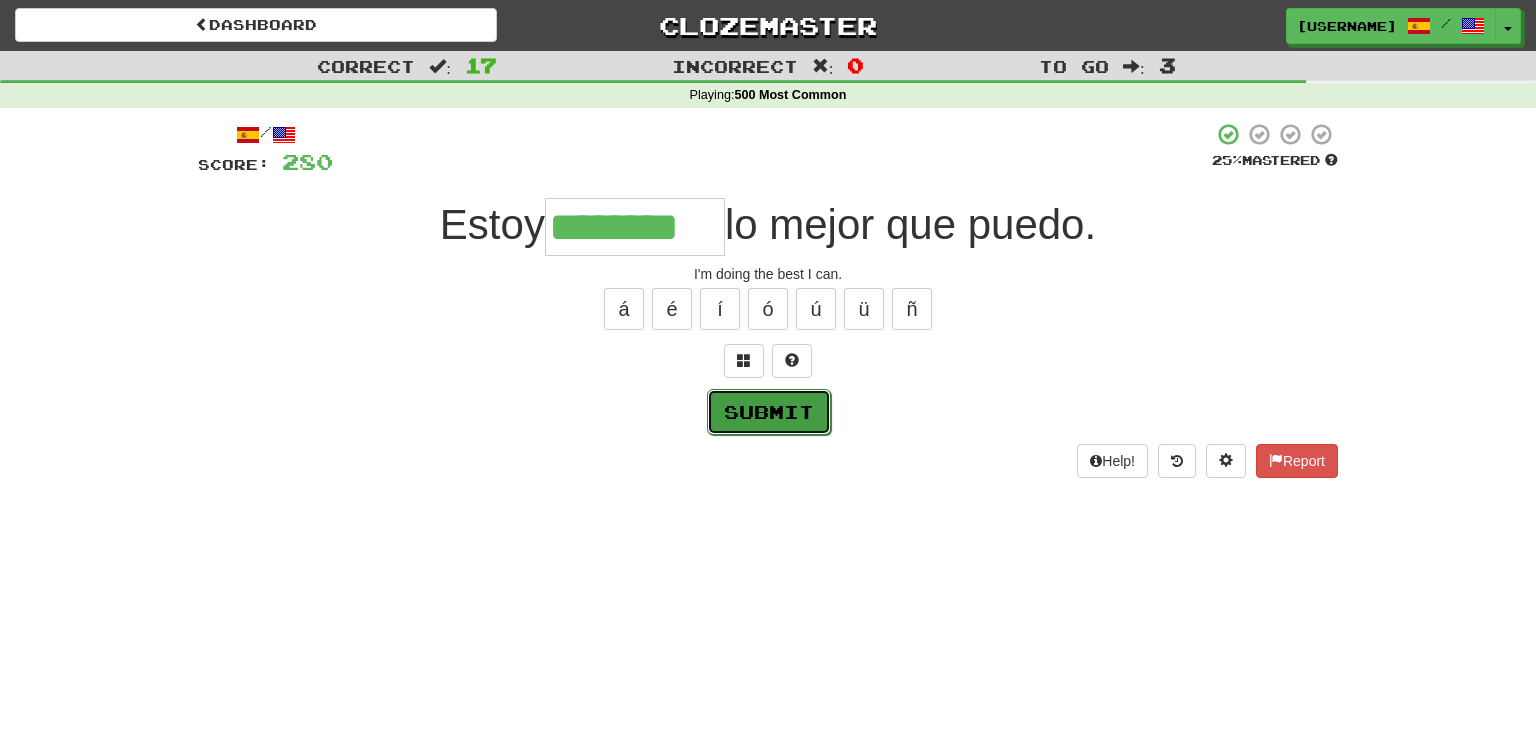 click on "Submit" at bounding box center (769, 412) 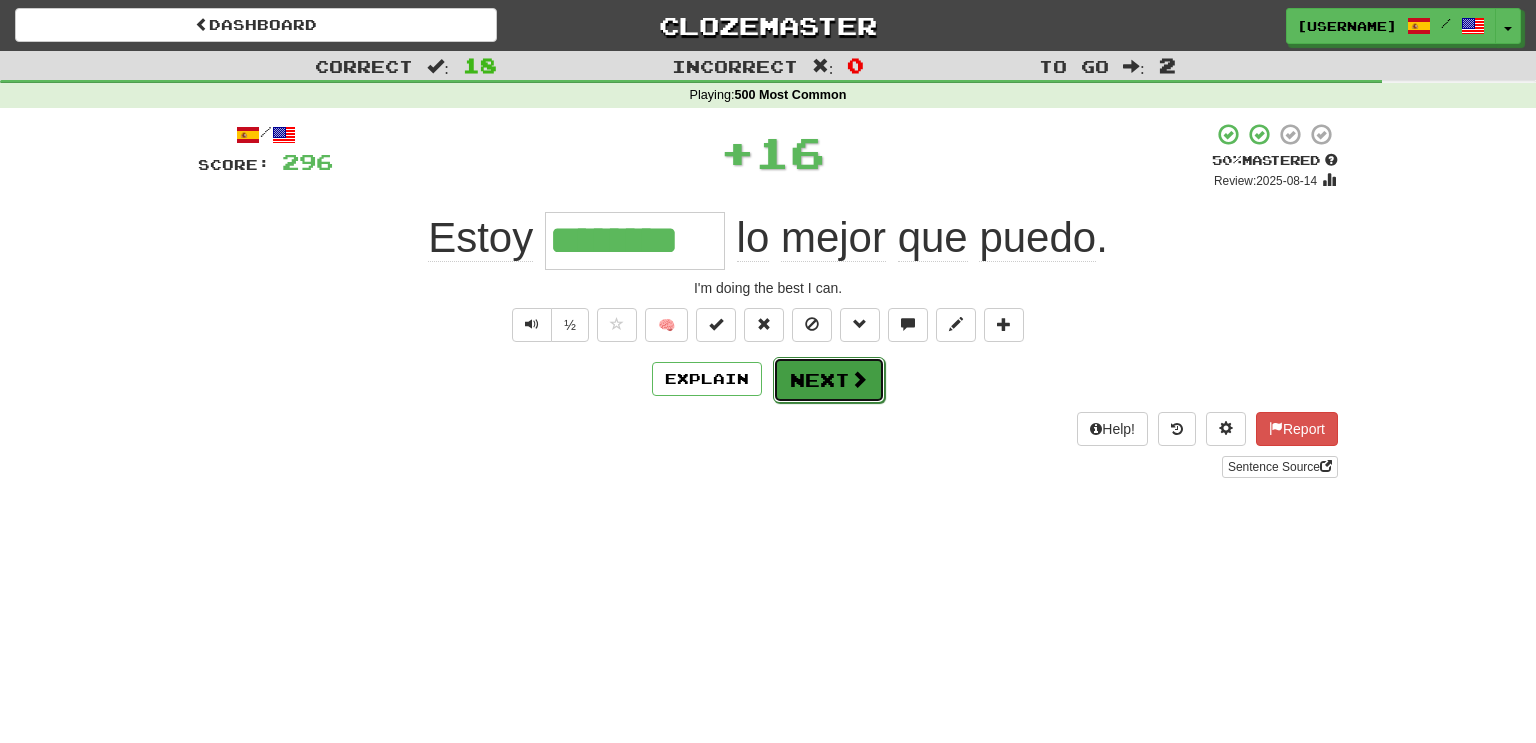 click on "Next" at bounding box center [829, 380] 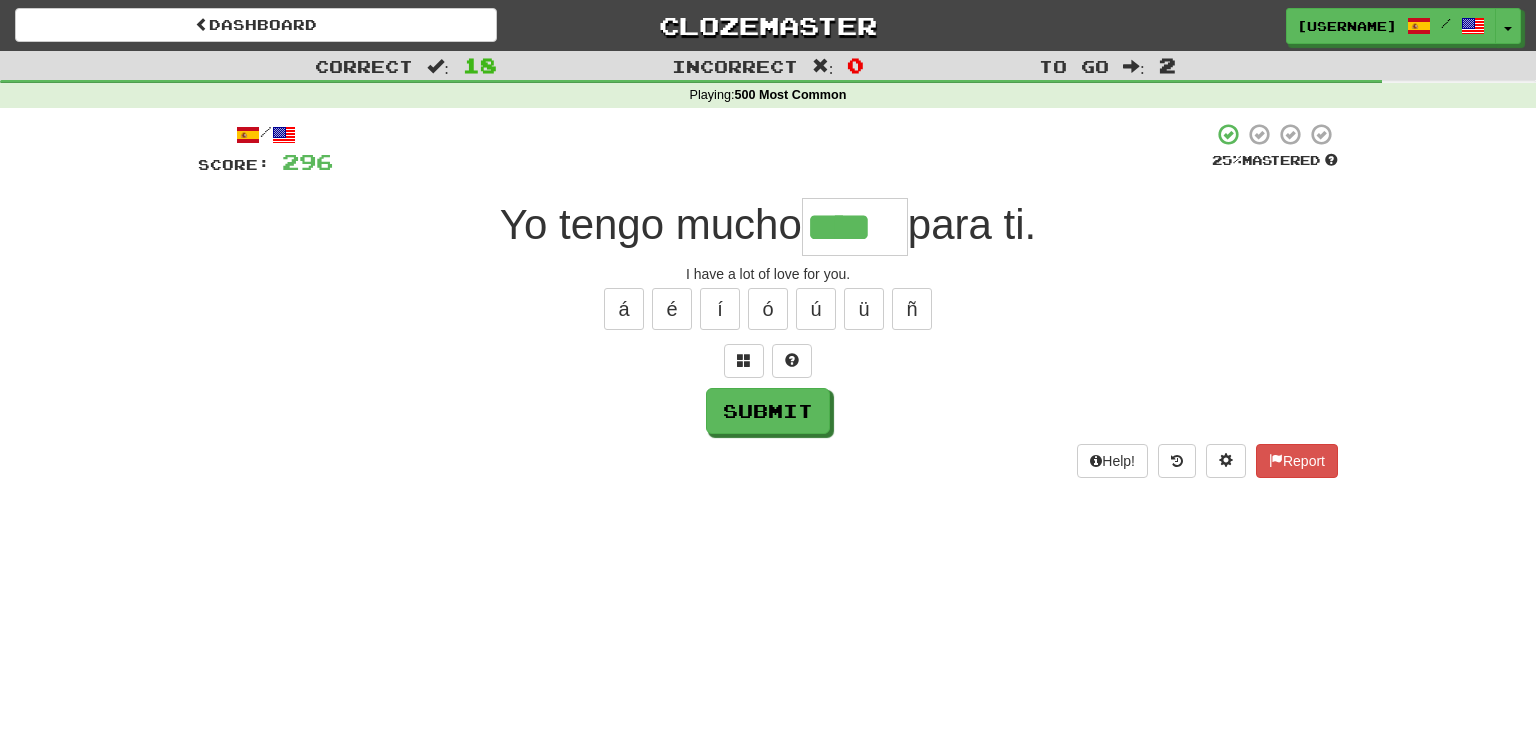 type on "****" 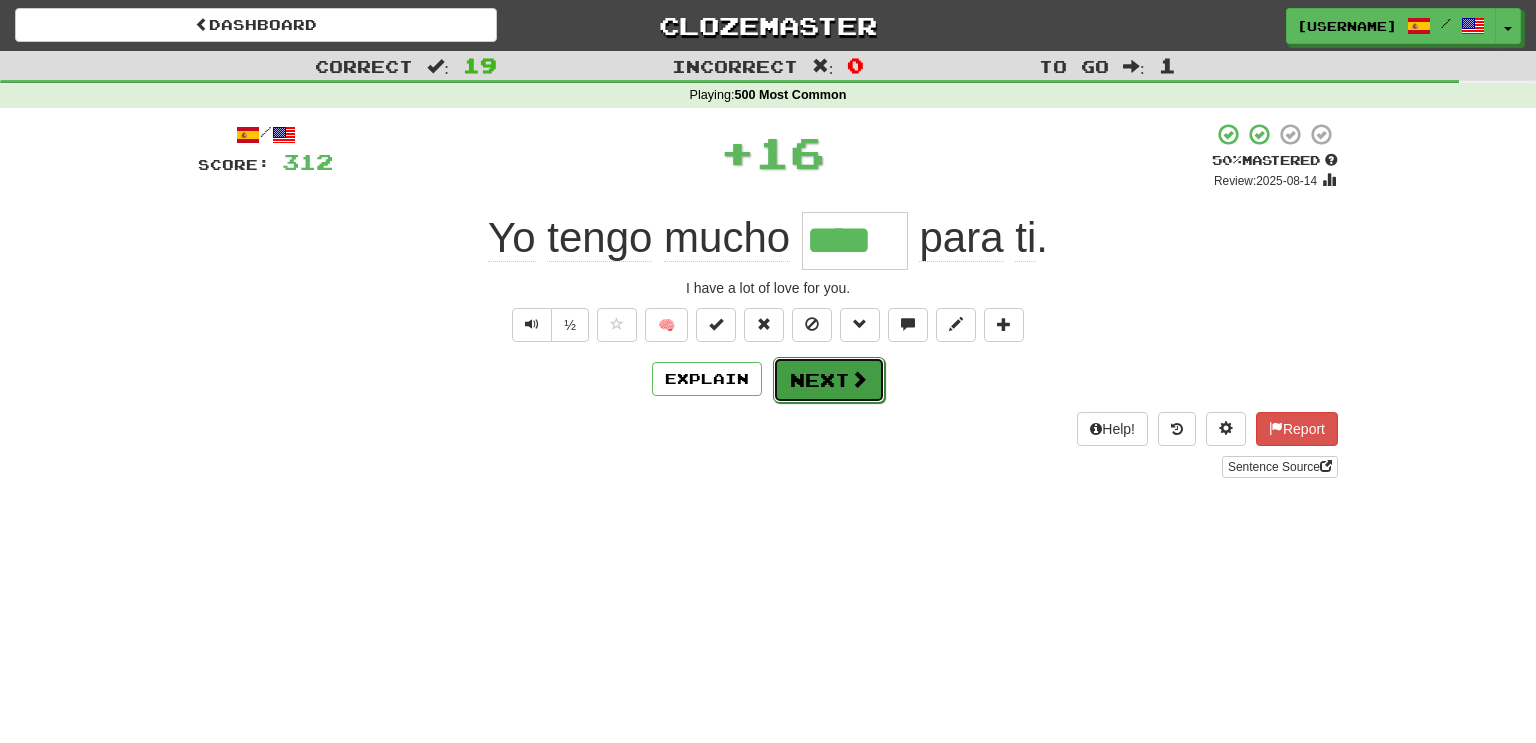 click on "Next" at bounding box center [829, 380] 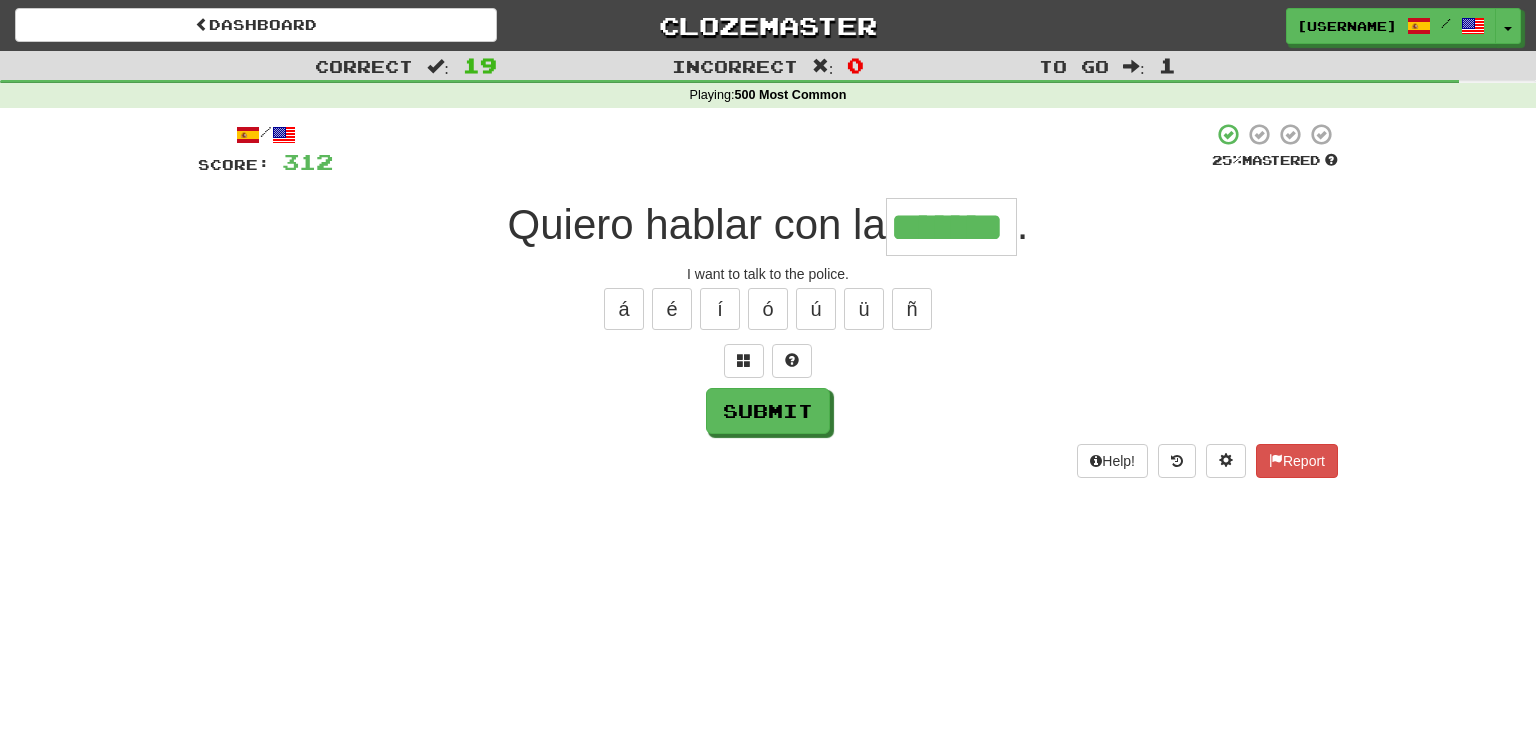type on "*******" 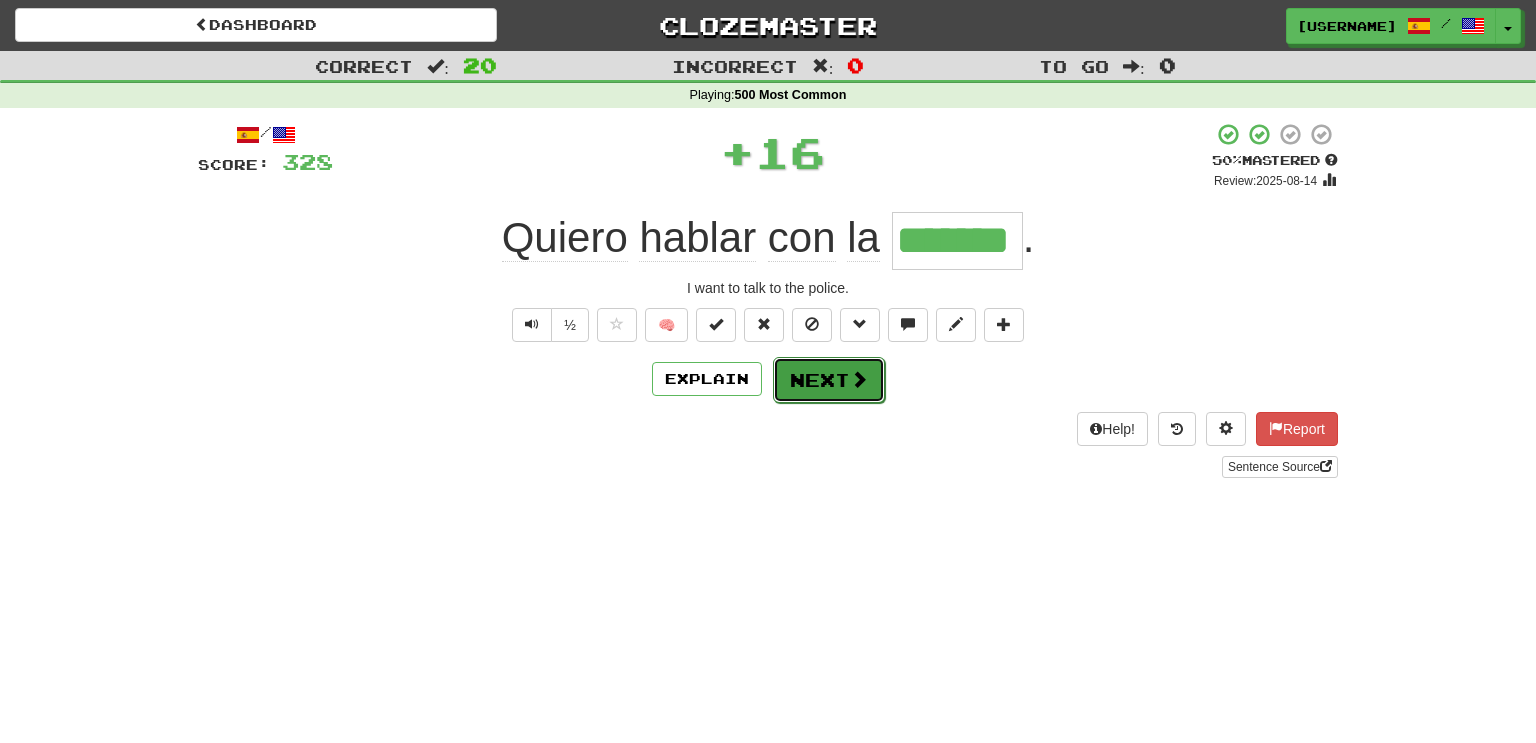 click at bounding box center (859, 379) 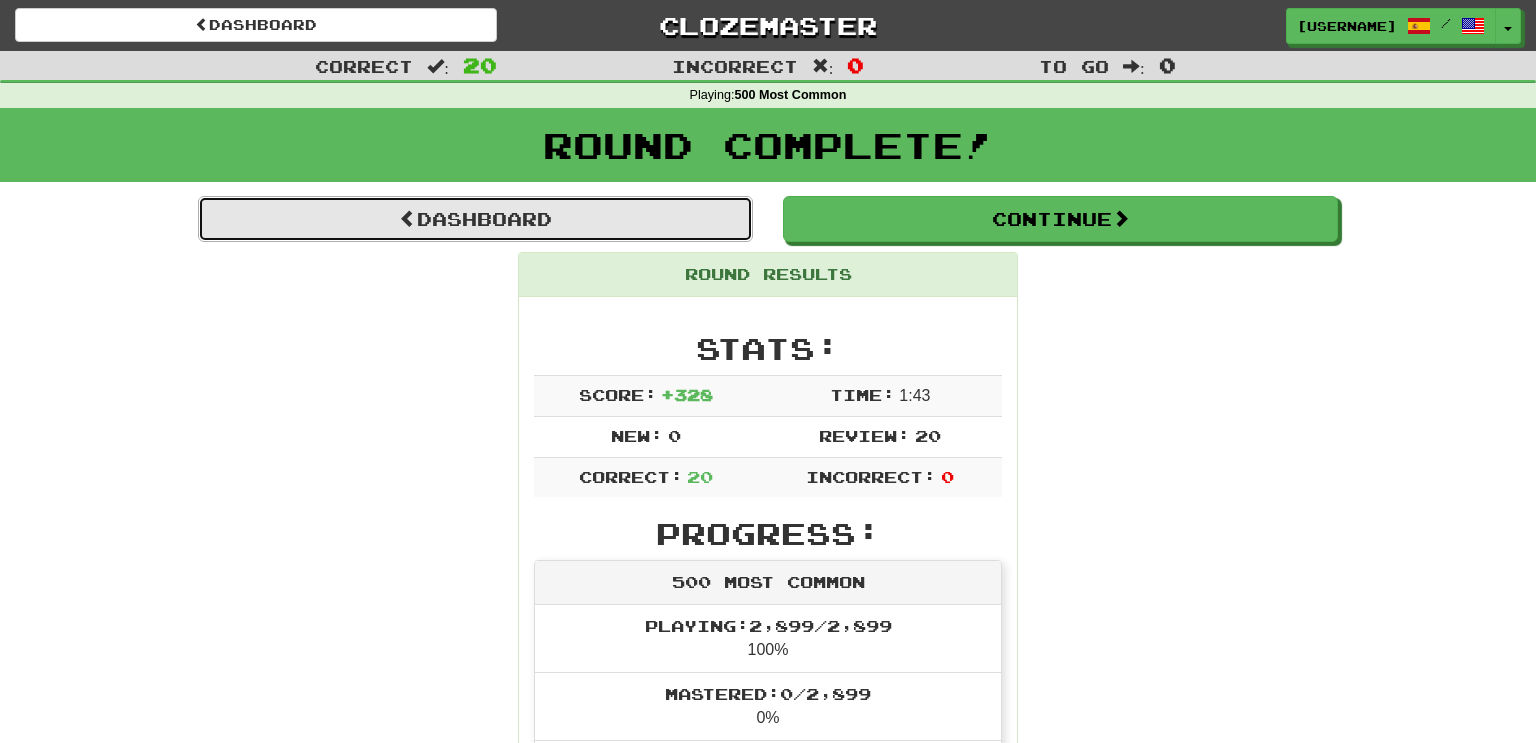 click on "Dashboard" at bounding box center (475, 219) 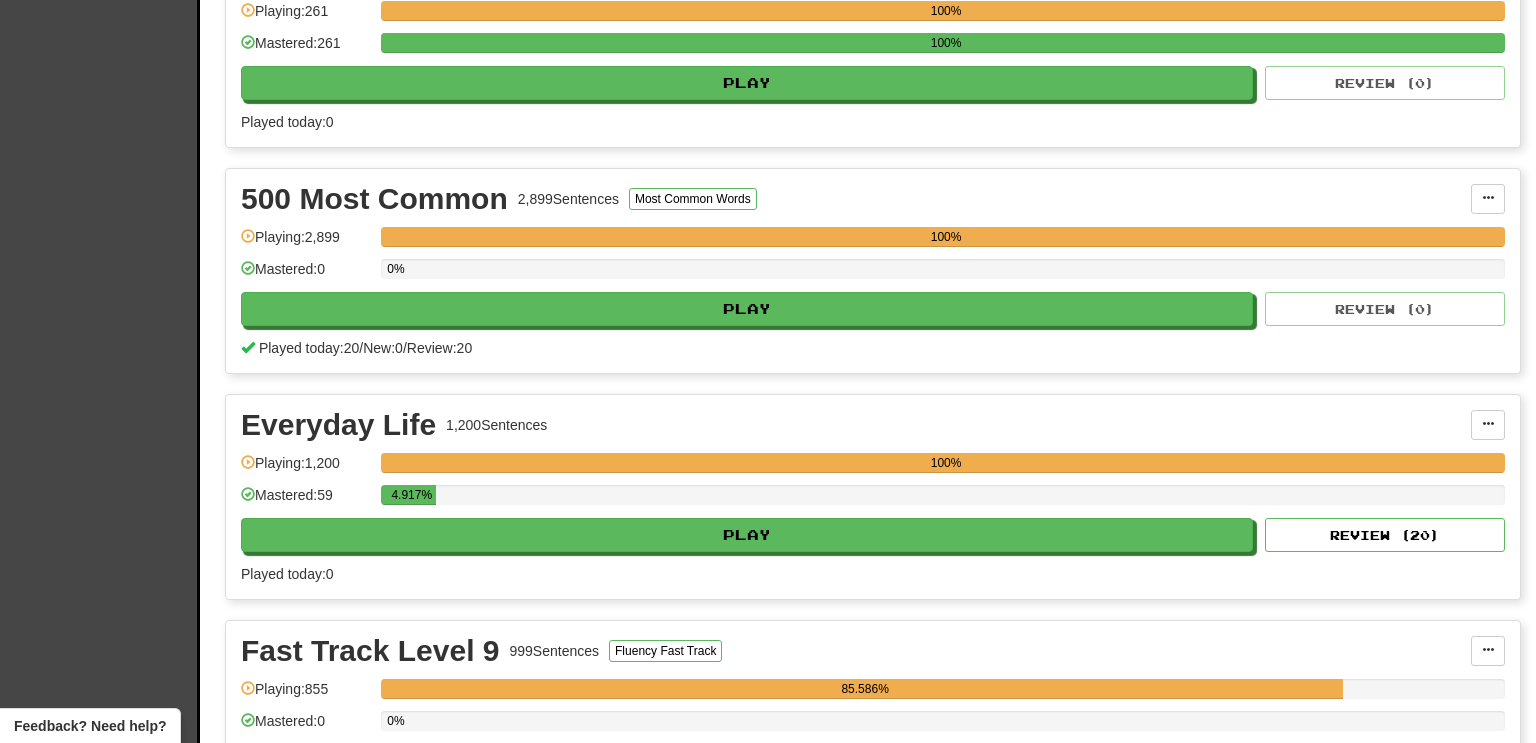 scroll, scrollTop: 531, scrollLeft: 0, axis: vertical 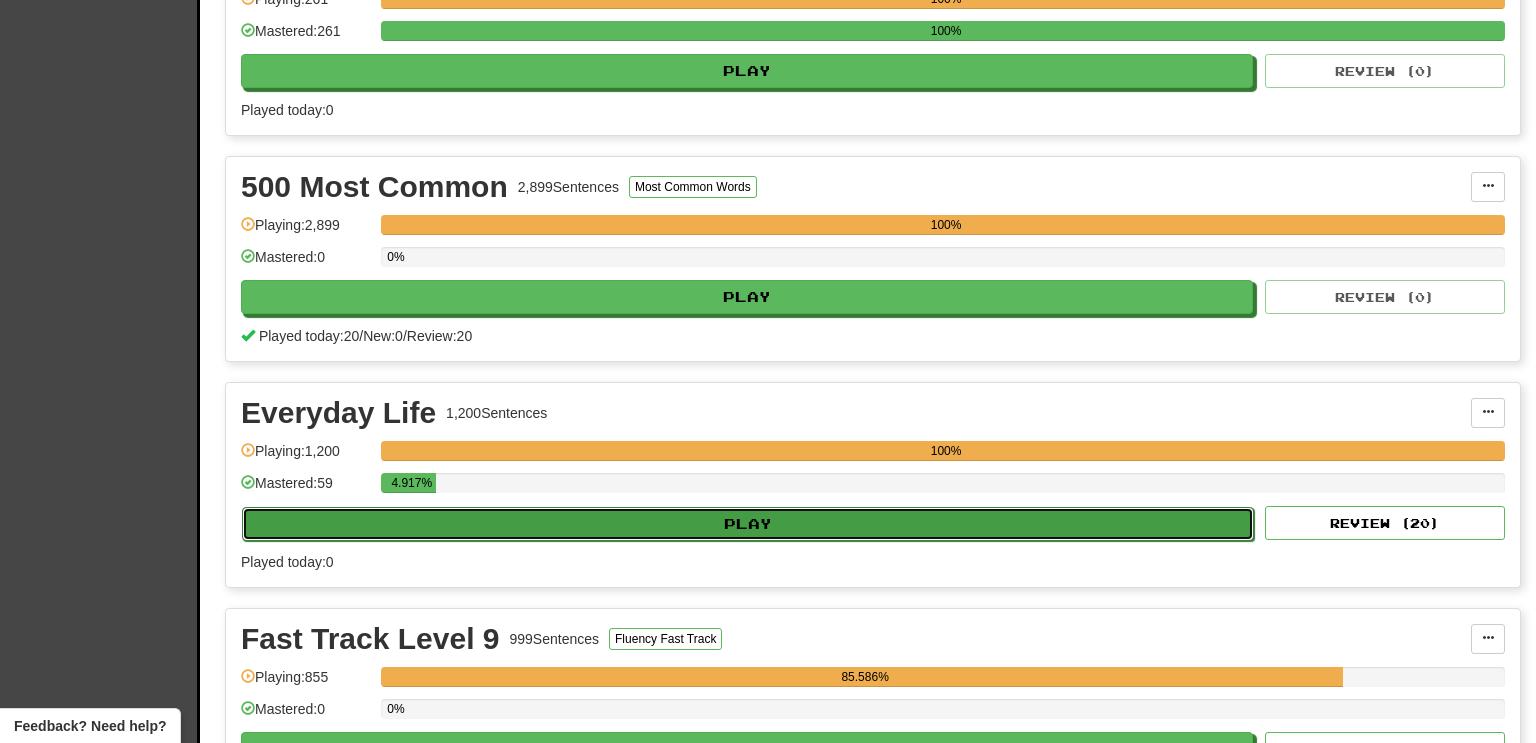 click on "Play" at bounding box center [748, 524] 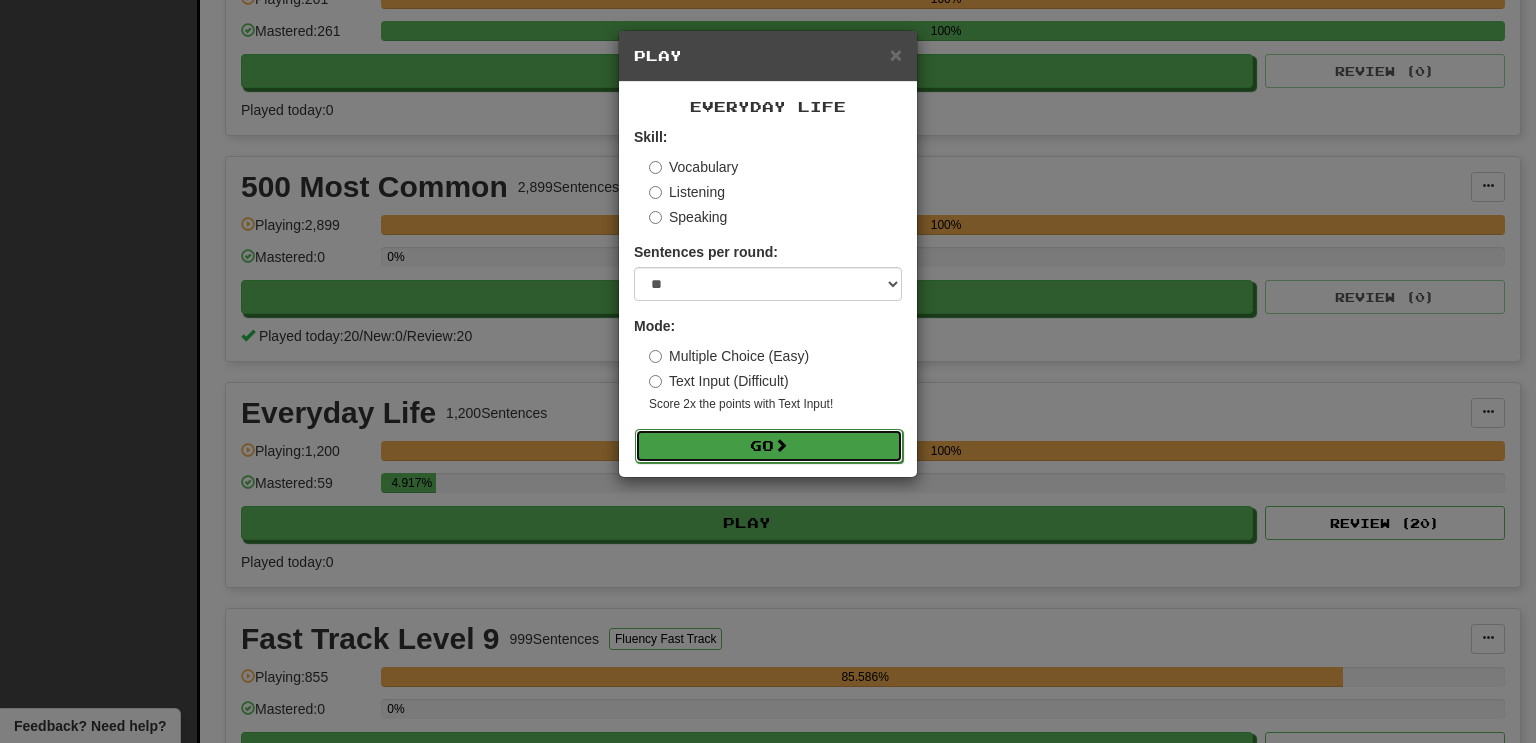 click on "Go" at bounding box center [769, 446] 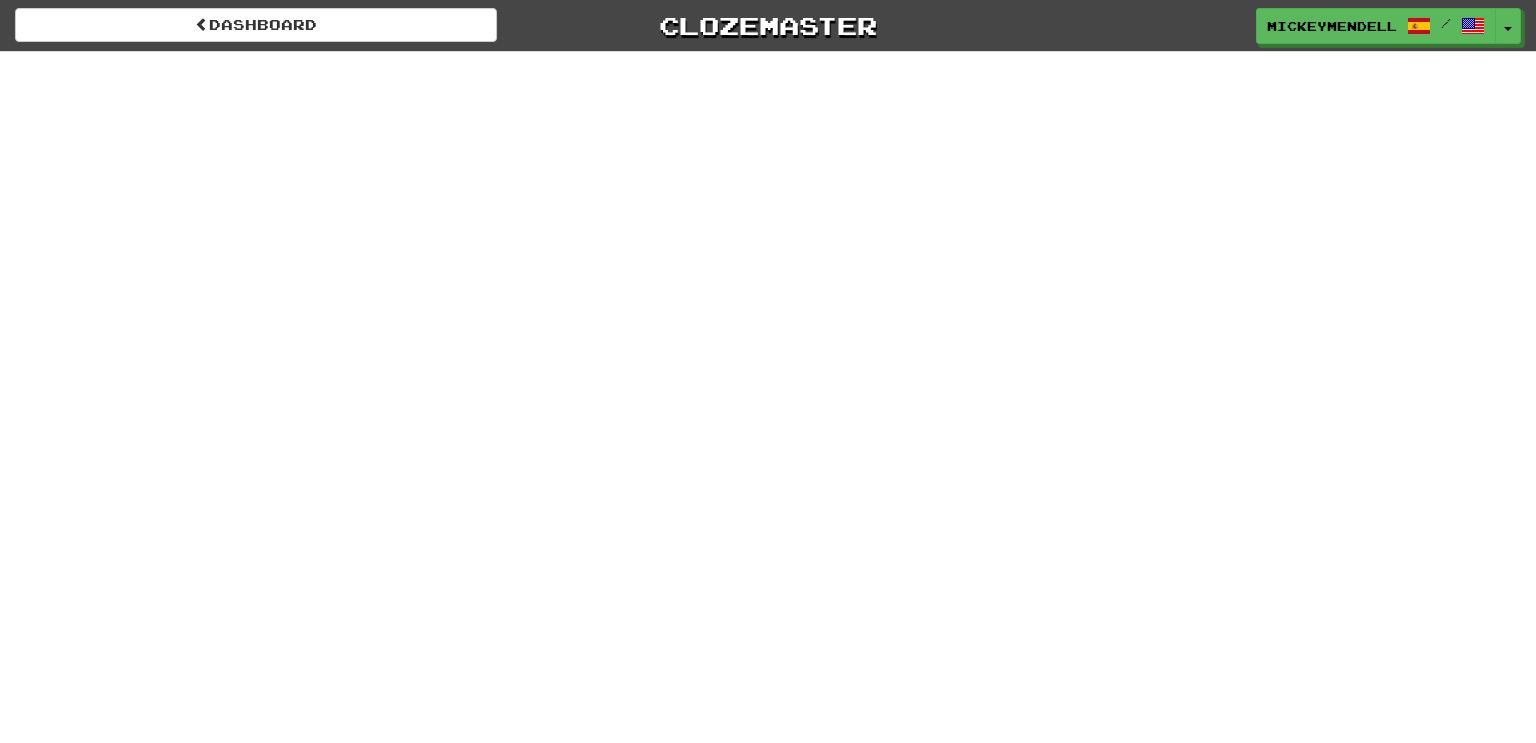 scroll, scrollTop: 0, scrollLeft: 0, axis: both 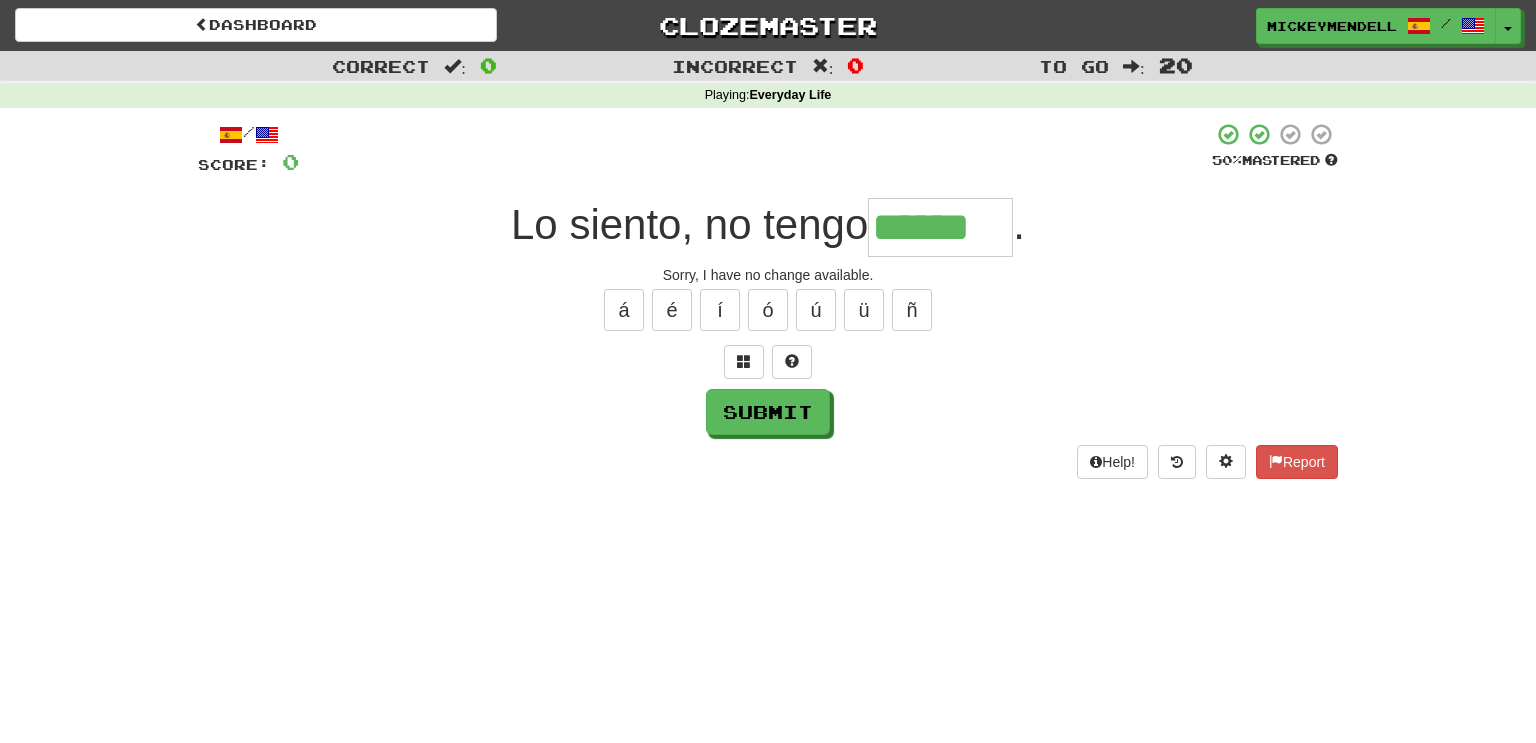 type on "******" 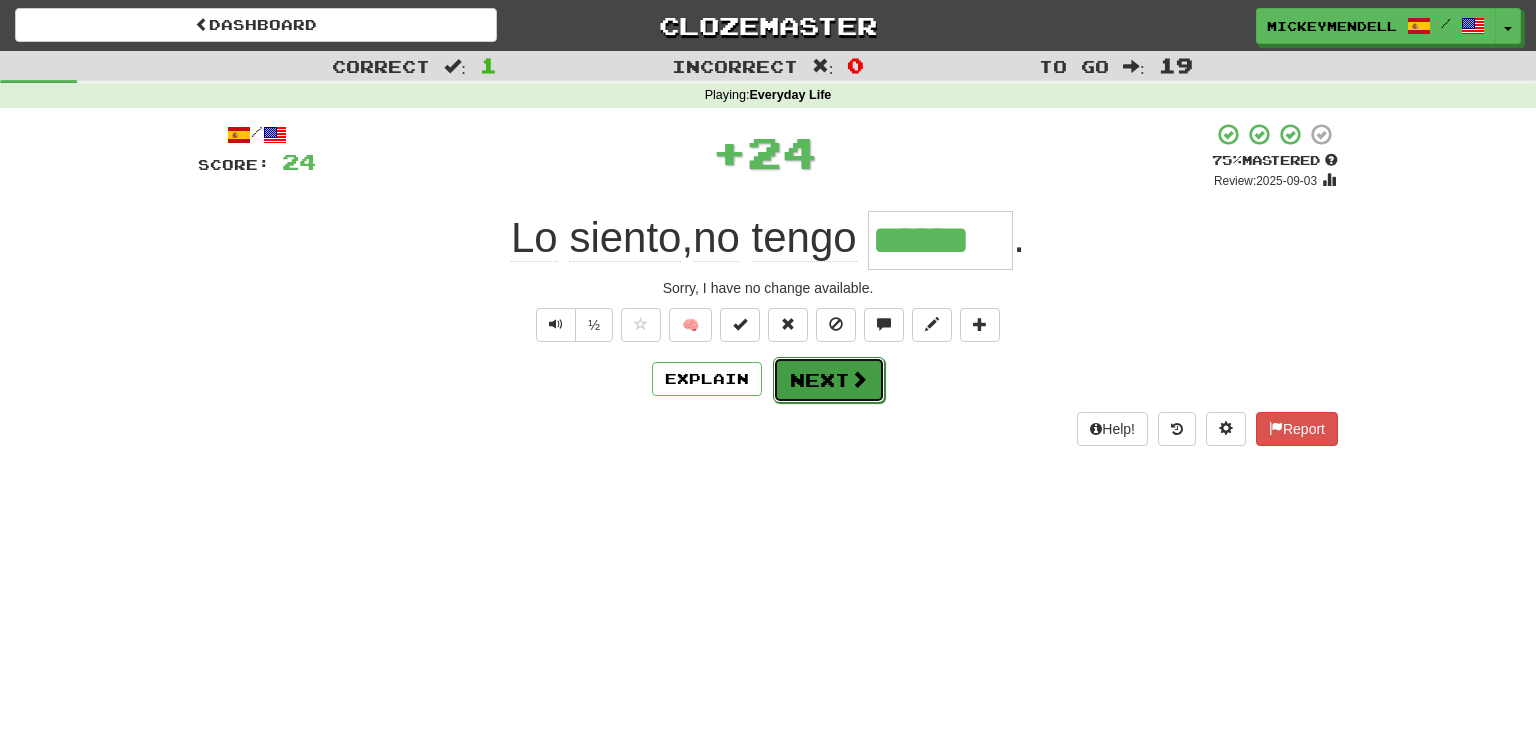 click on "Next" at bounding box center (829, 380) 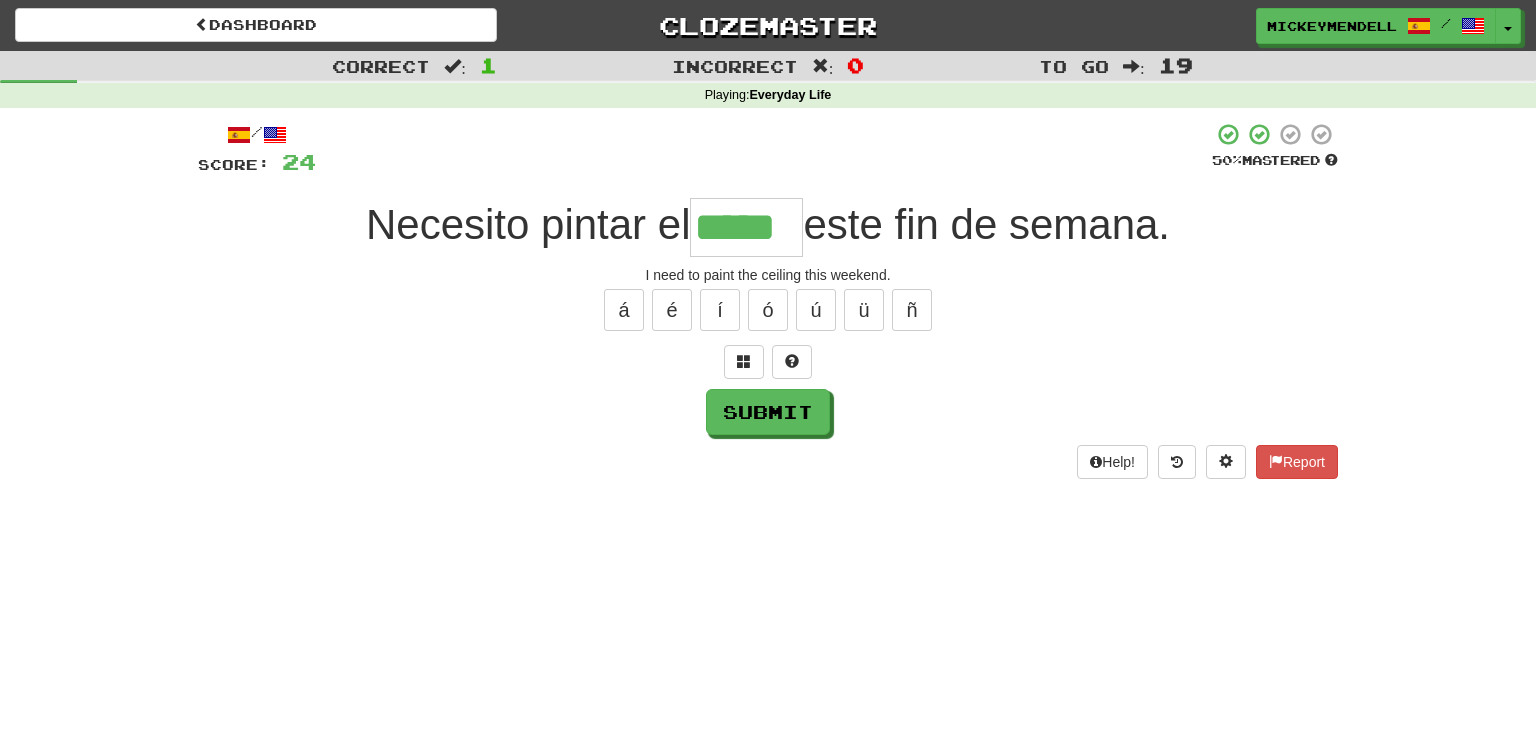 type on "*****" 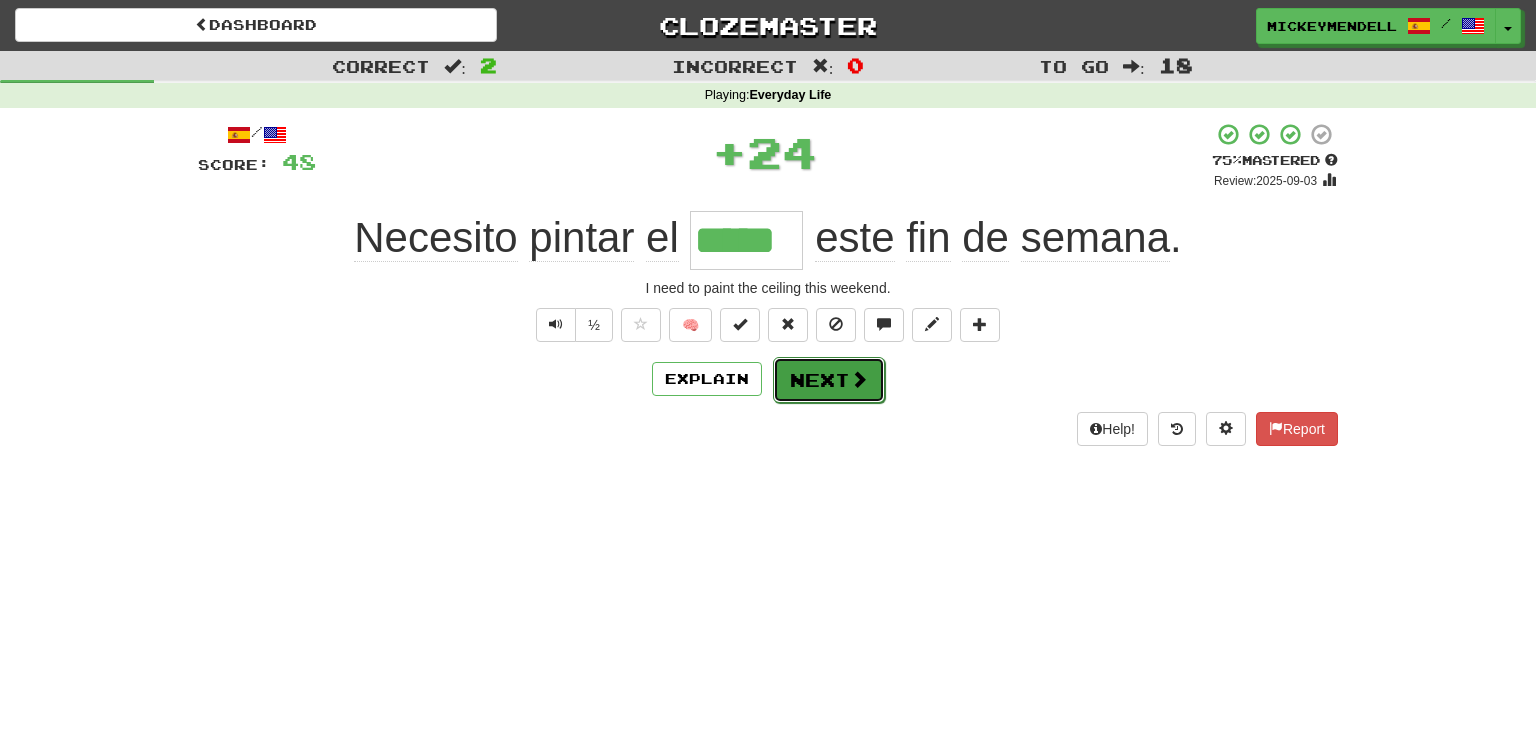 click at bounding box center [859, 379] 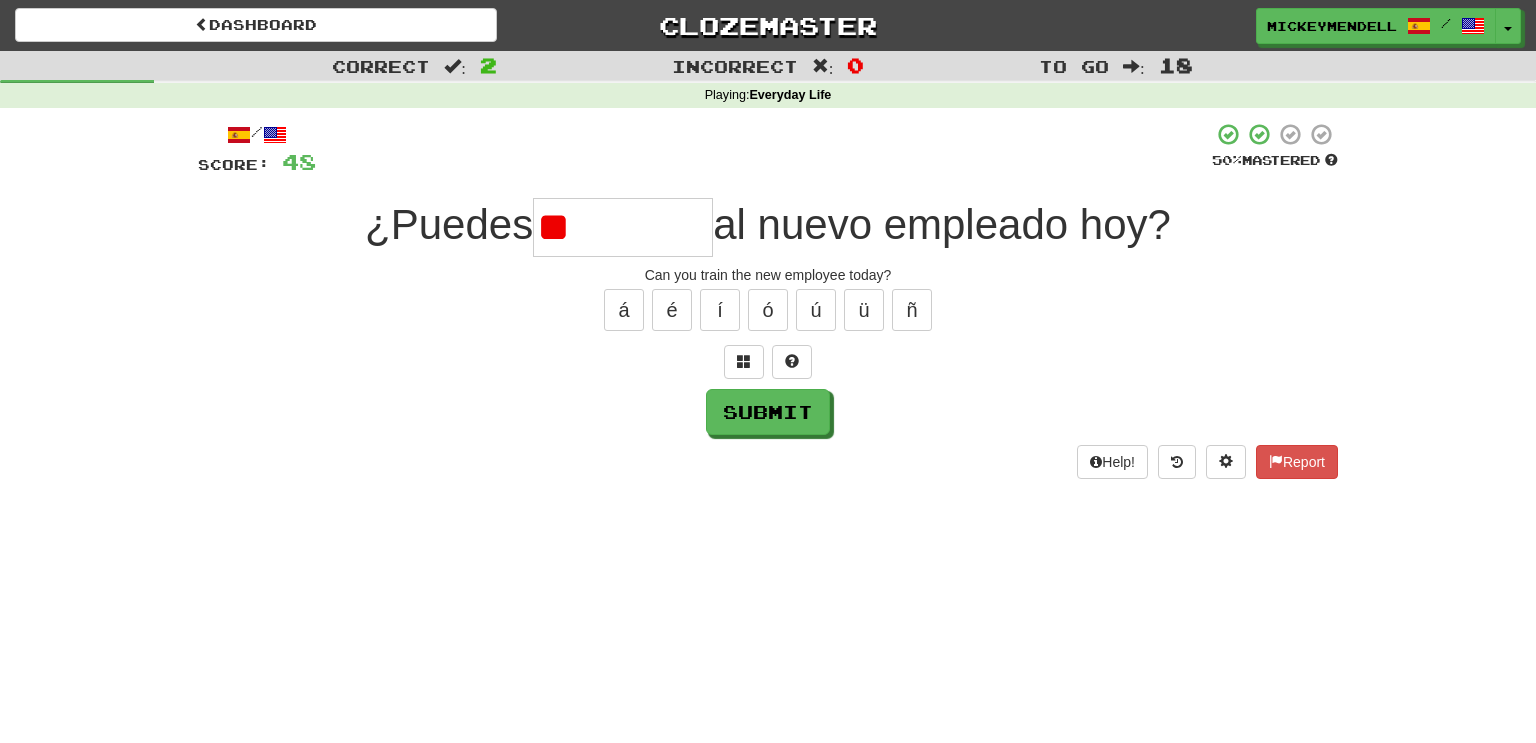type on "*" 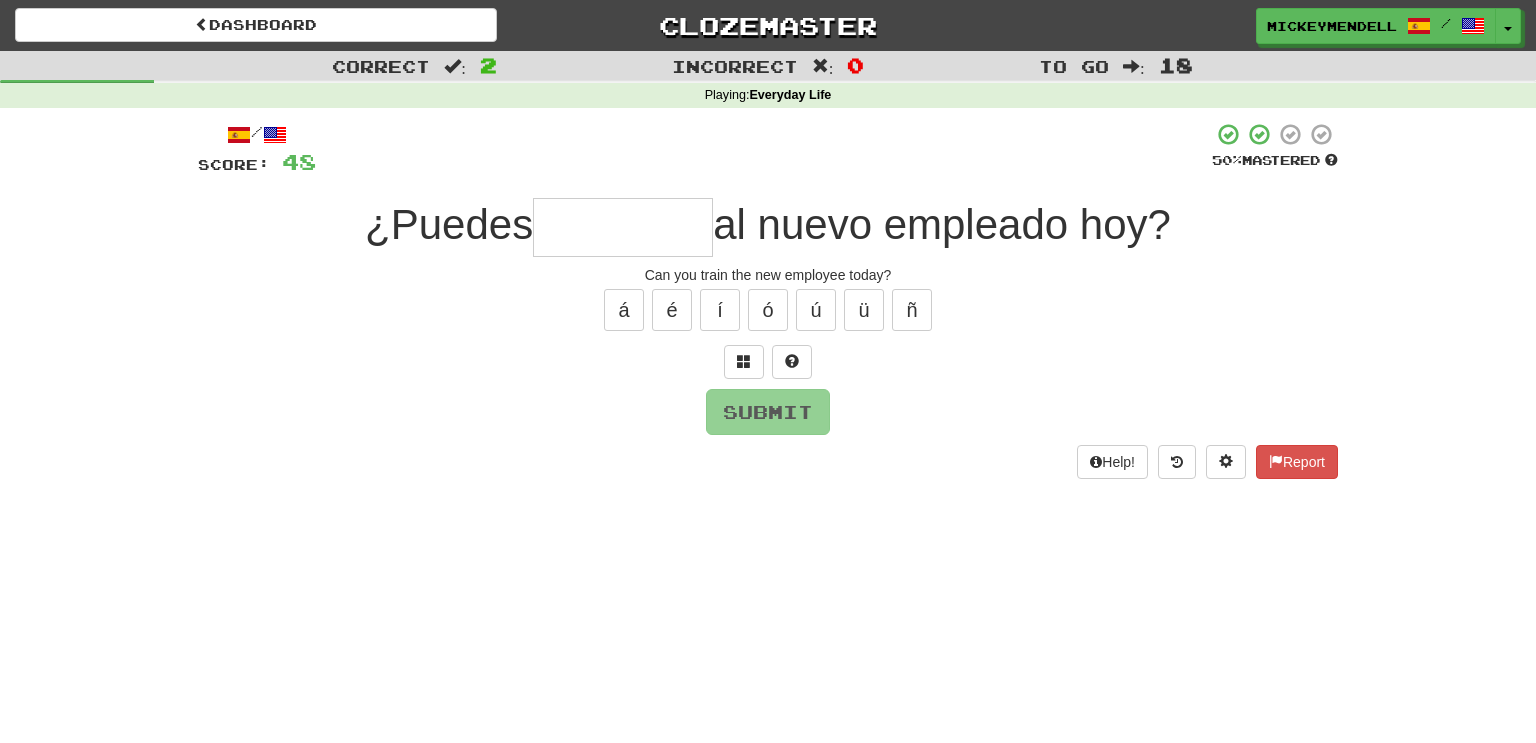 type on "*" 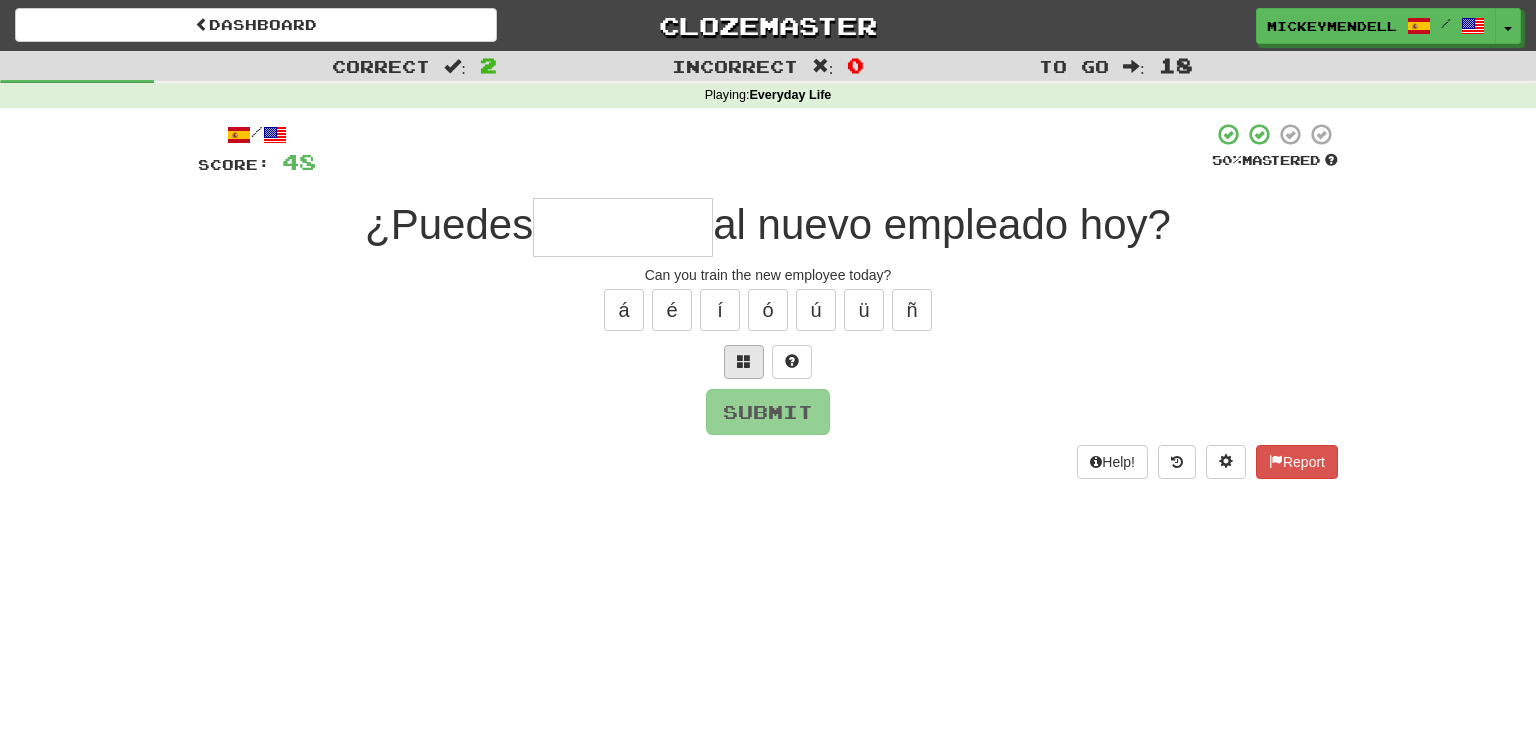 type on "*" 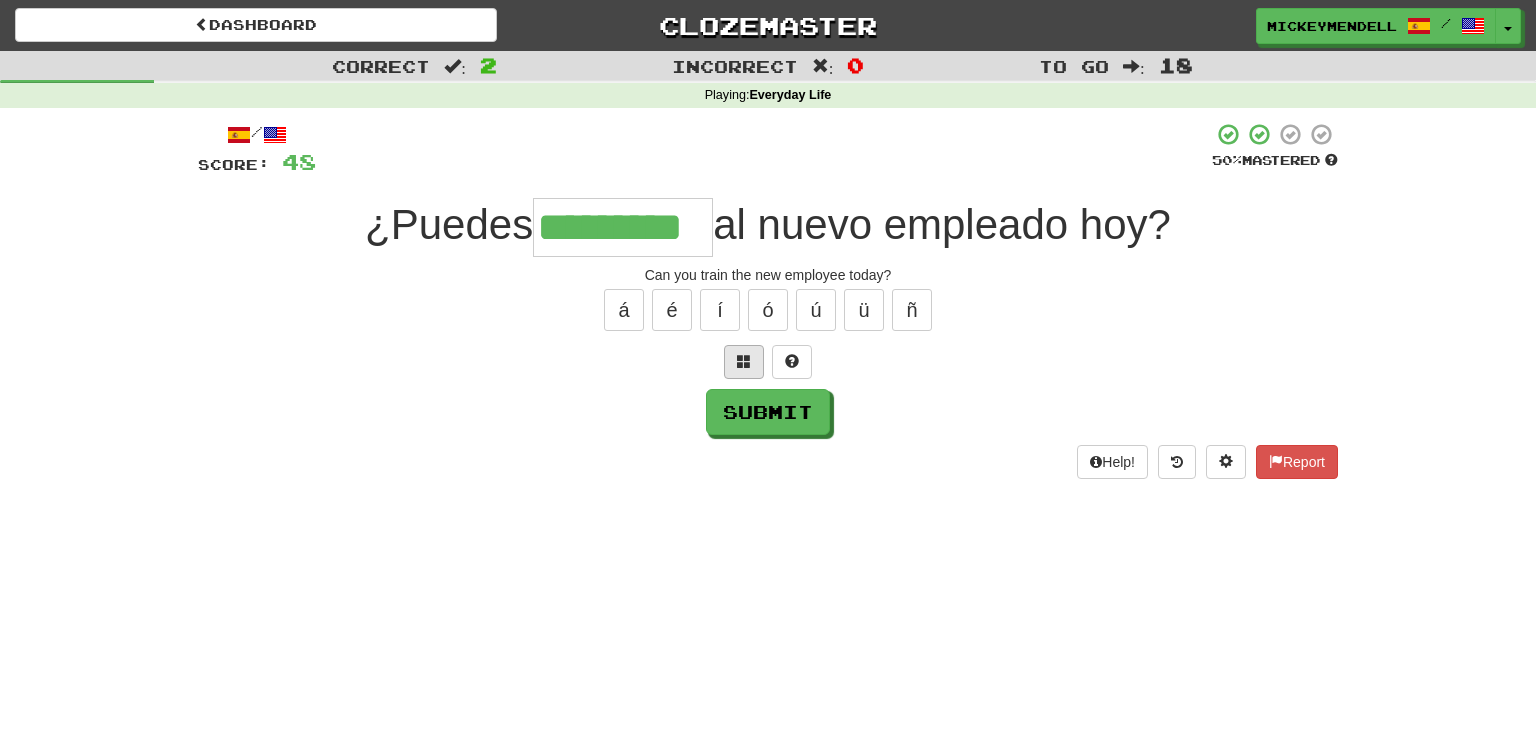 type on "*********" 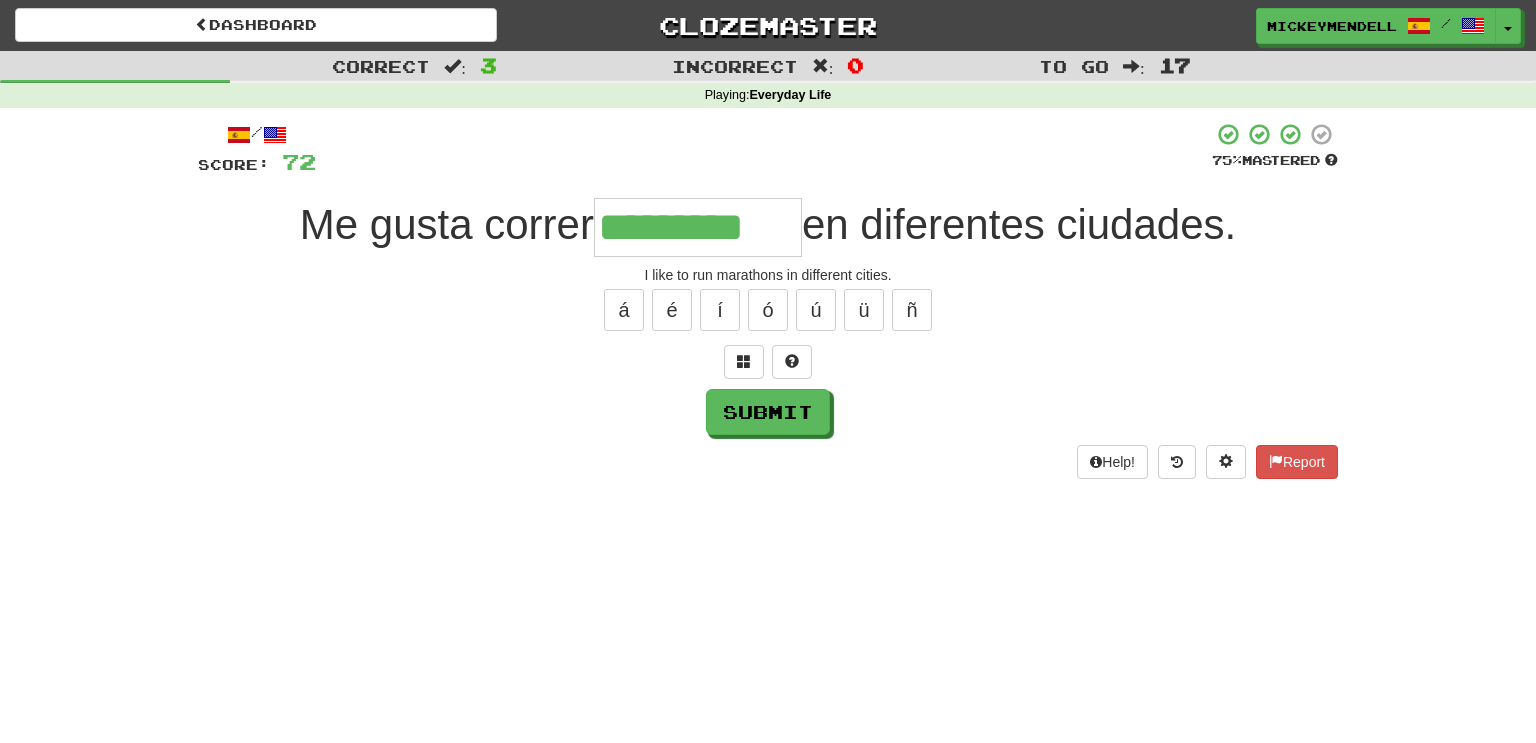 type on "*********" 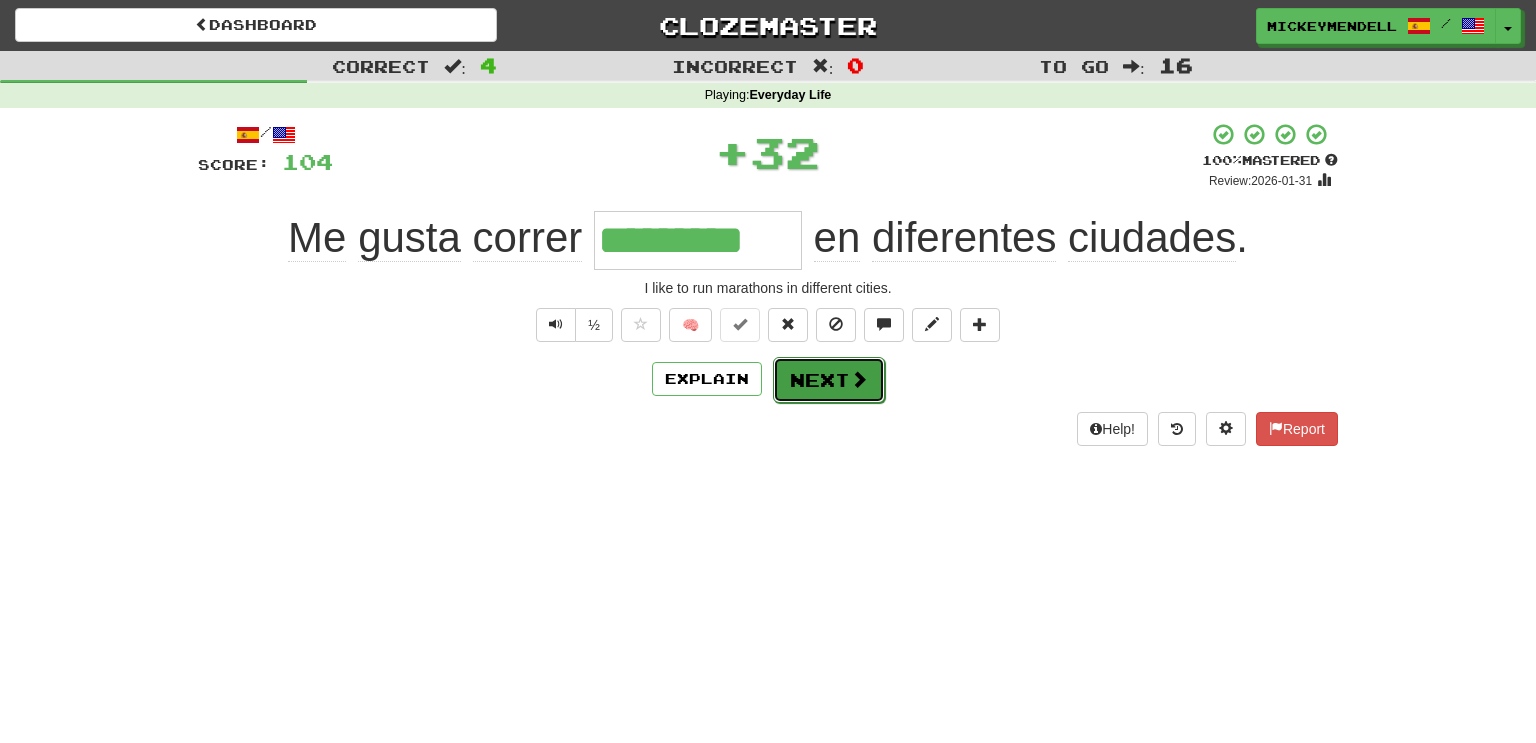 click on "Next" at bounding box center [829, 380] 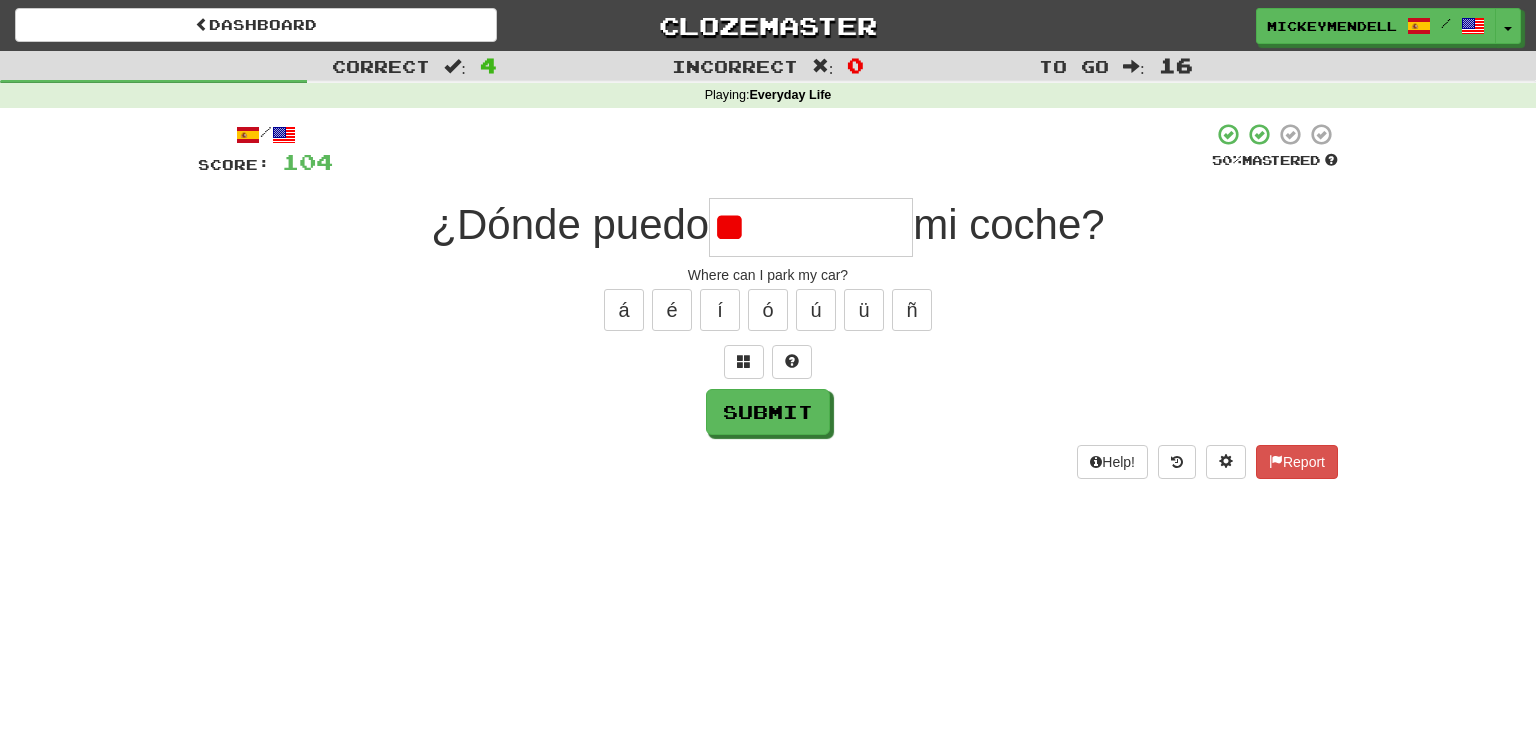 type on "*" 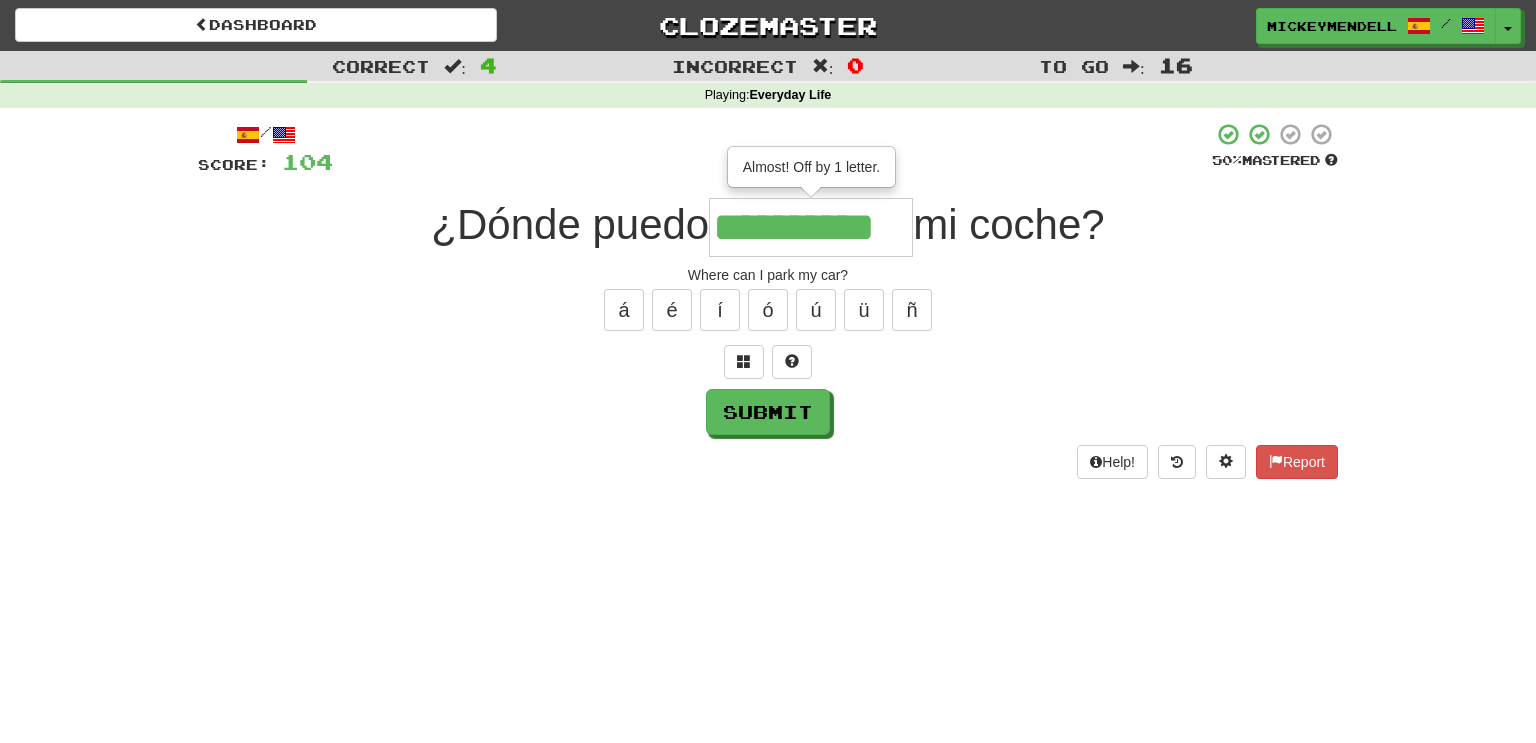 type on "**********" 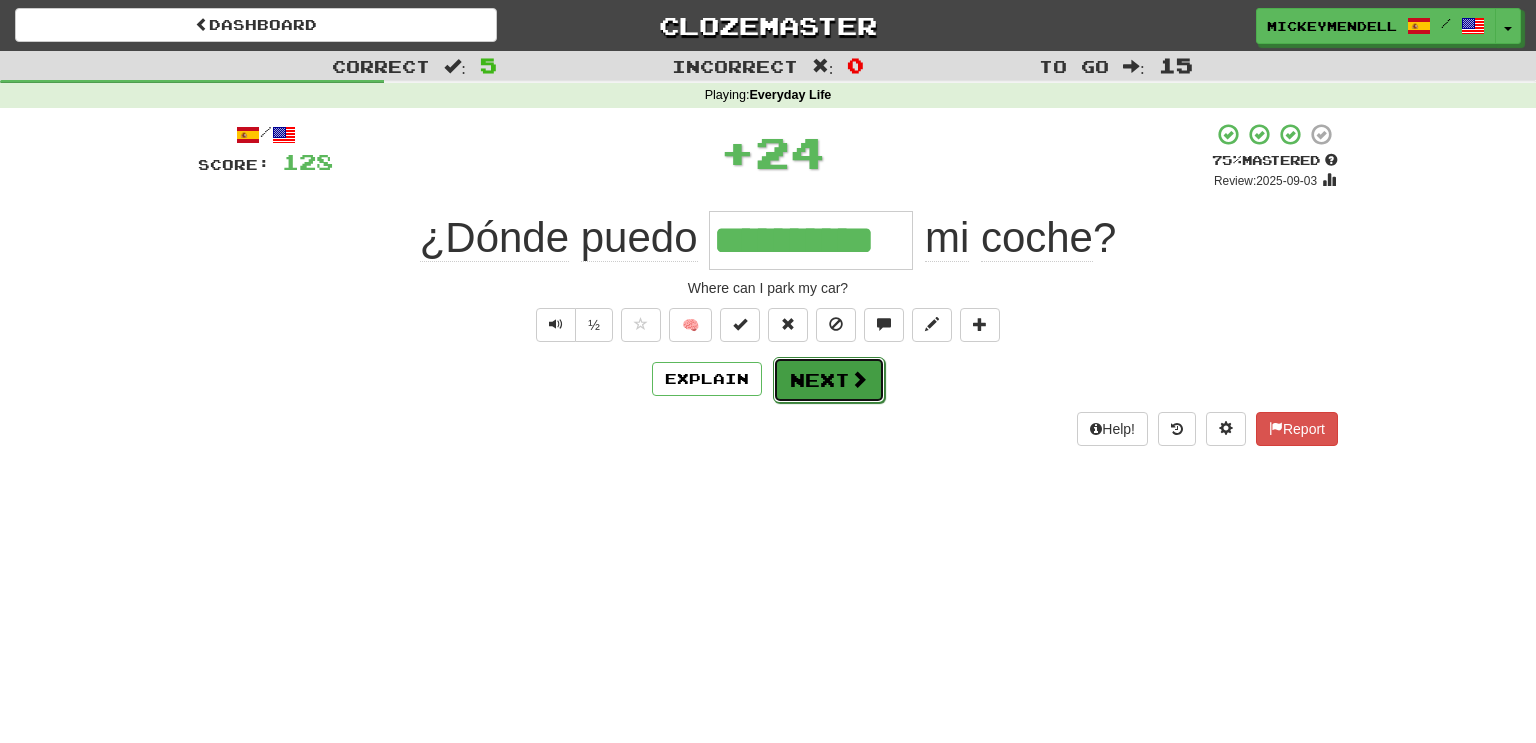 click on "Next" at bounding box center (829, 380) 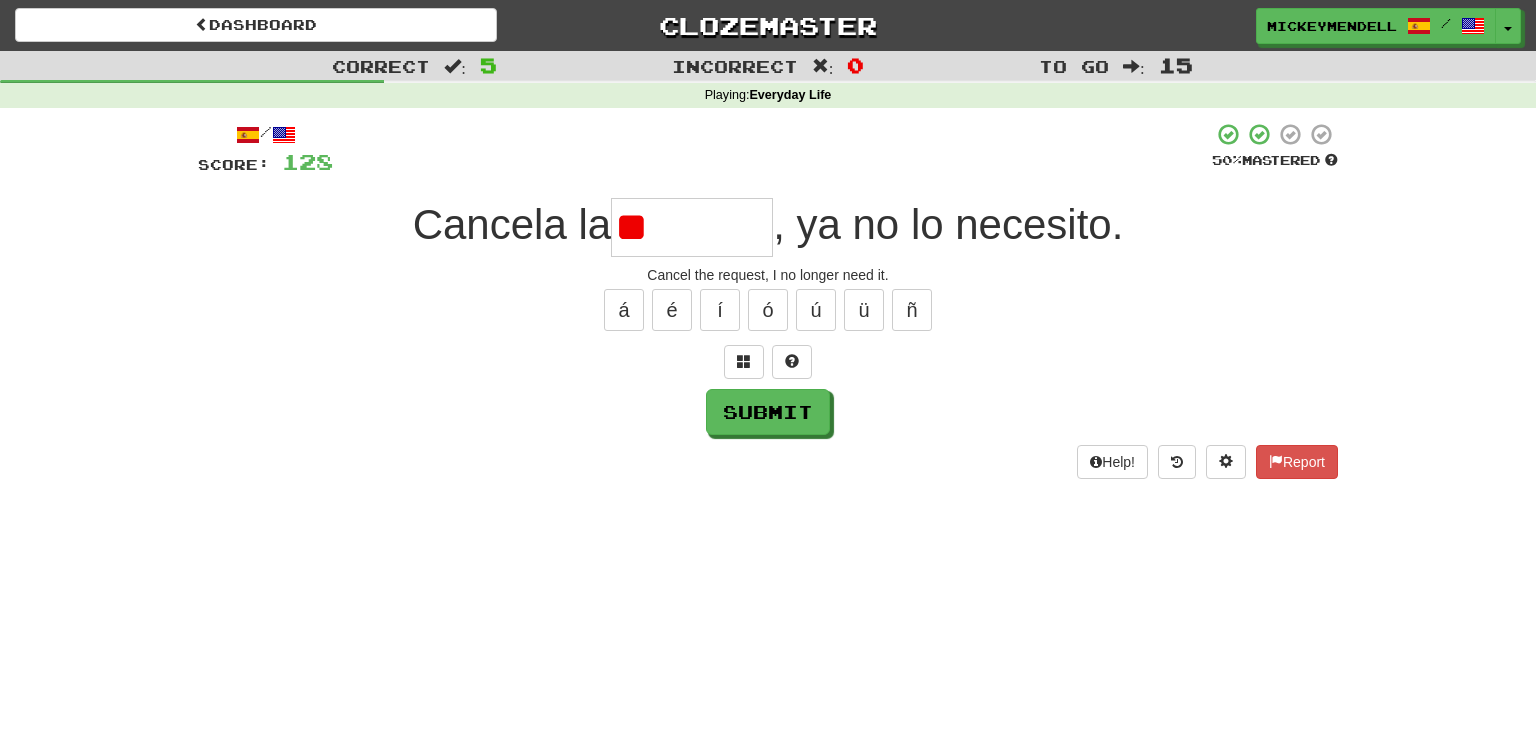 type on "*" 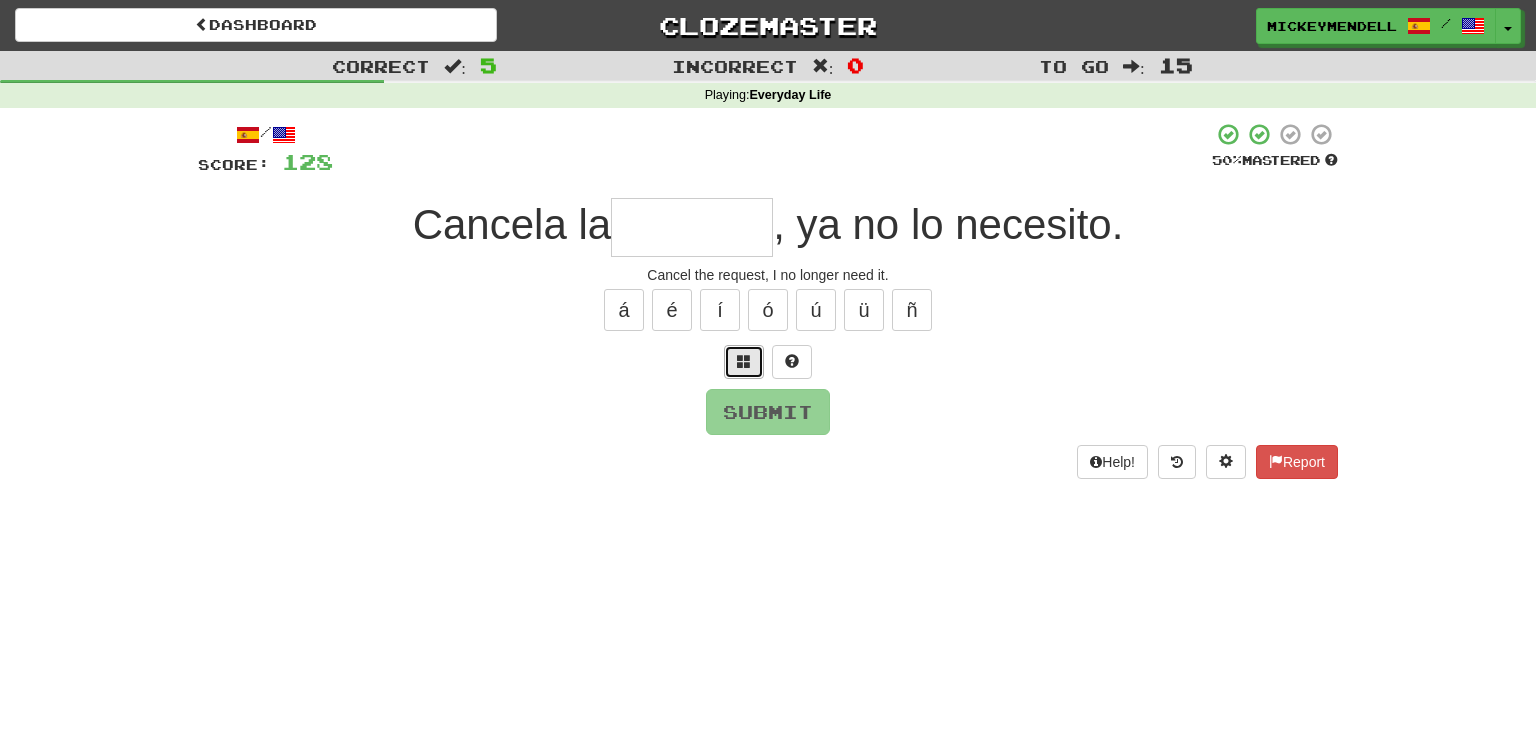 click at bounding box center [744, 362] 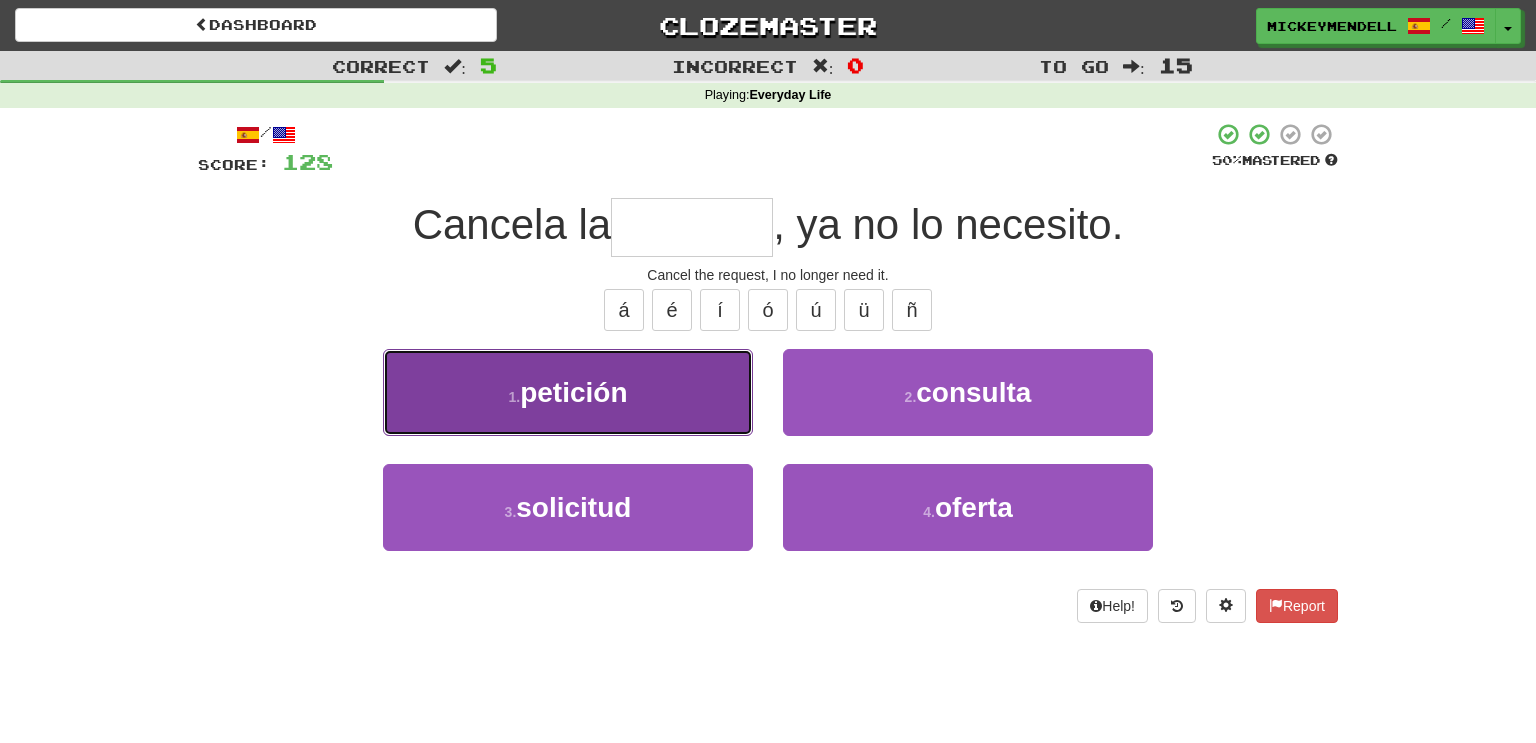 click on "1 .  petición" at bounding box center (568, 392) 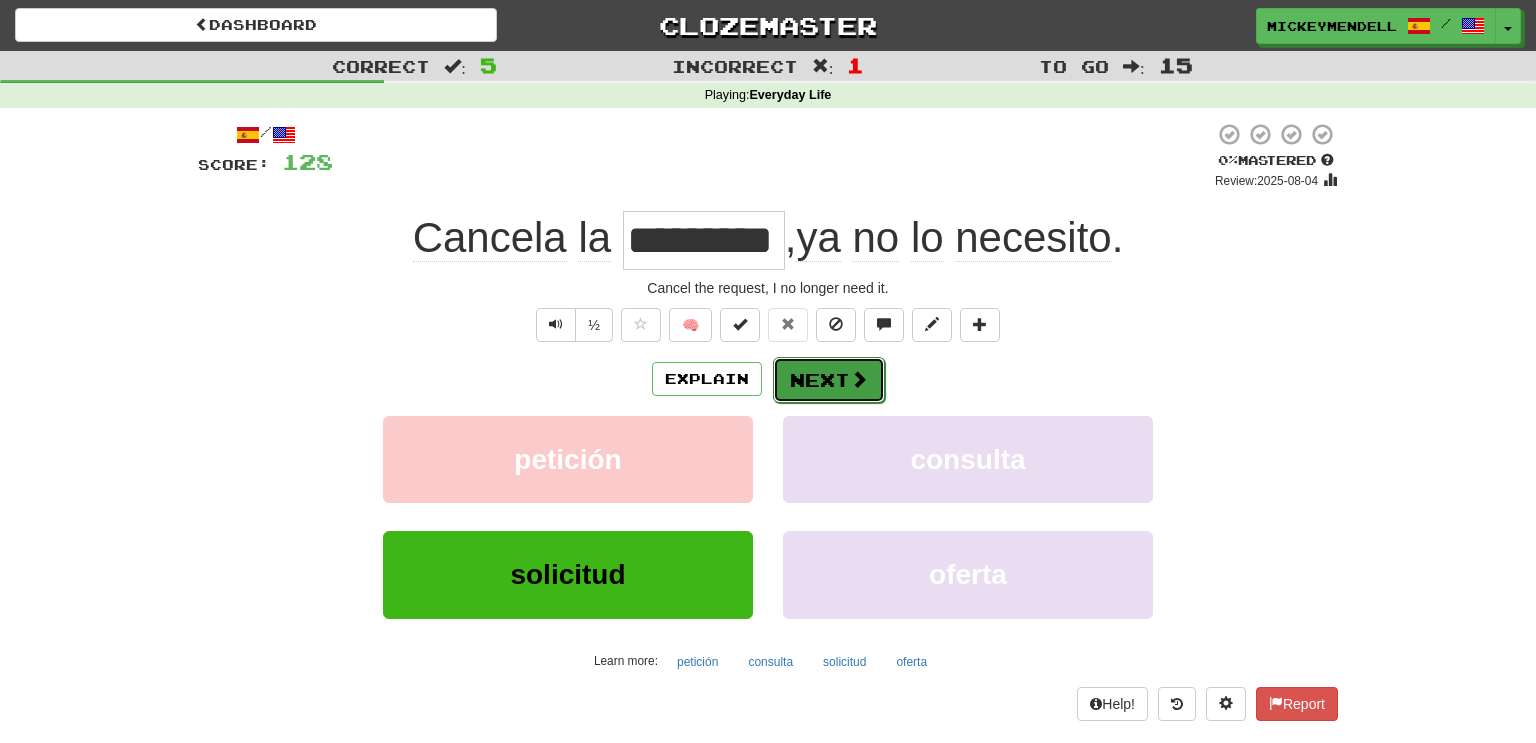 click on "Next" at bounding box center [829, 380] 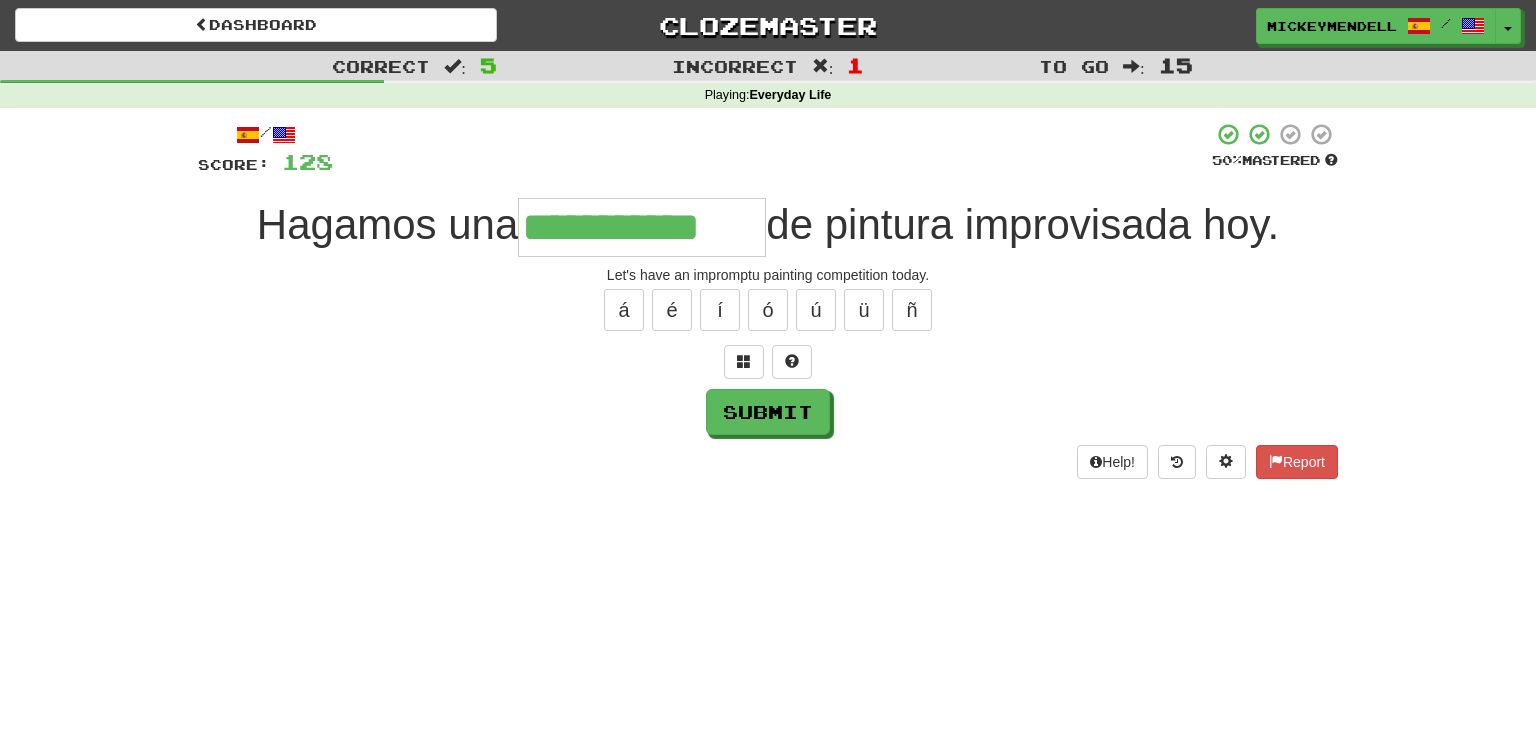 type on "**********" 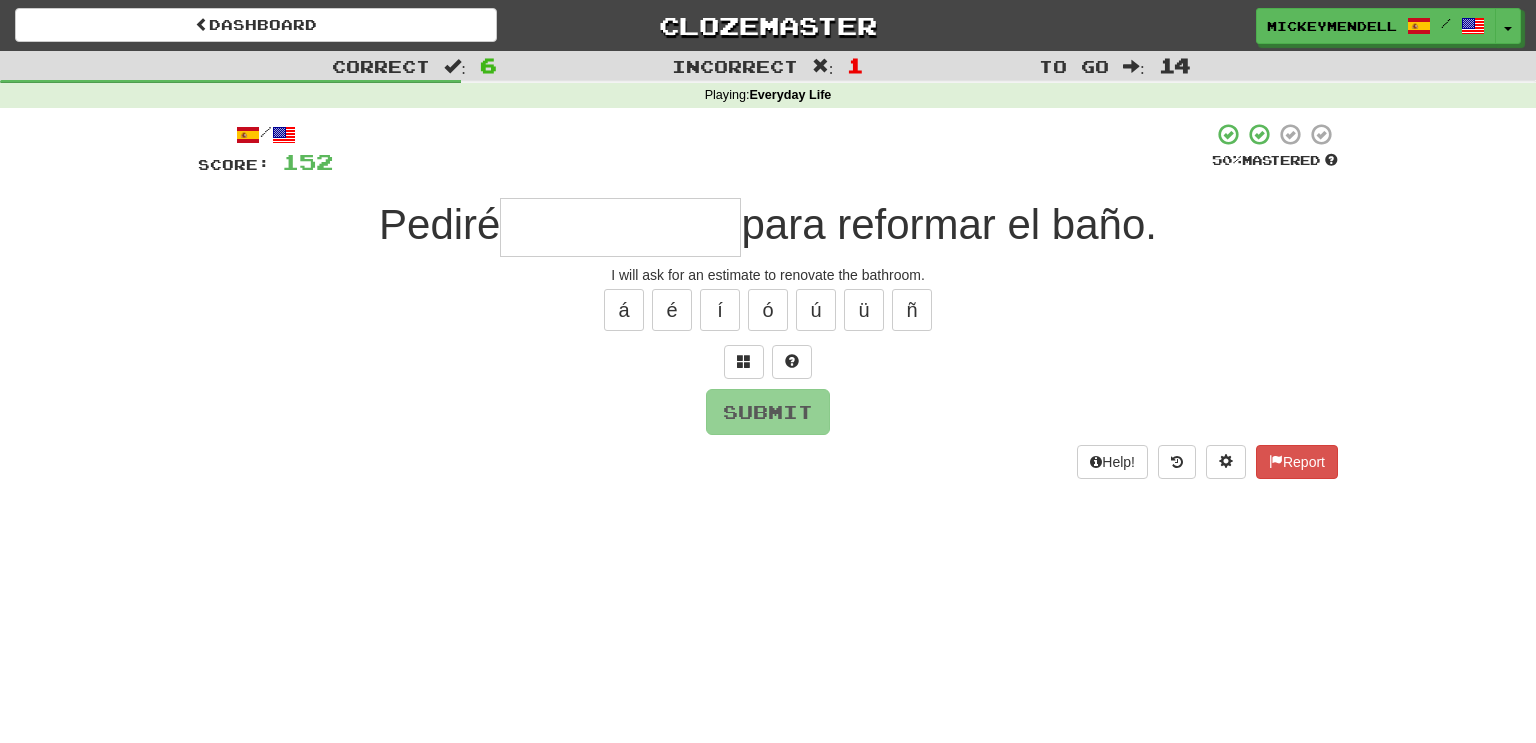 type on "*" 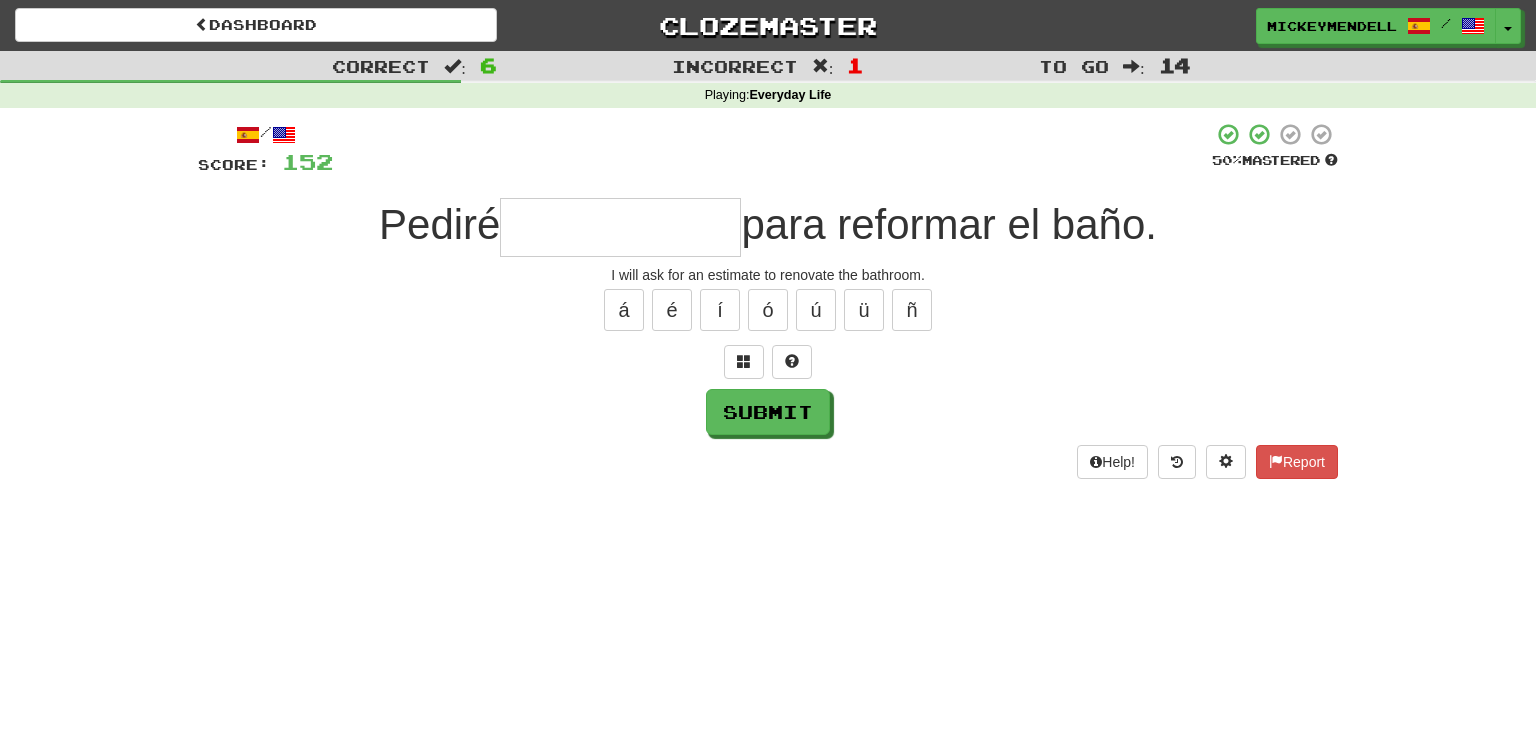 type on "*" 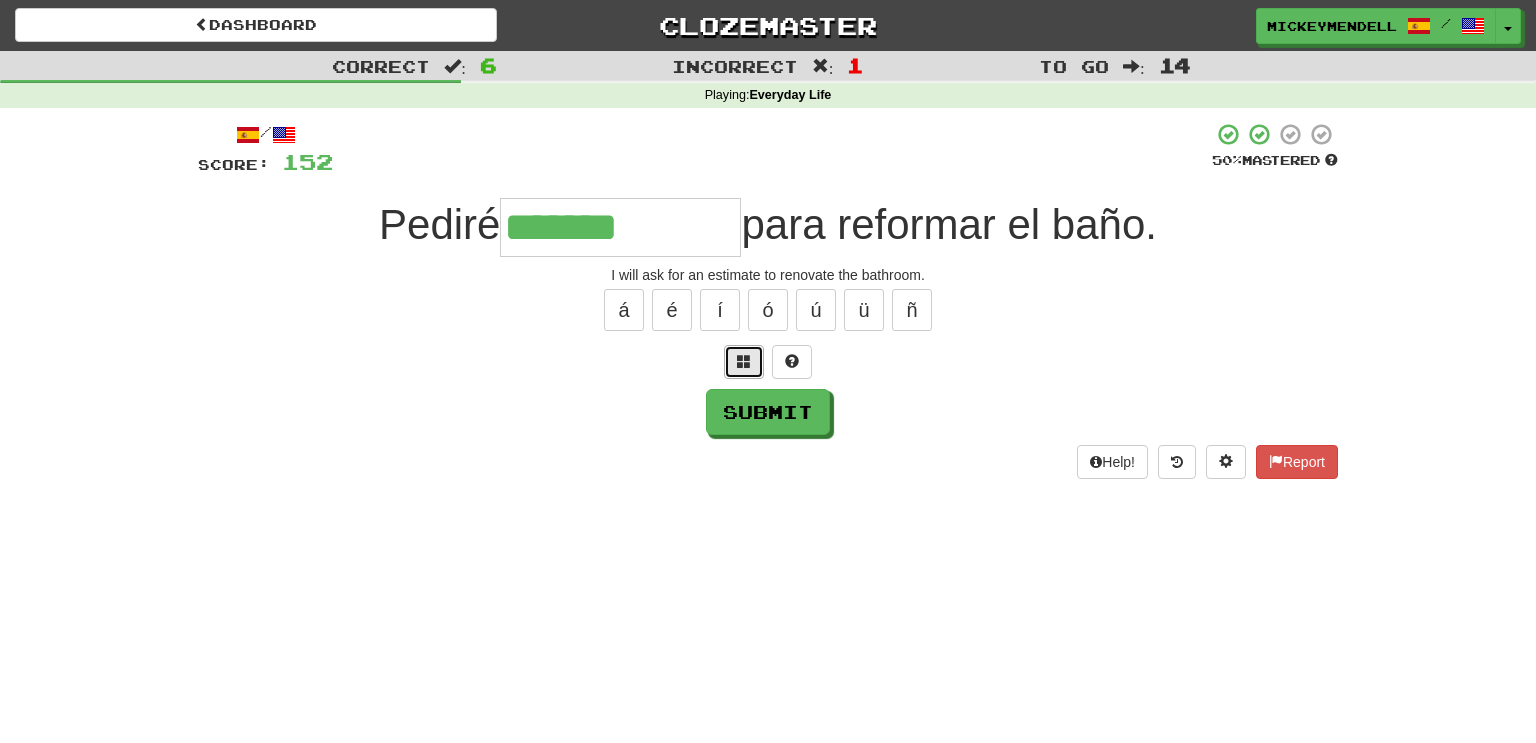 click at bounding box center (744, 362) 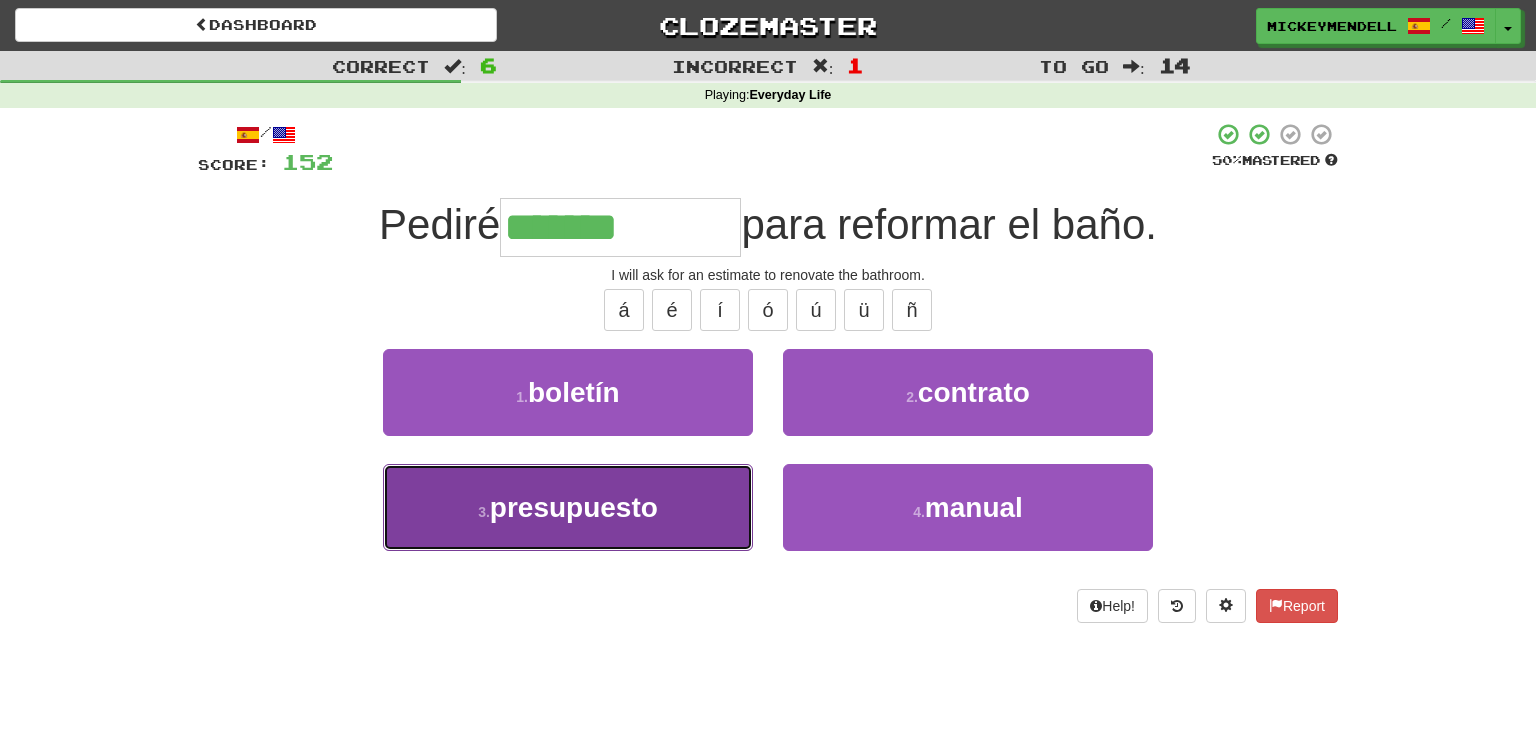 click on "3 .  presupuesto" at bounding box center [568, 507] 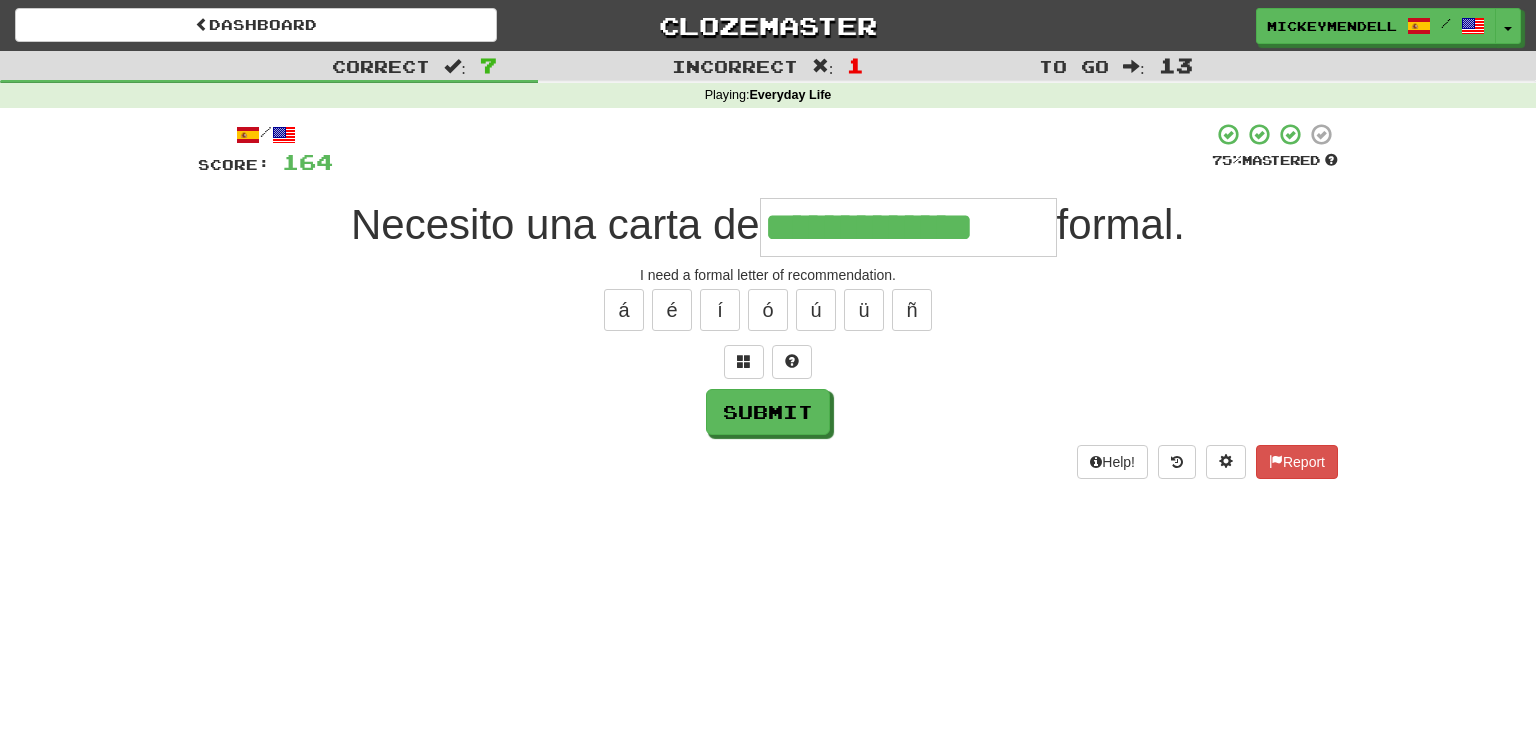 type on "**********" 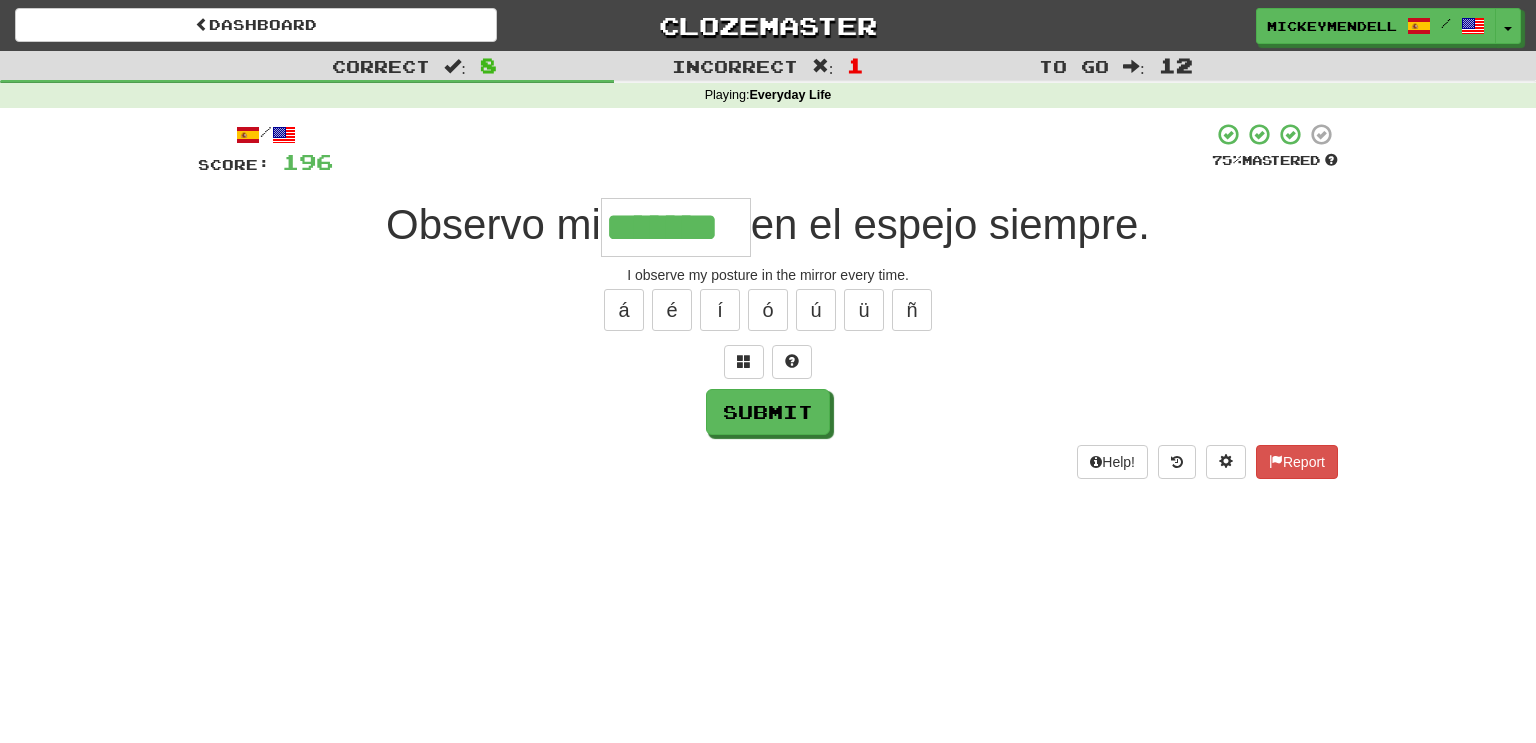 type on "*******" 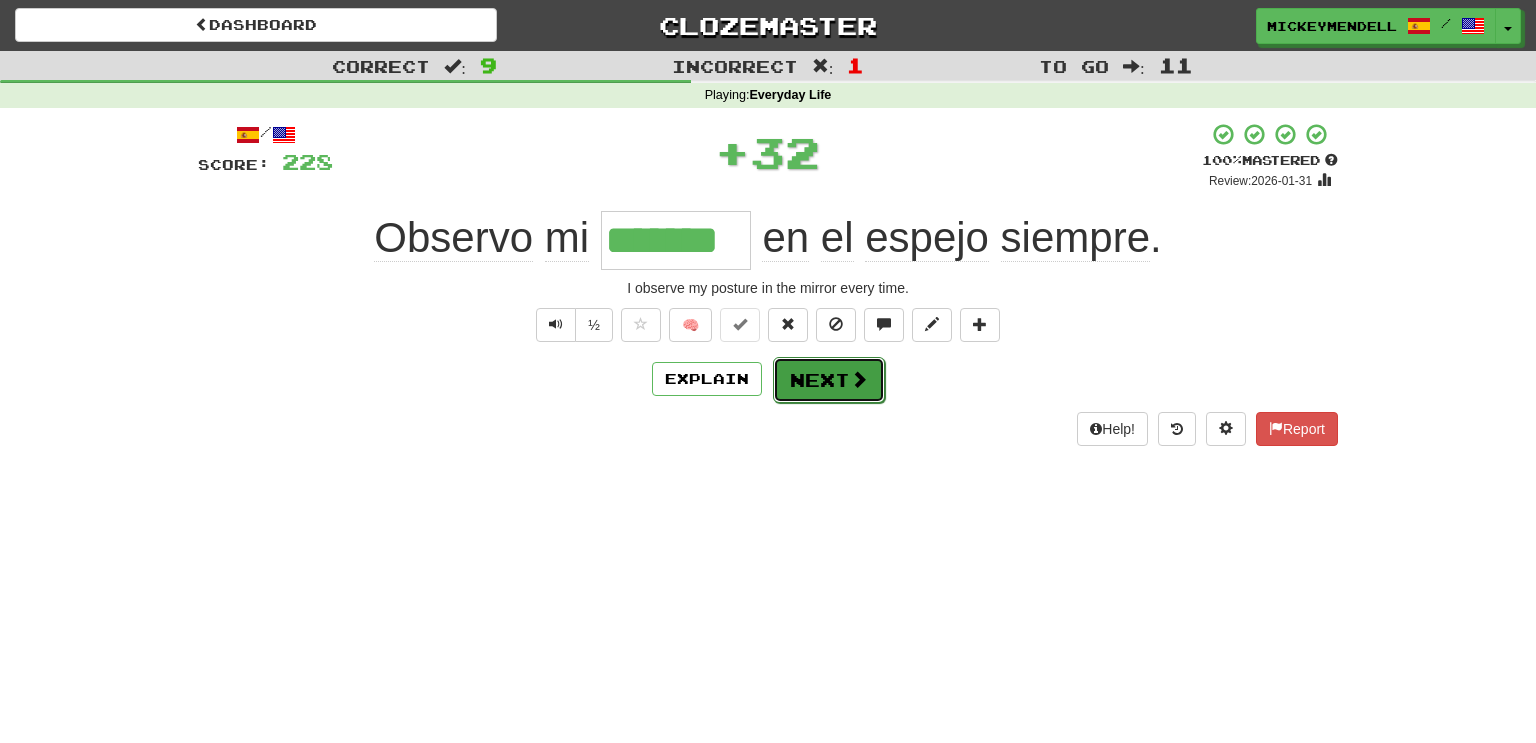 click on "Next" at bounding box center (829, 380) 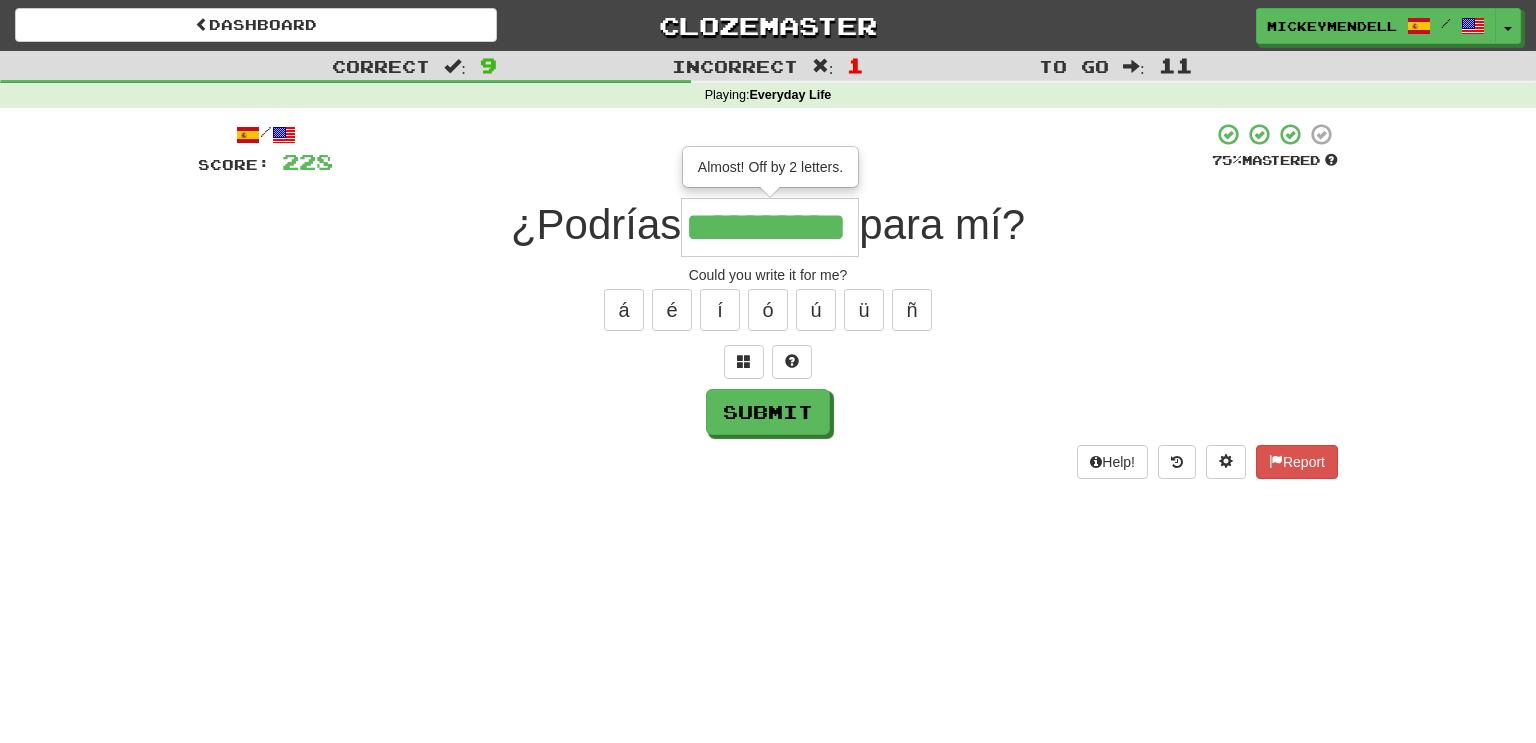 type on "**********" 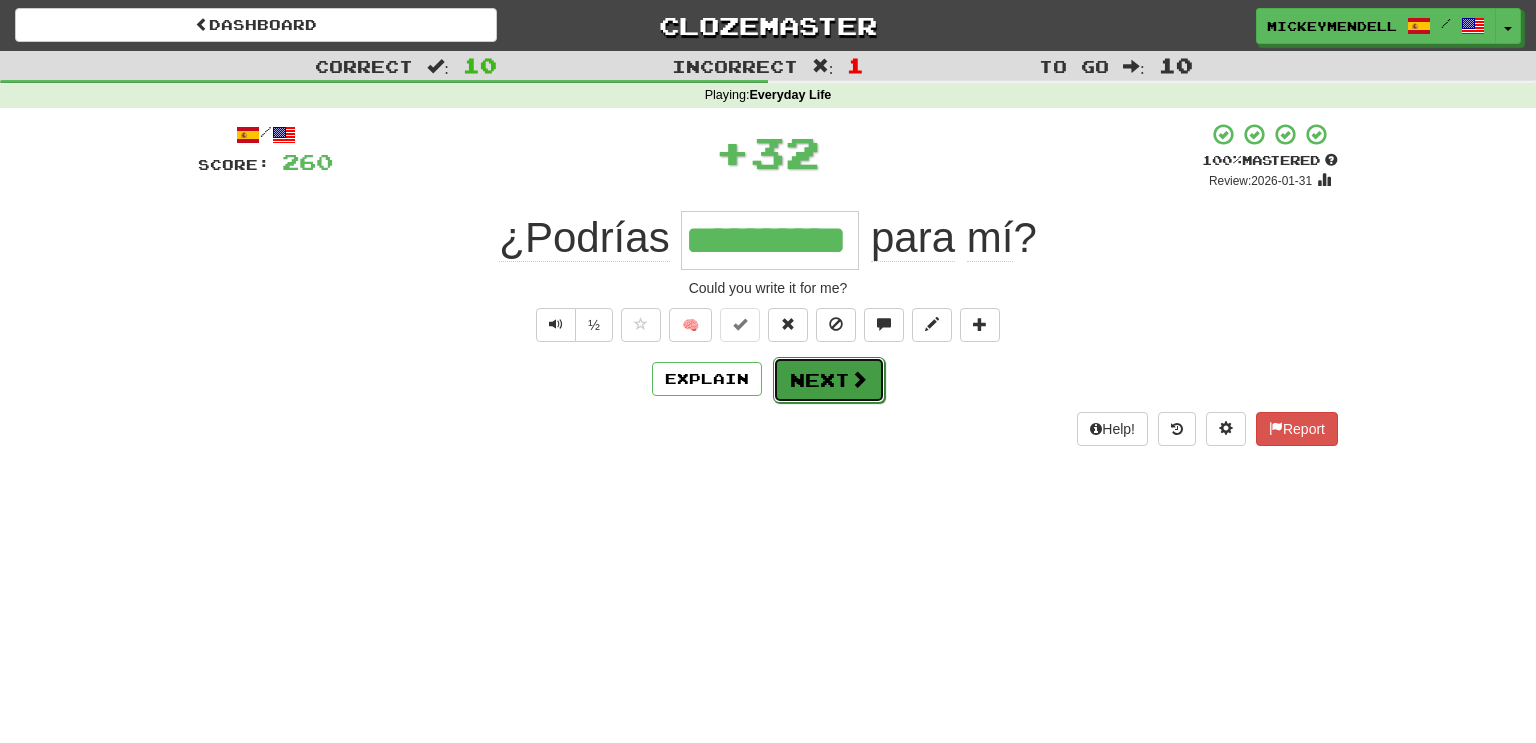click on "Next" at bounding box center [829, 380] 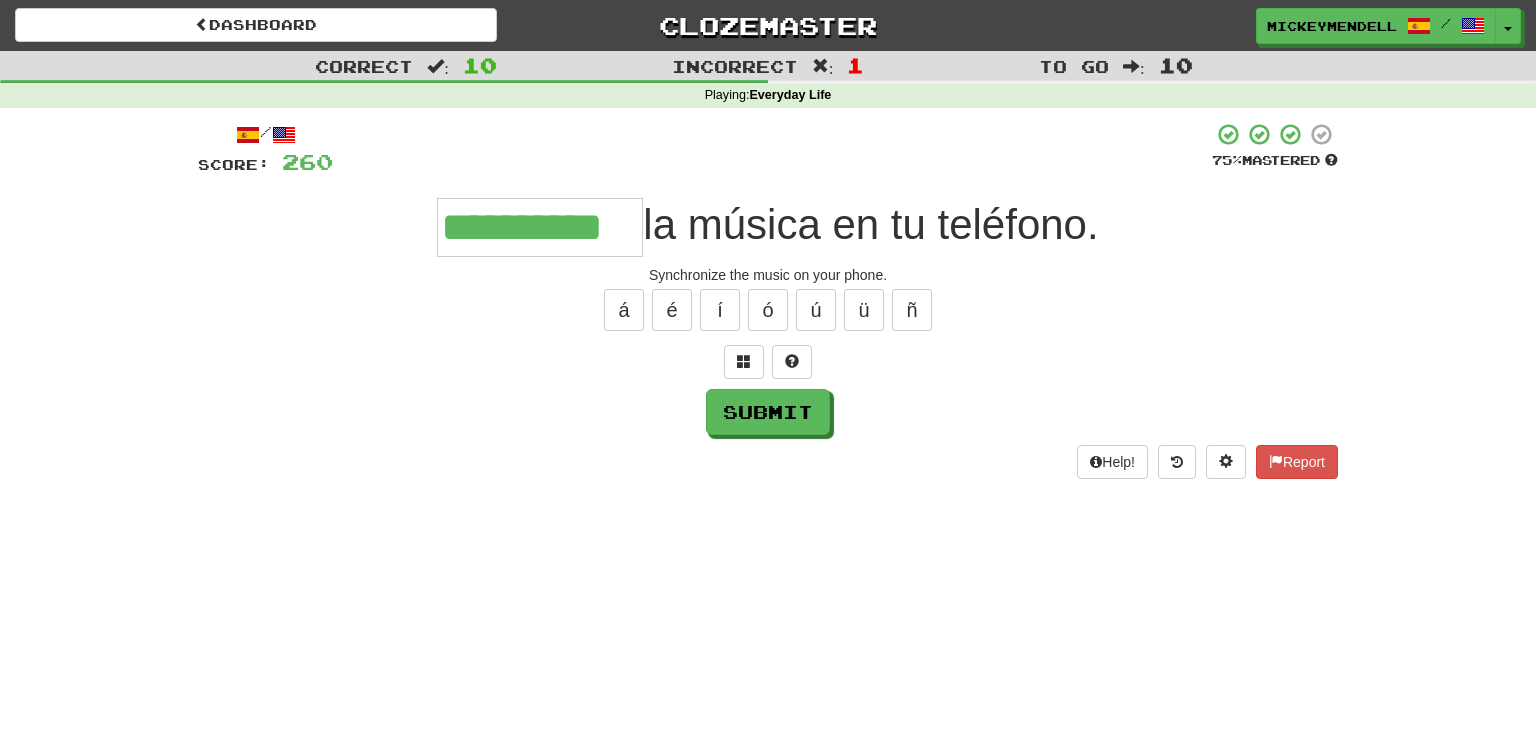 type on "**********" 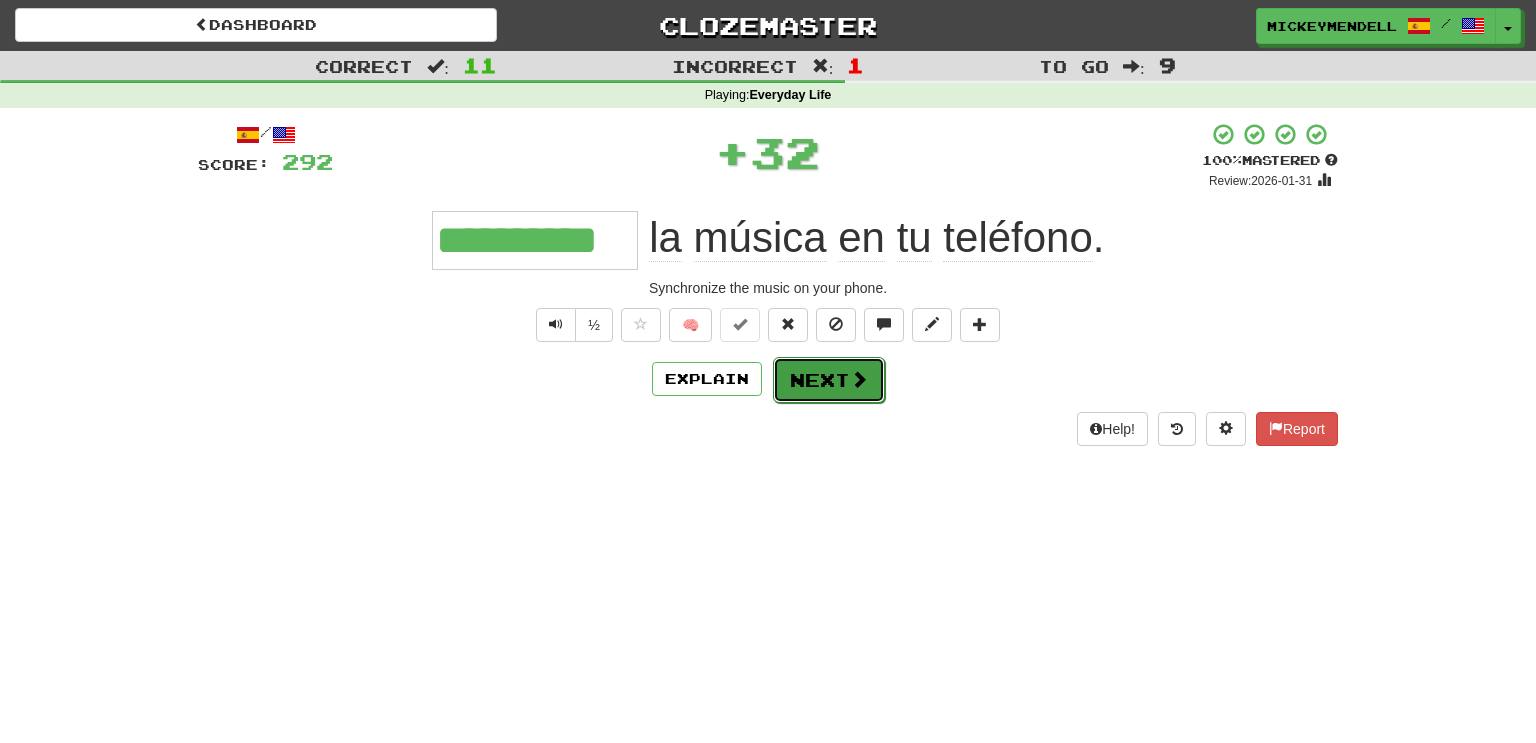 click on "Next" at bounding box center (829, 380) 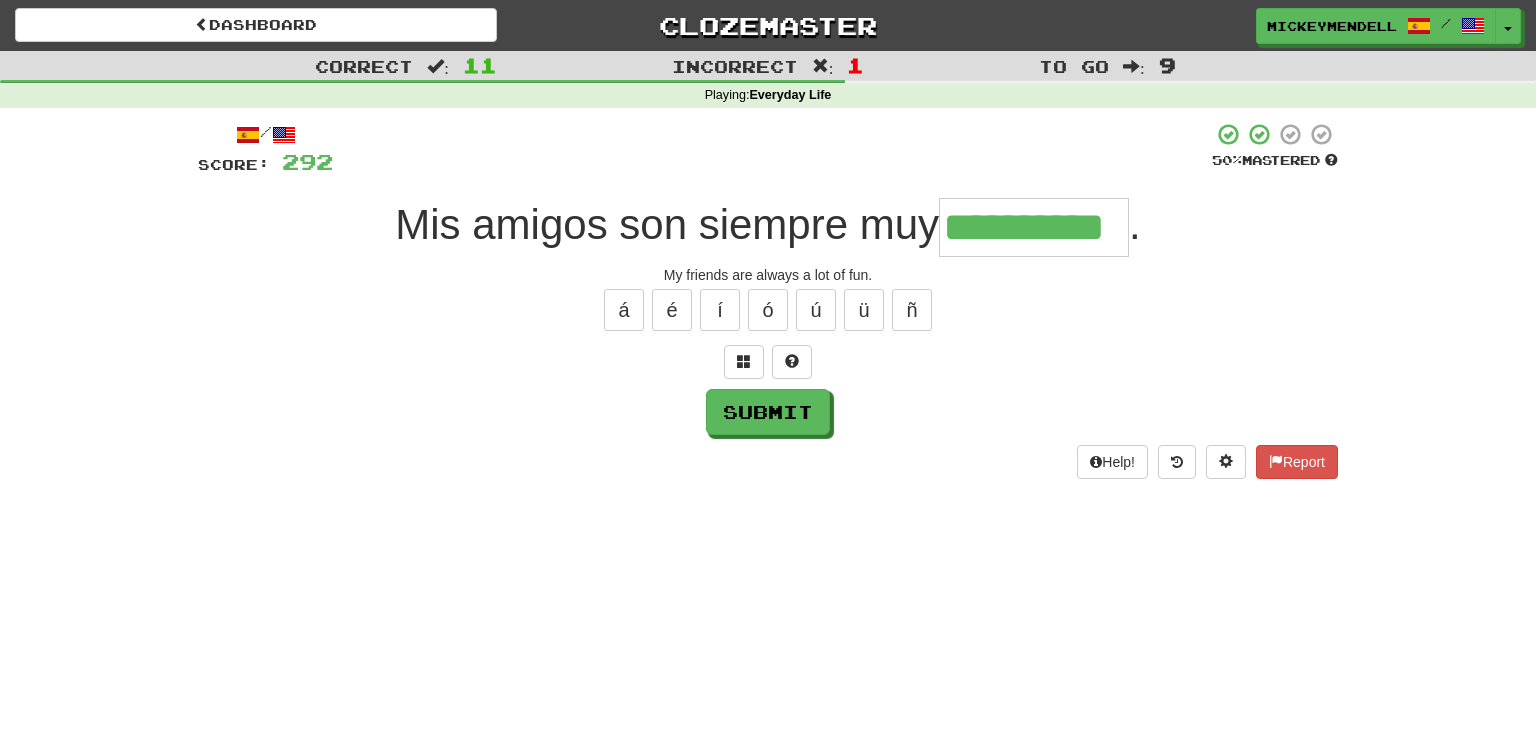 type on "**********" 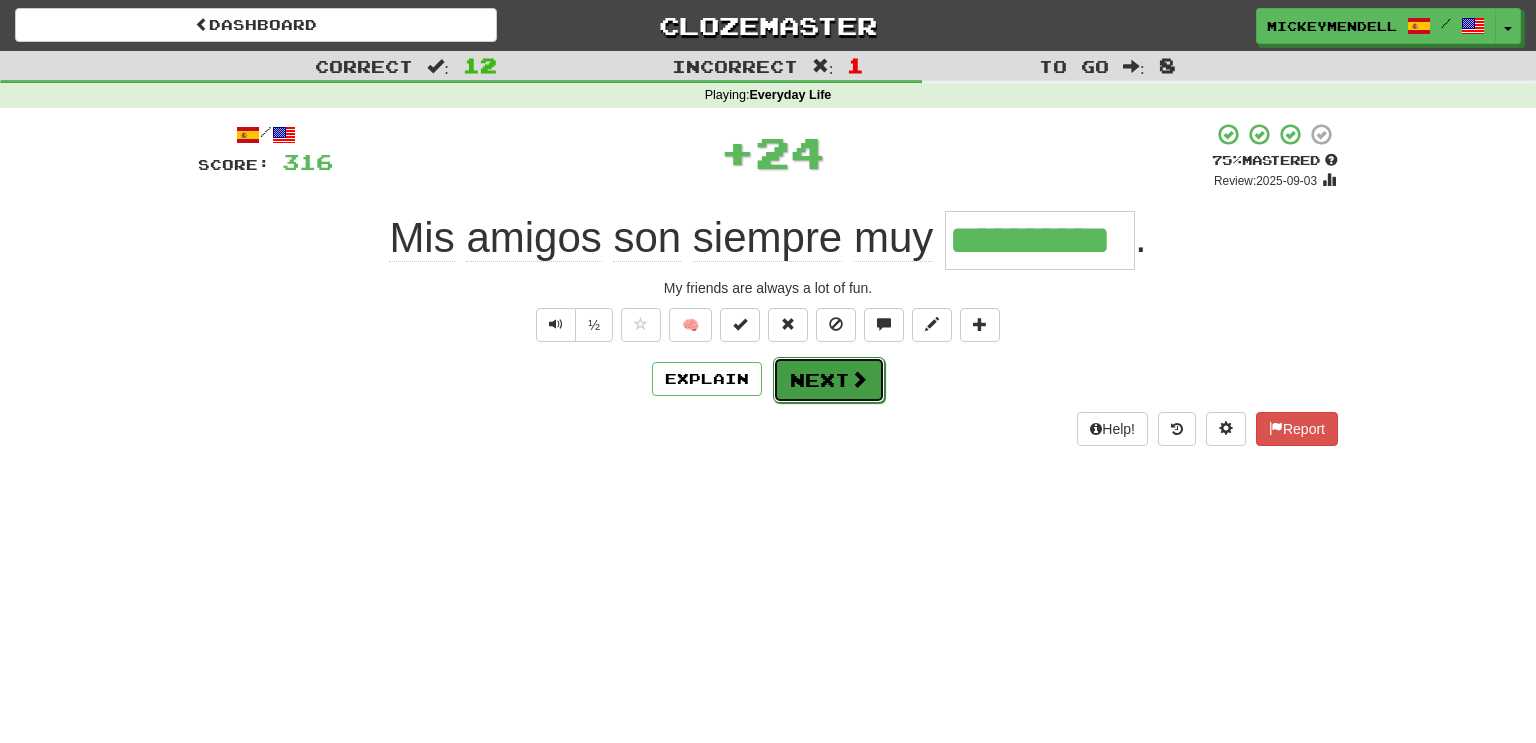 click on "Next" at bounding box center (829, 380) 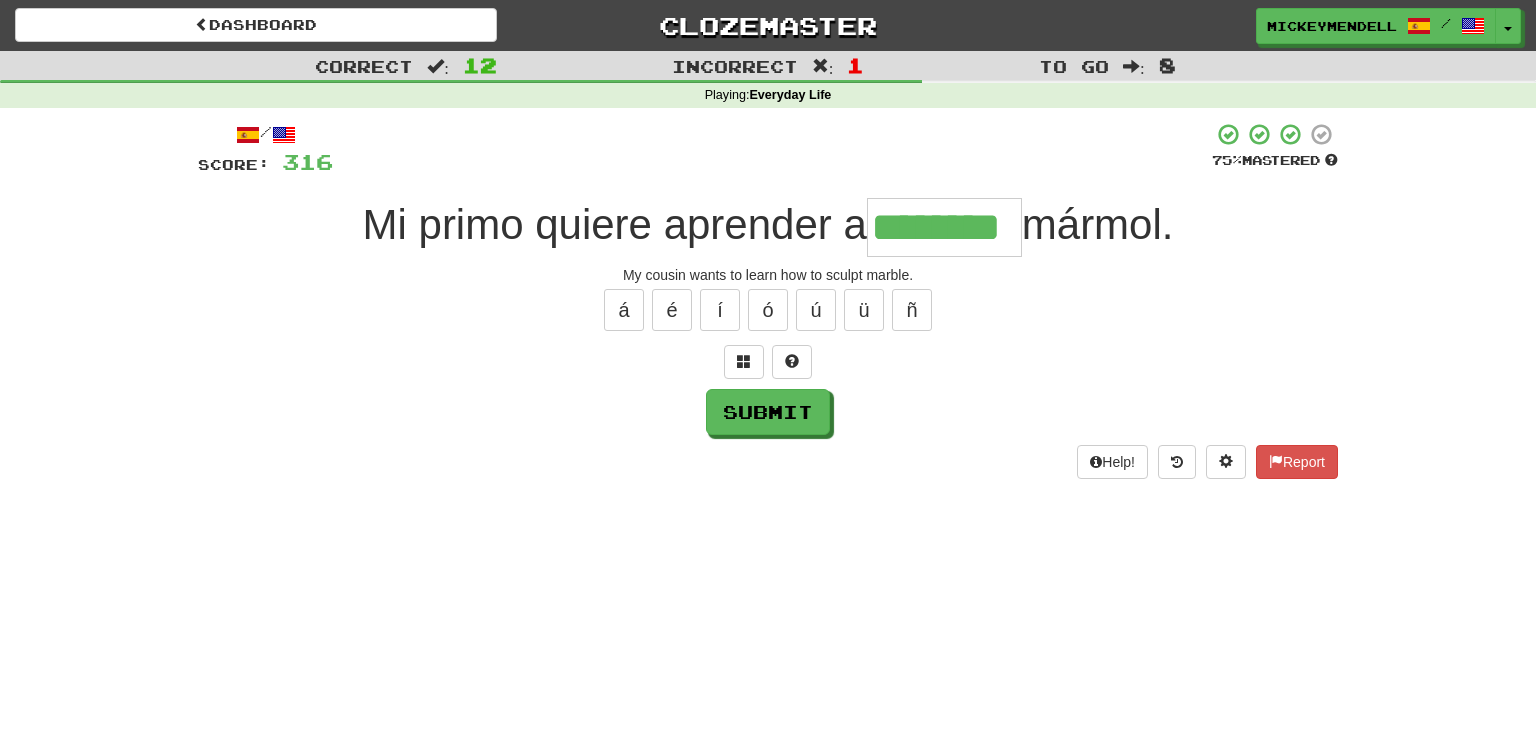 type on "********" 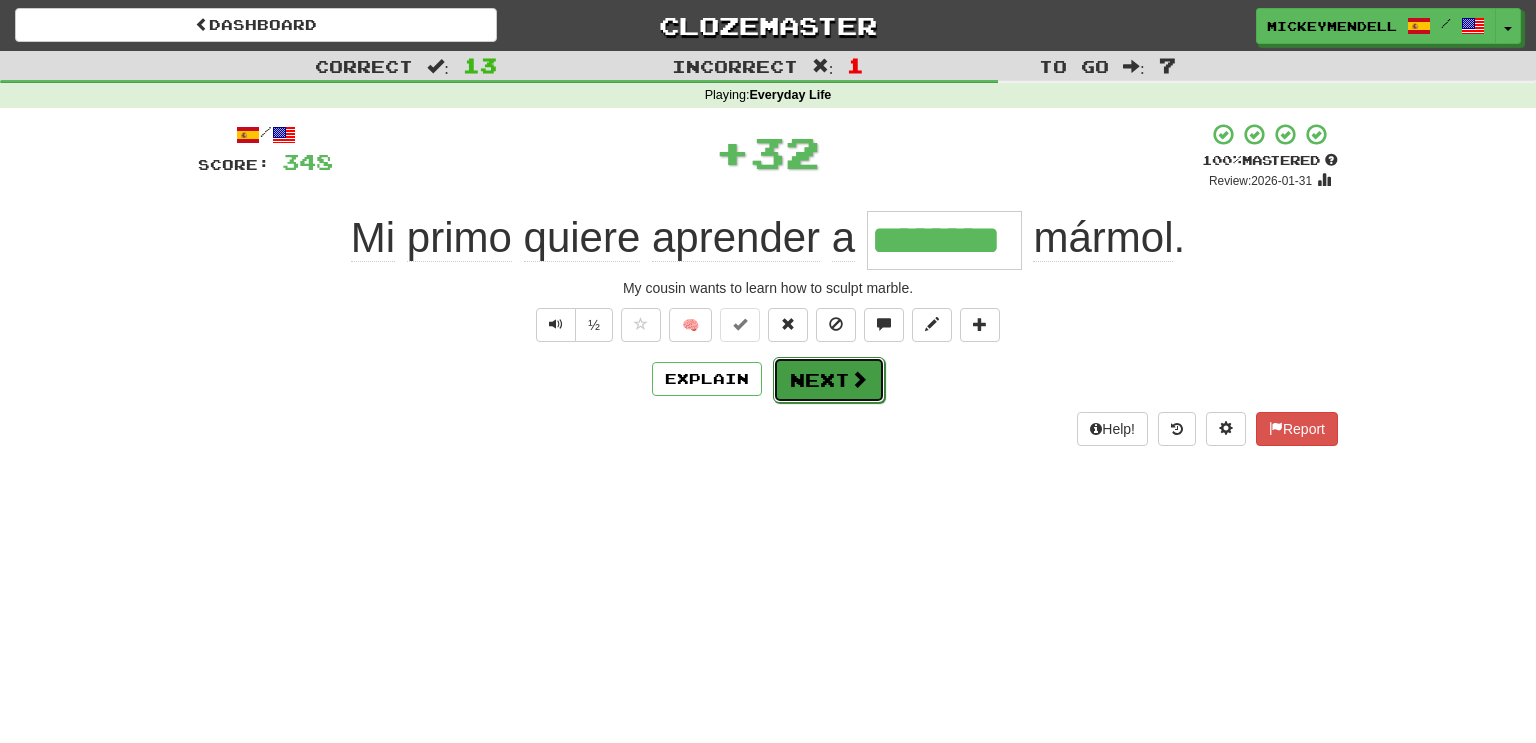 click on "Next" at bounding box center (829, 380) 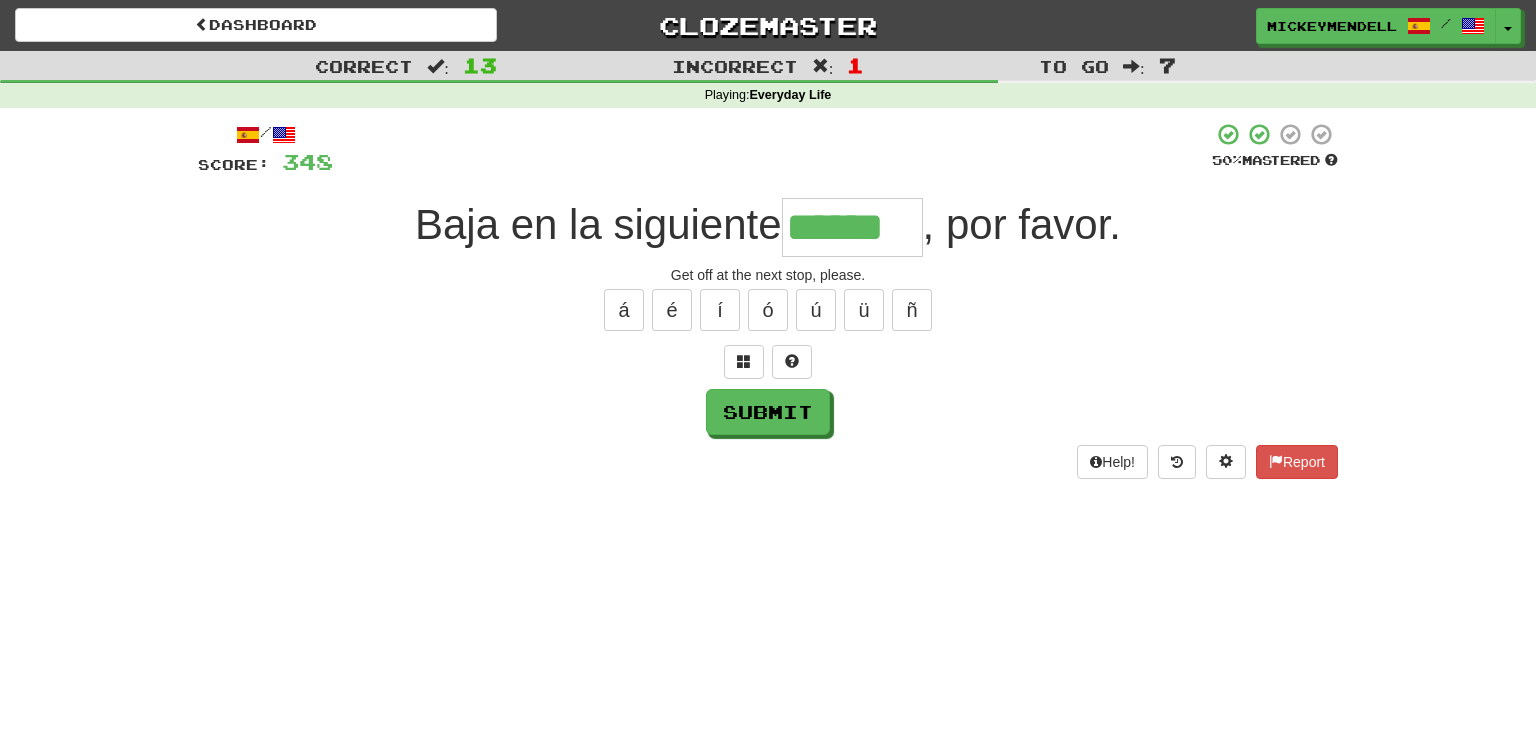 type on "******" 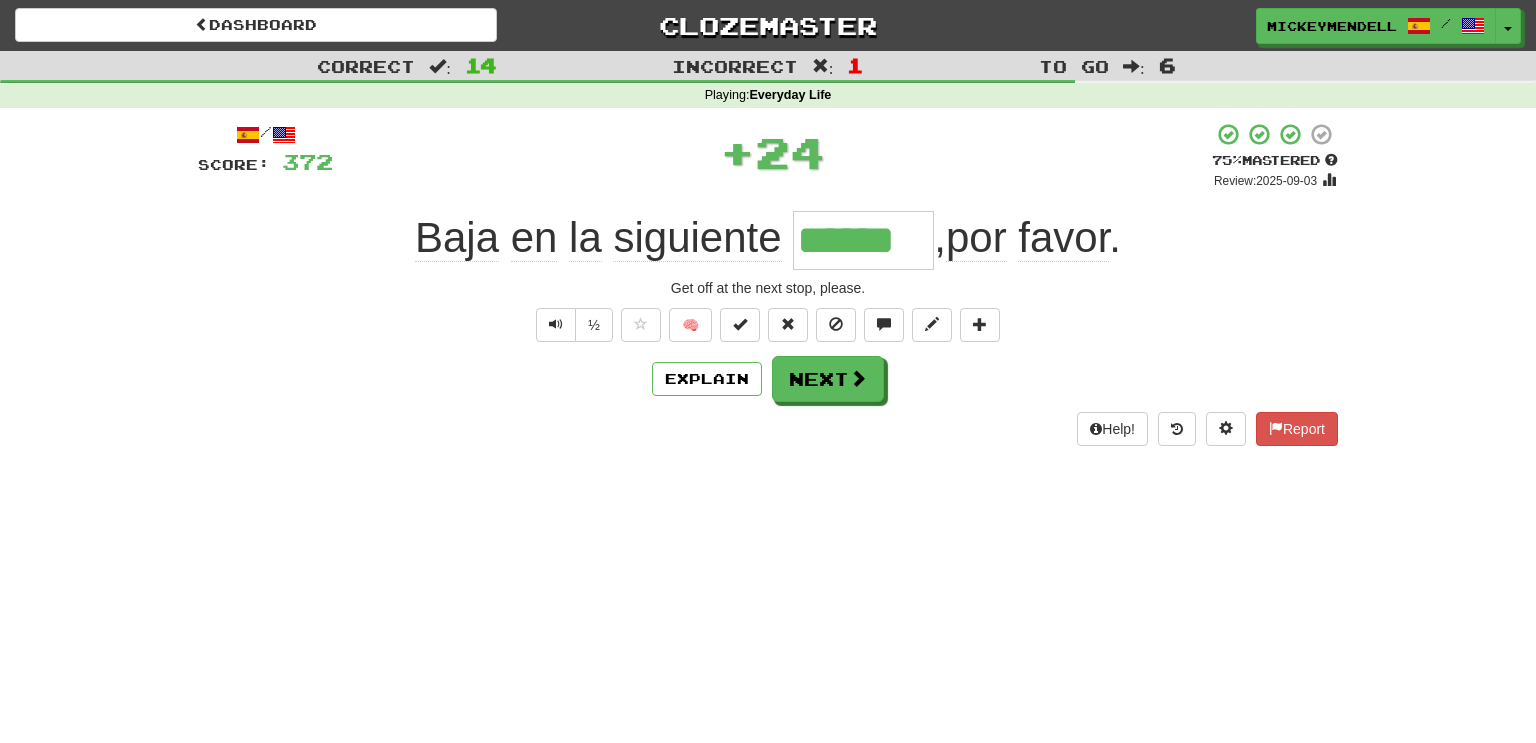 click on "Help!  Report" at bounding box center [768, 429] 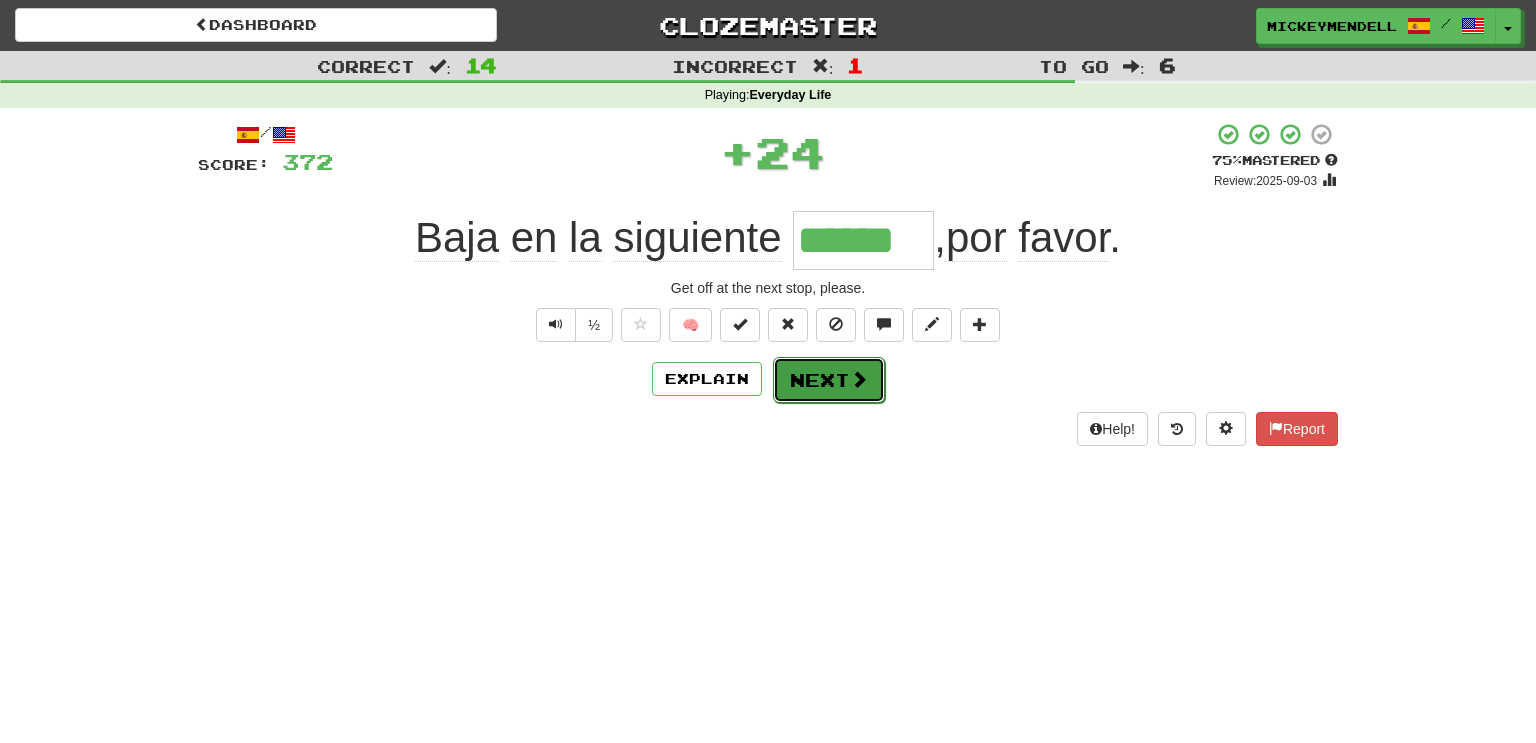 click on "Next" at bounding box center [829, 380] 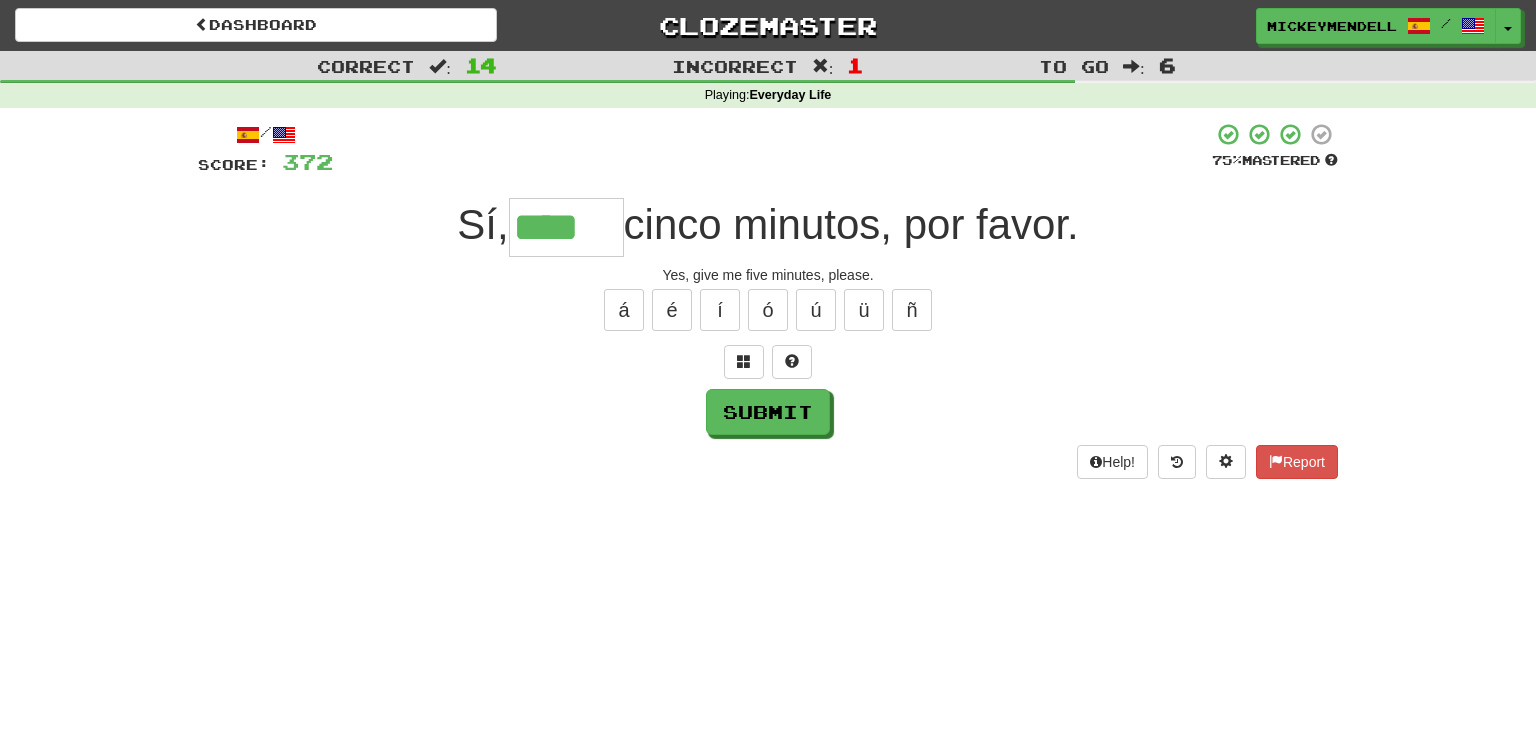 type on "****" 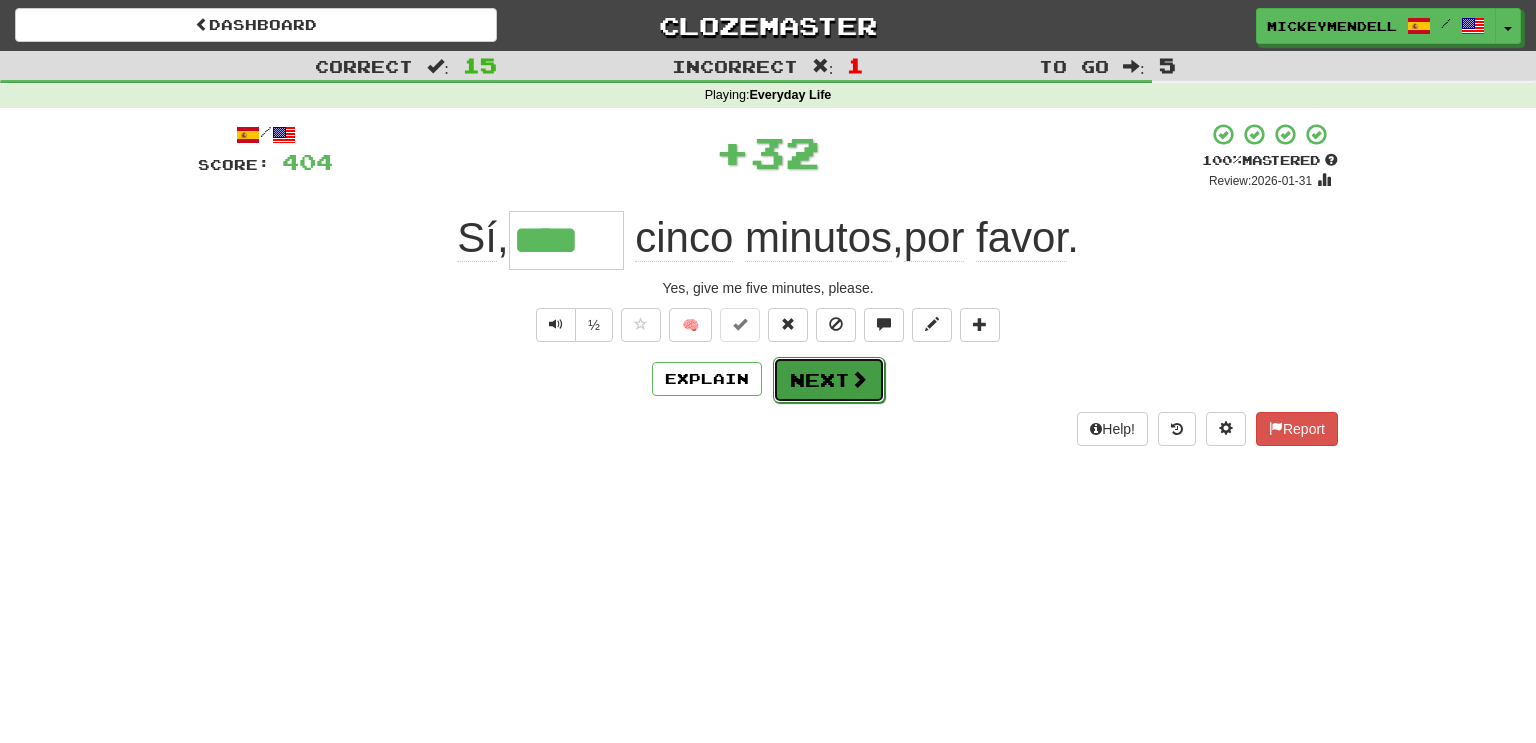 click on "Next" at bounding box center [829, 380] 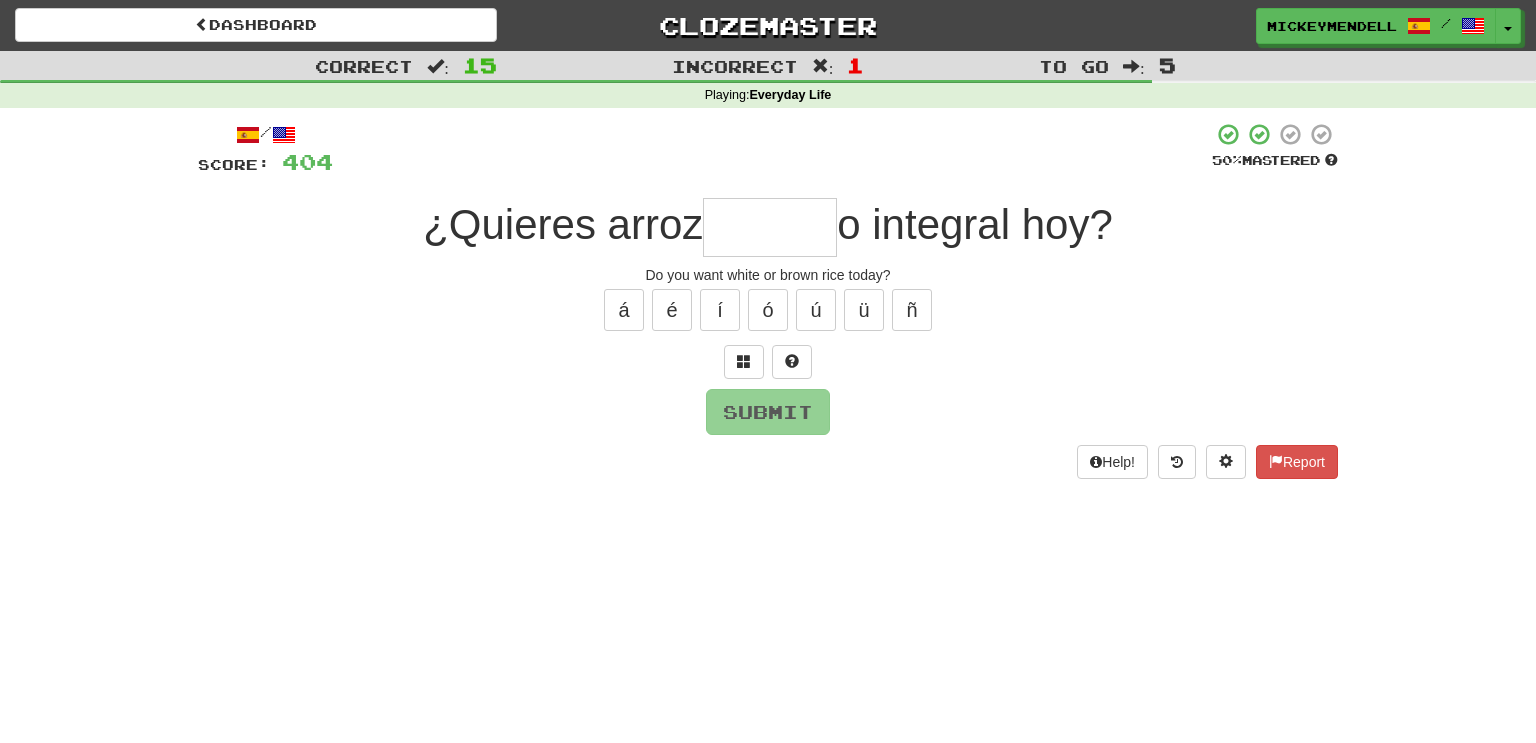 type on "*" 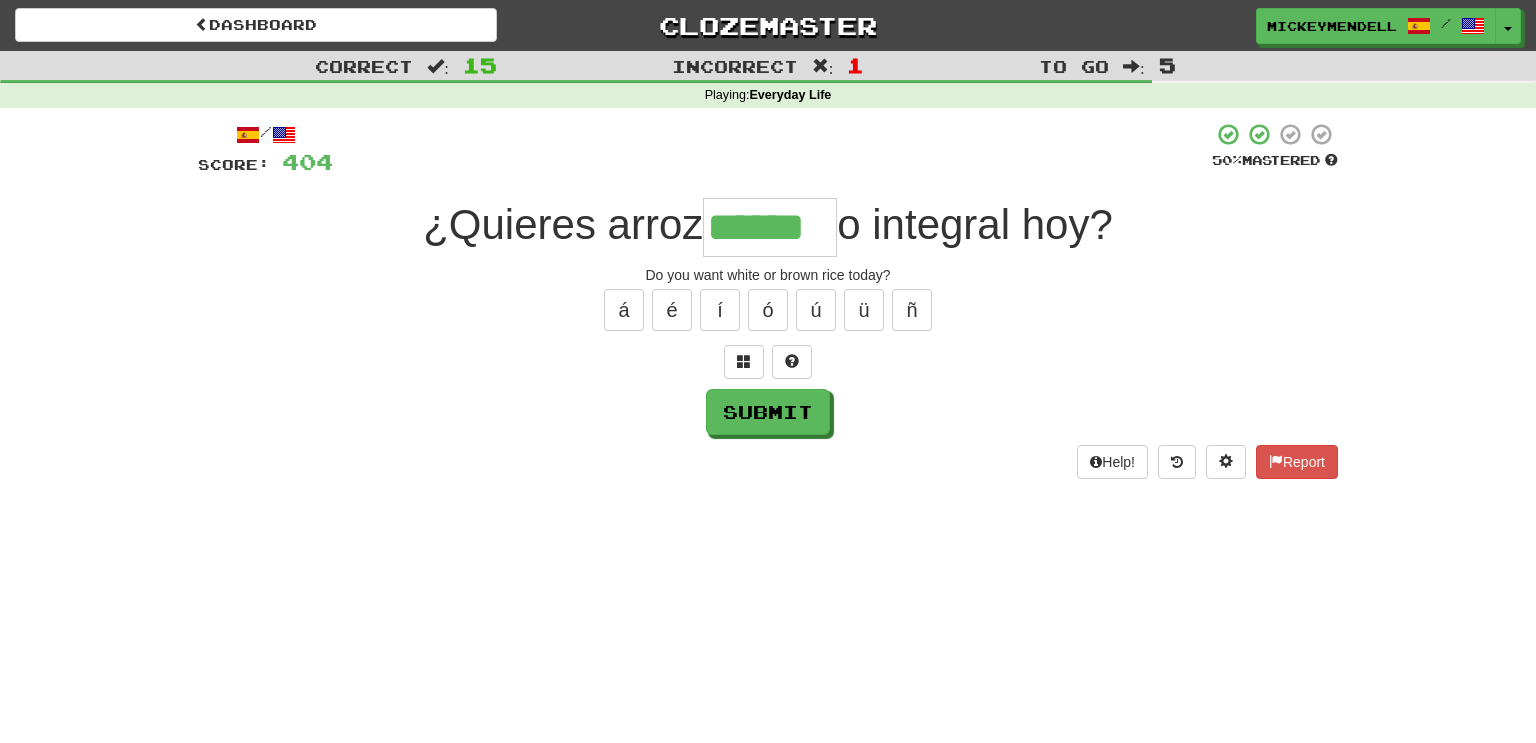 type on "******" 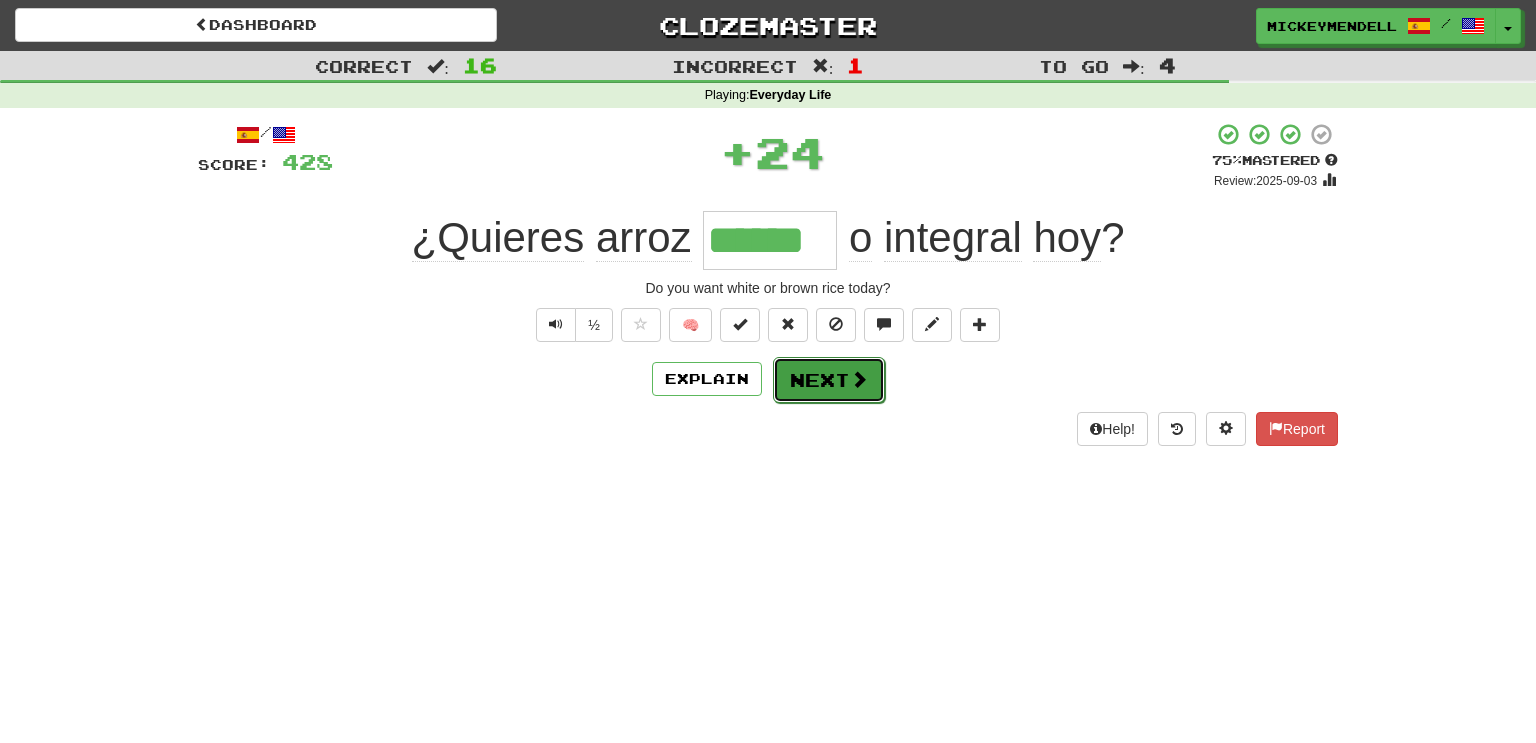 click on "Next" at bounding box center [829, 380] 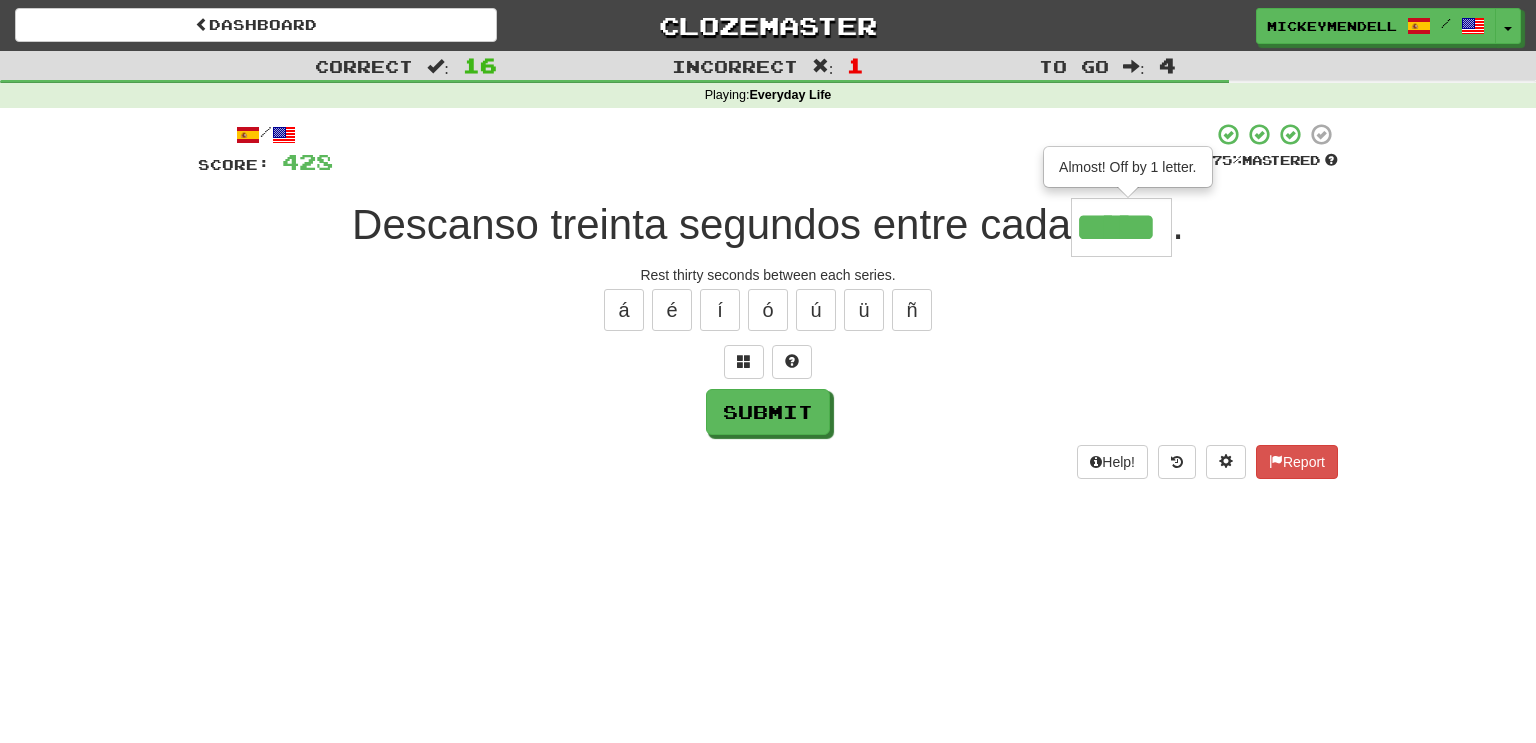type on "*****" 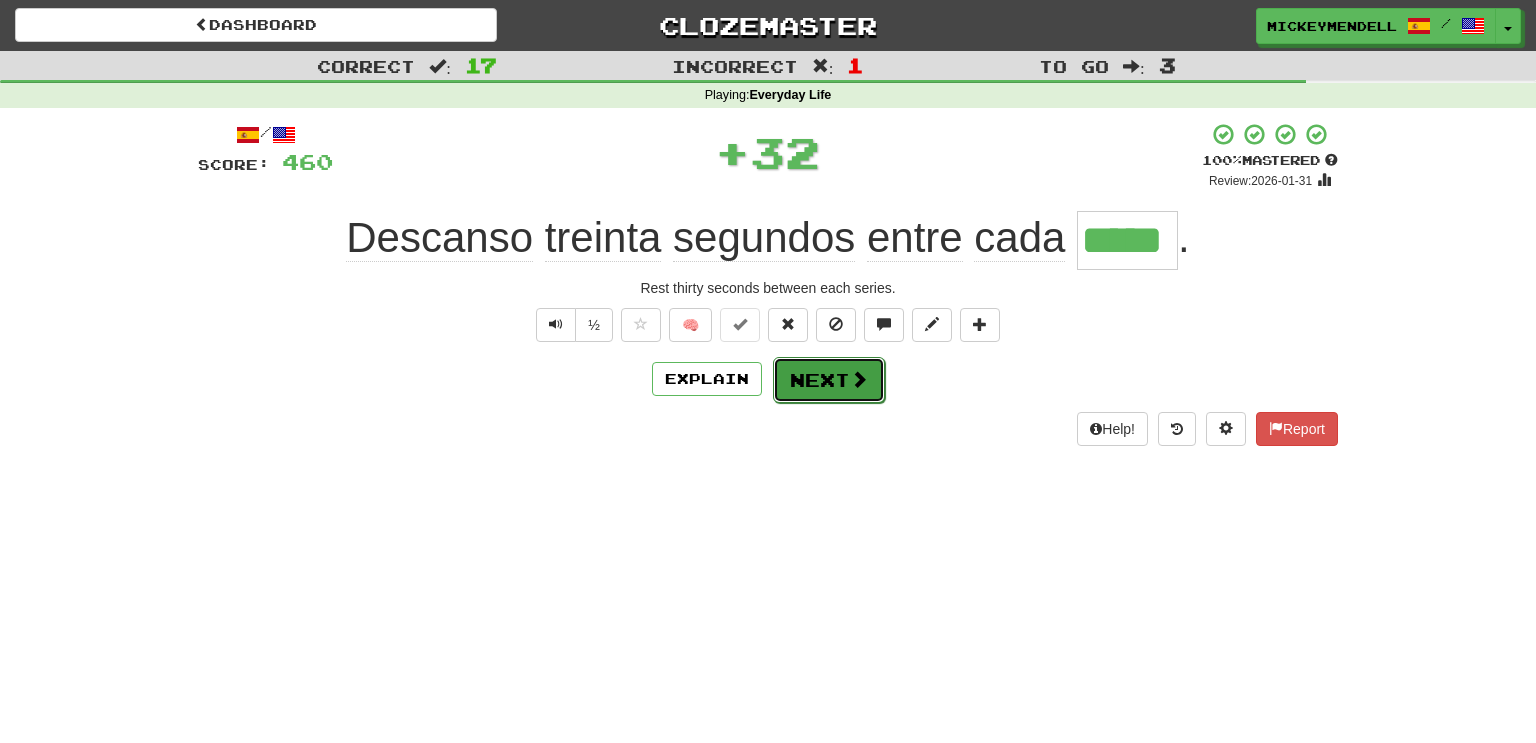 click on "Next" at bounding box center (829, 380) 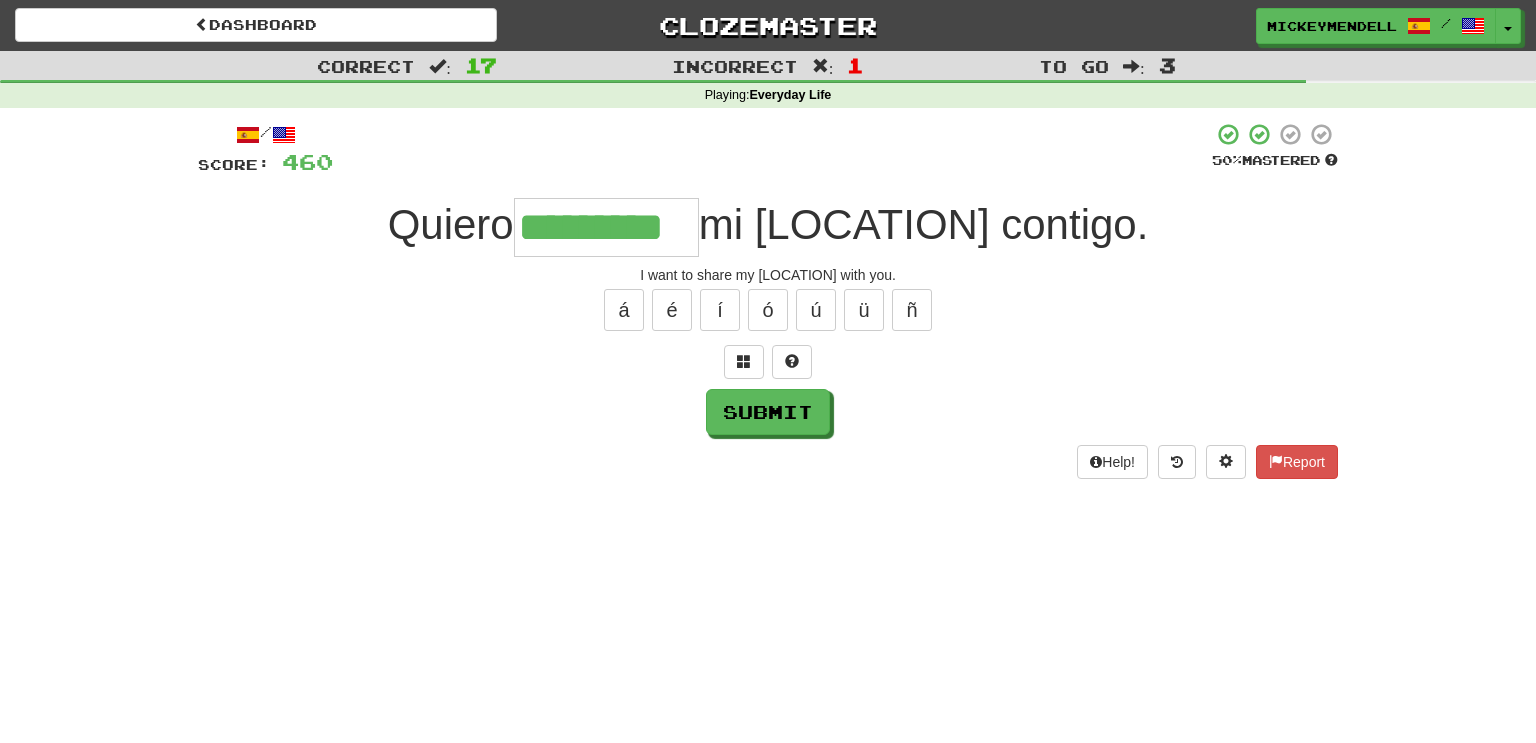 type on "*********" 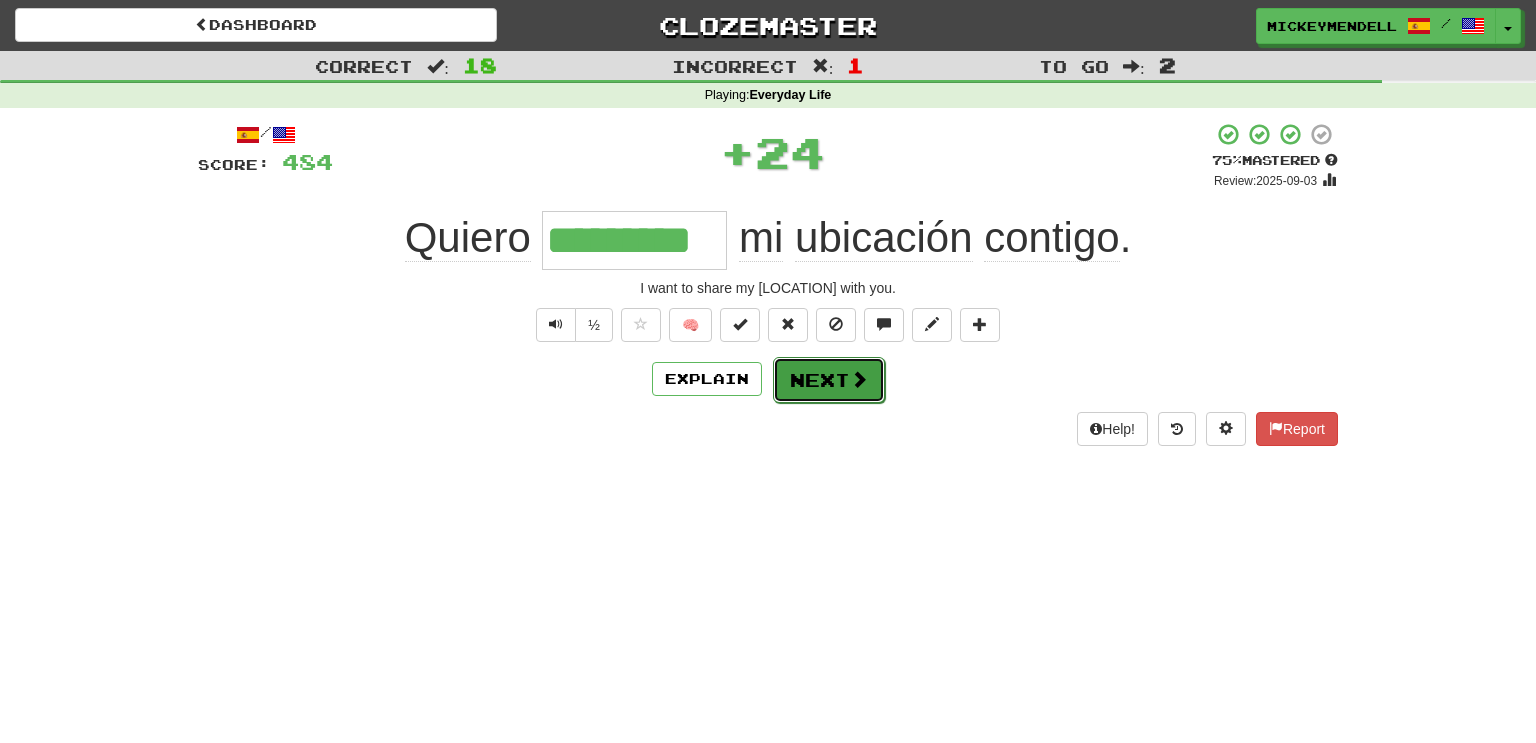 click at bounding box center [859, 379] 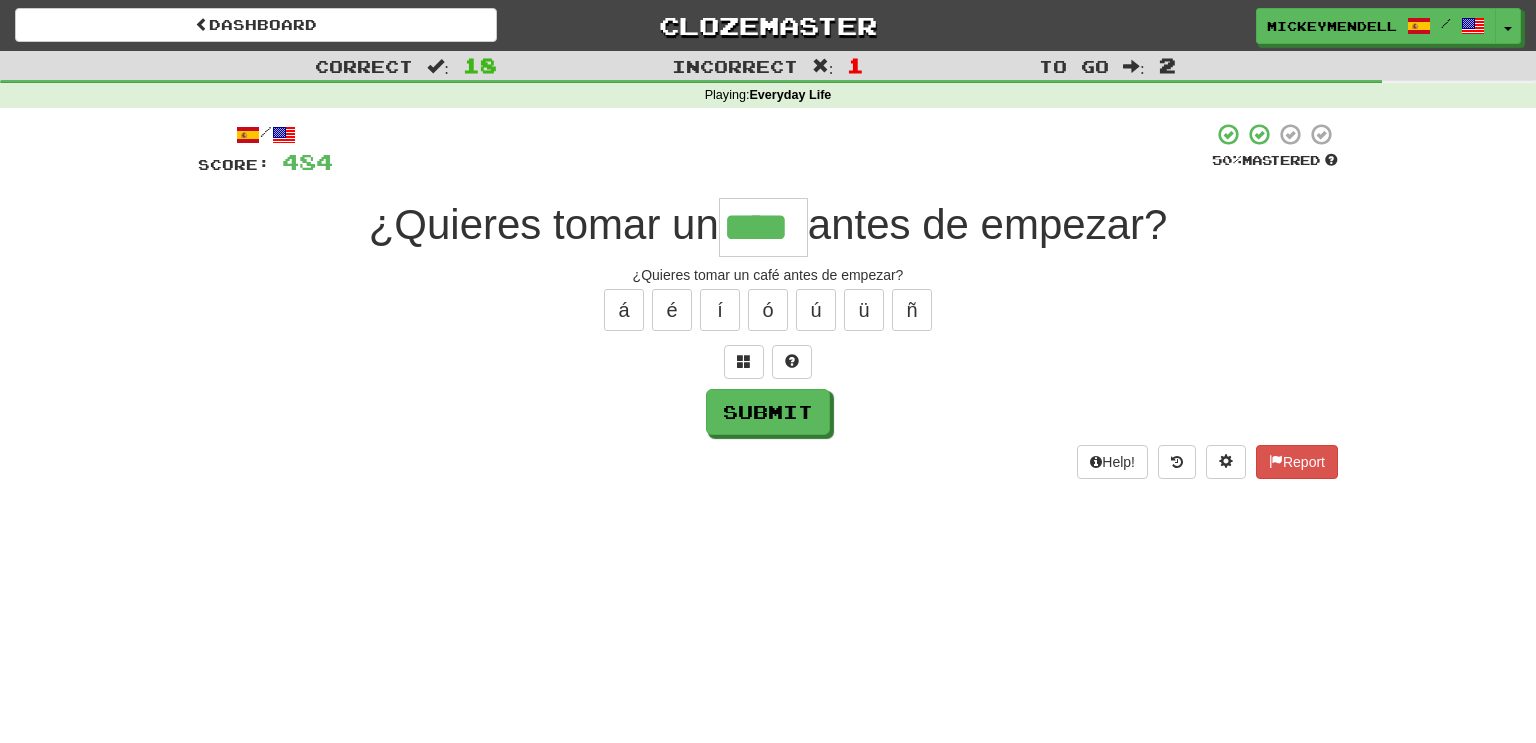 type on "****" 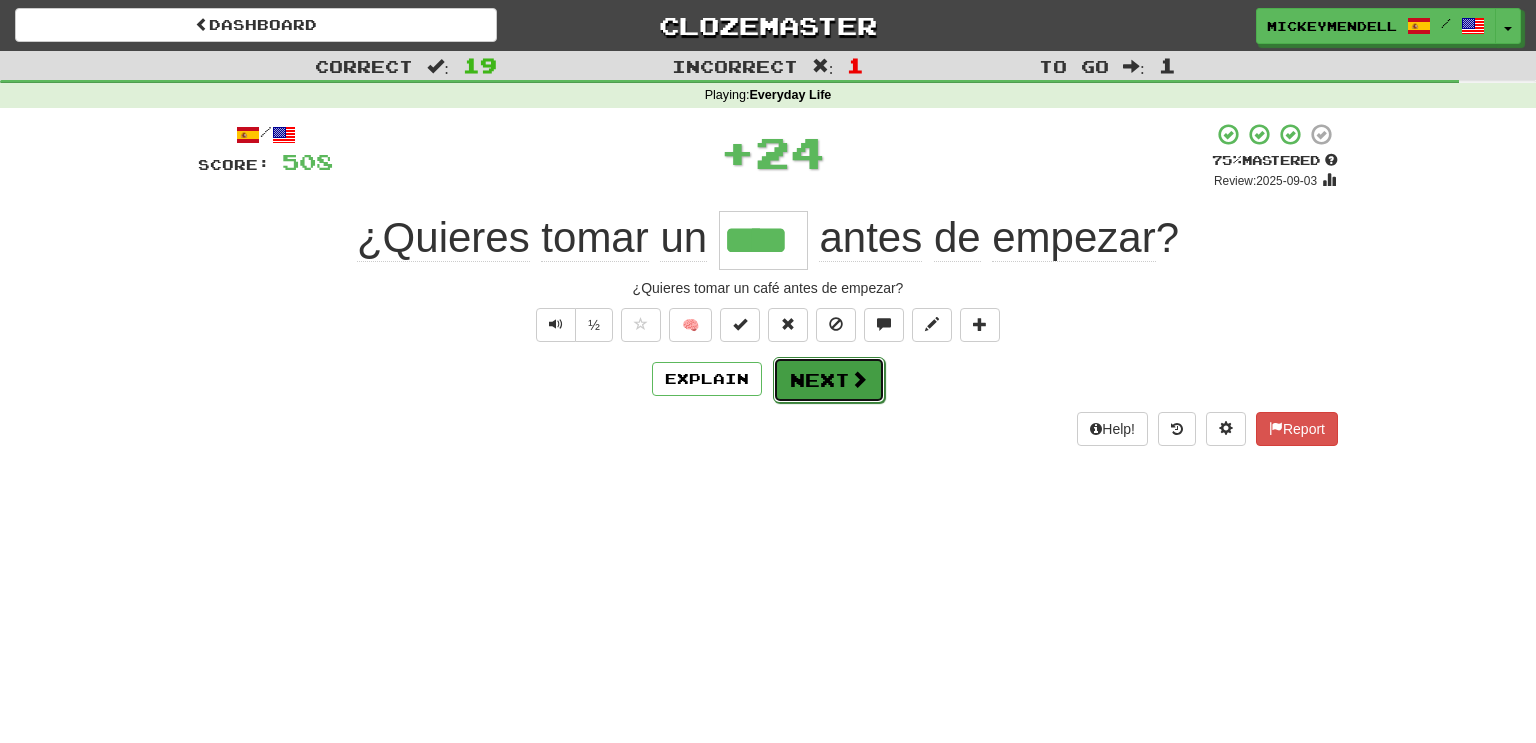 click on "Next" at bounding box center [829, 380] 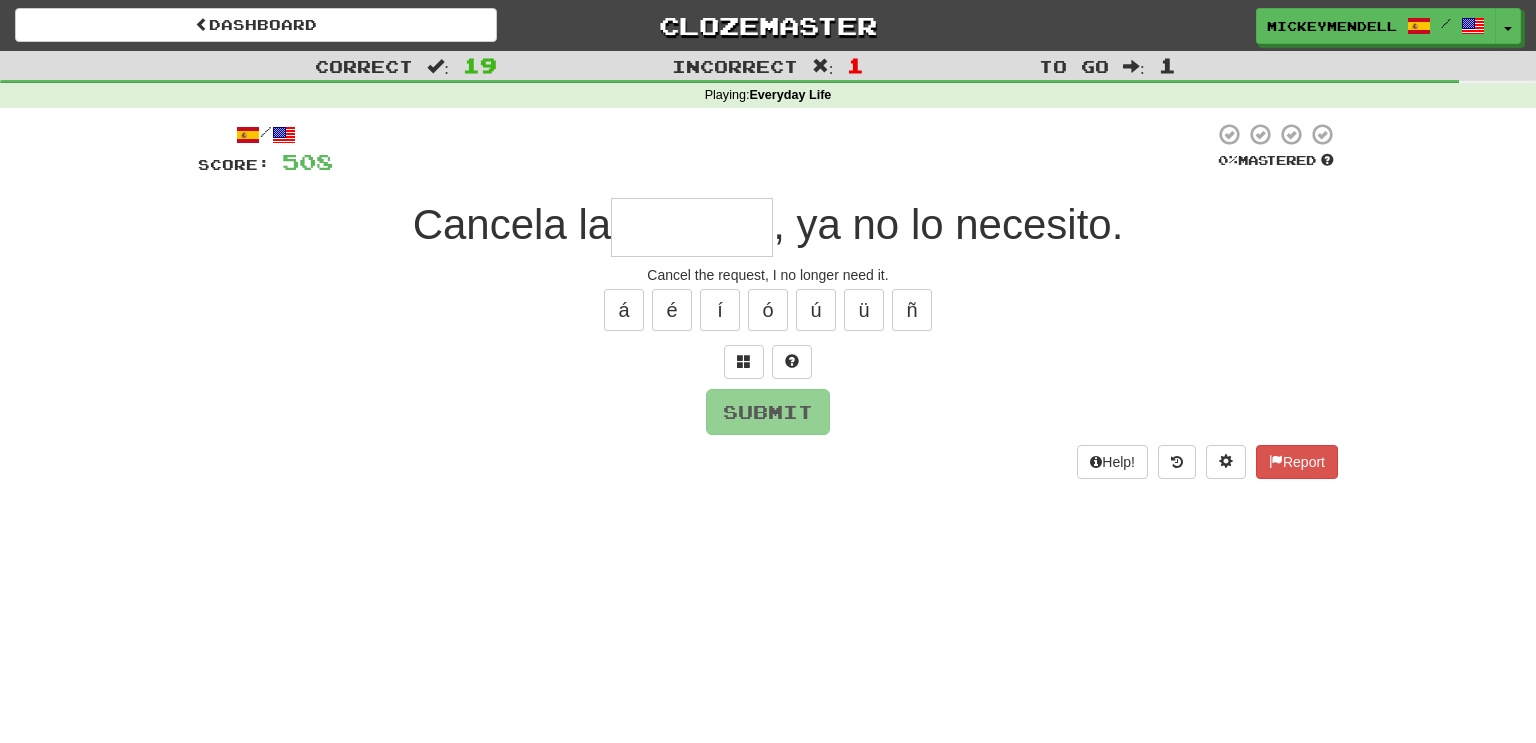 type on "*" 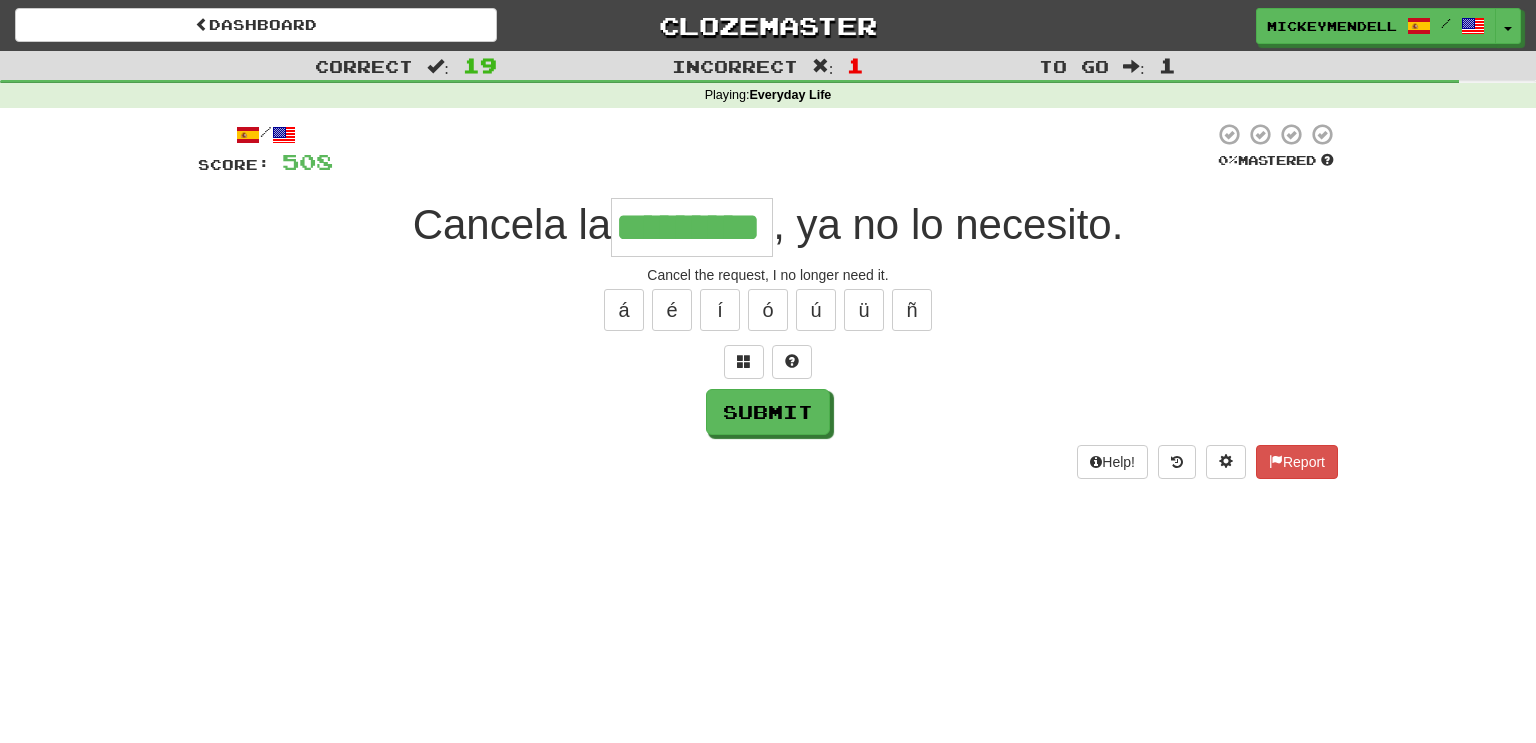 type on "*********" 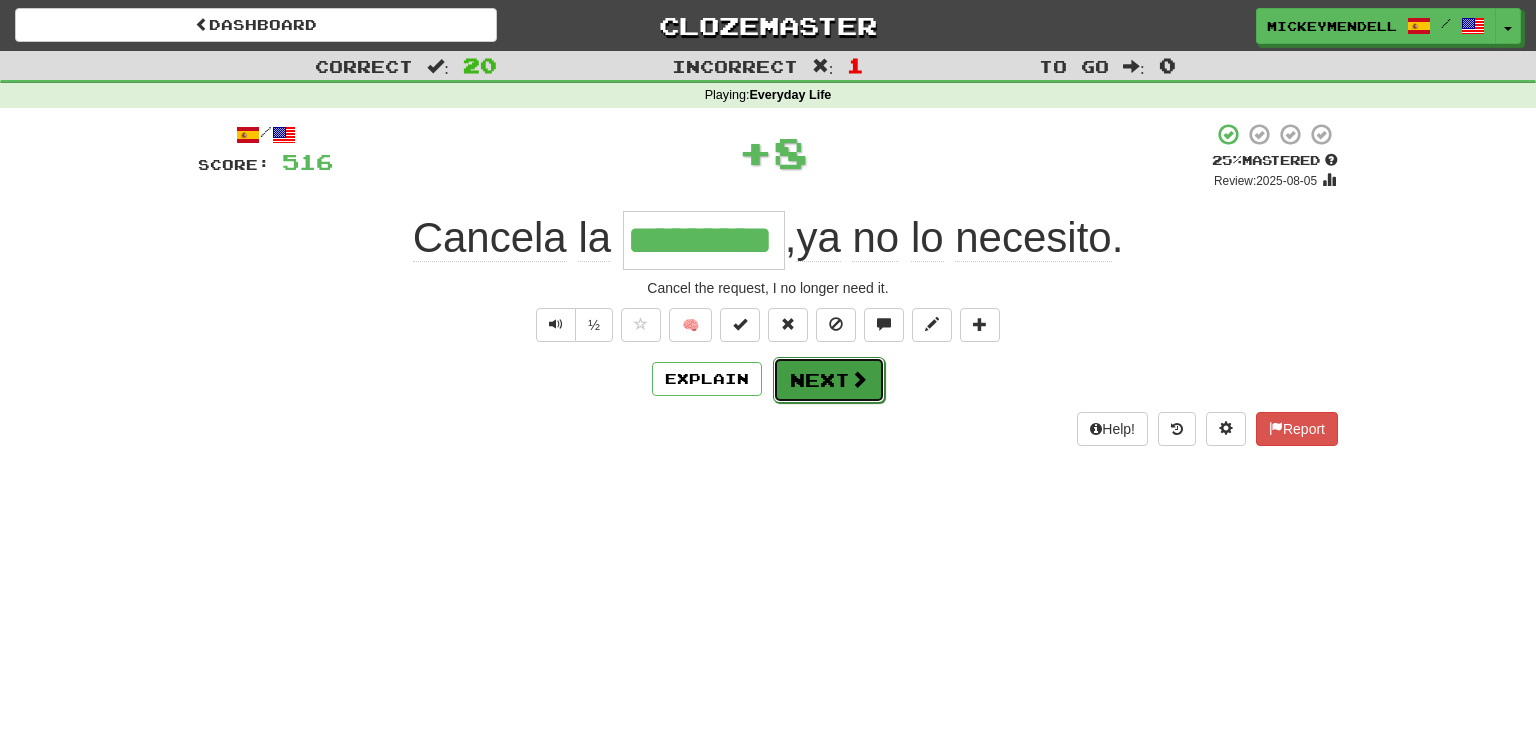 click at bounding box center (859, 379) 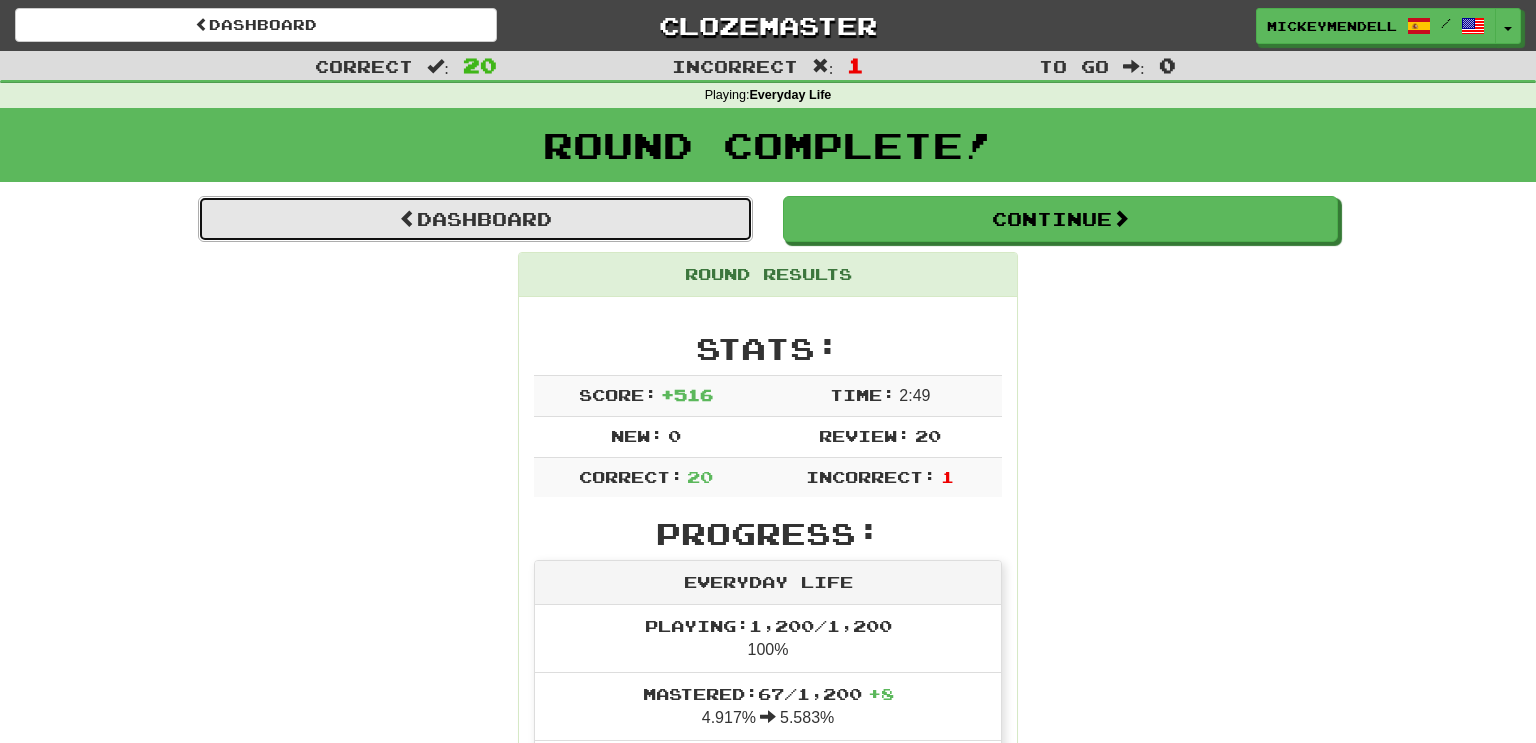 click on "Dashboard" at bounding box center [475, 219] 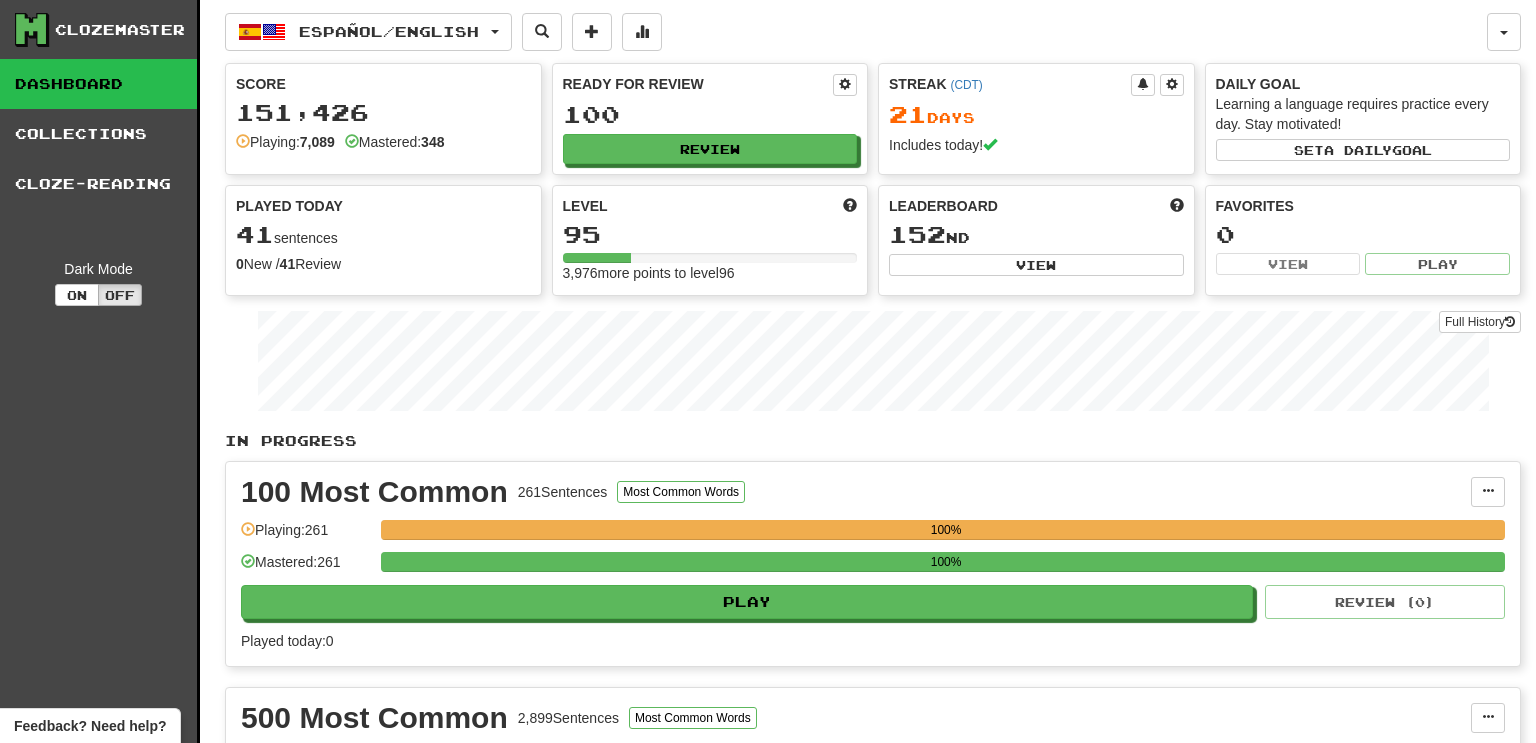 scroll, scrollTop: 0, scrollLeft: 0, axis: both 